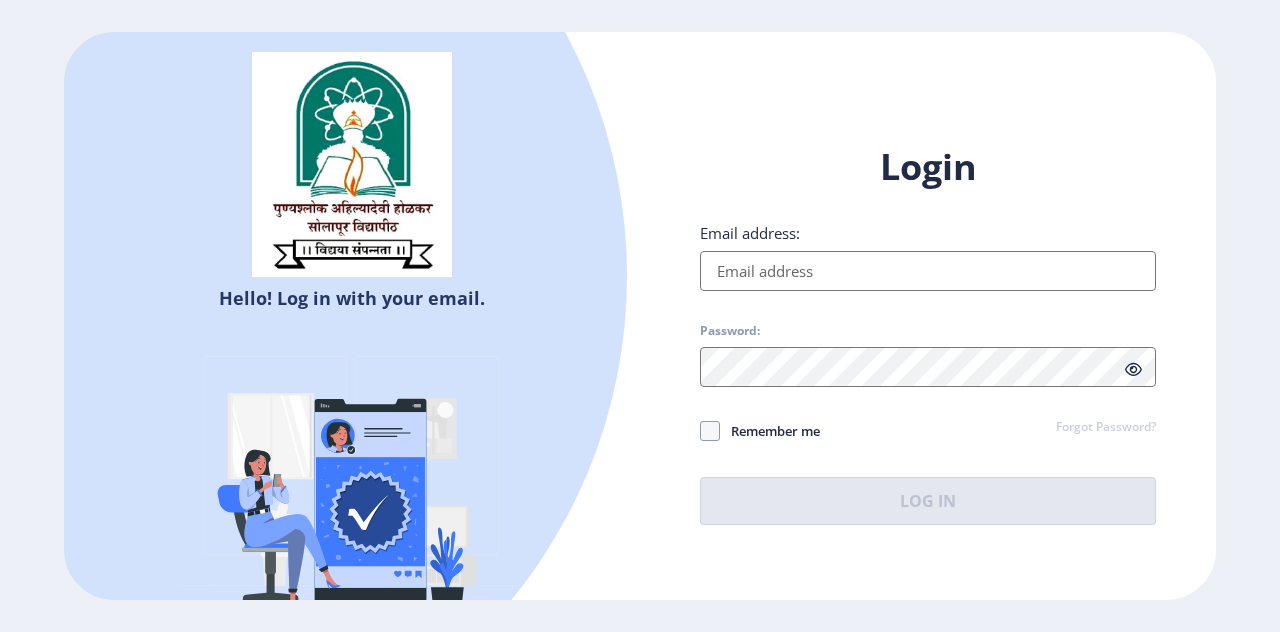 scroll, scrollTop: 0, scrollLeft: 0, axis: both 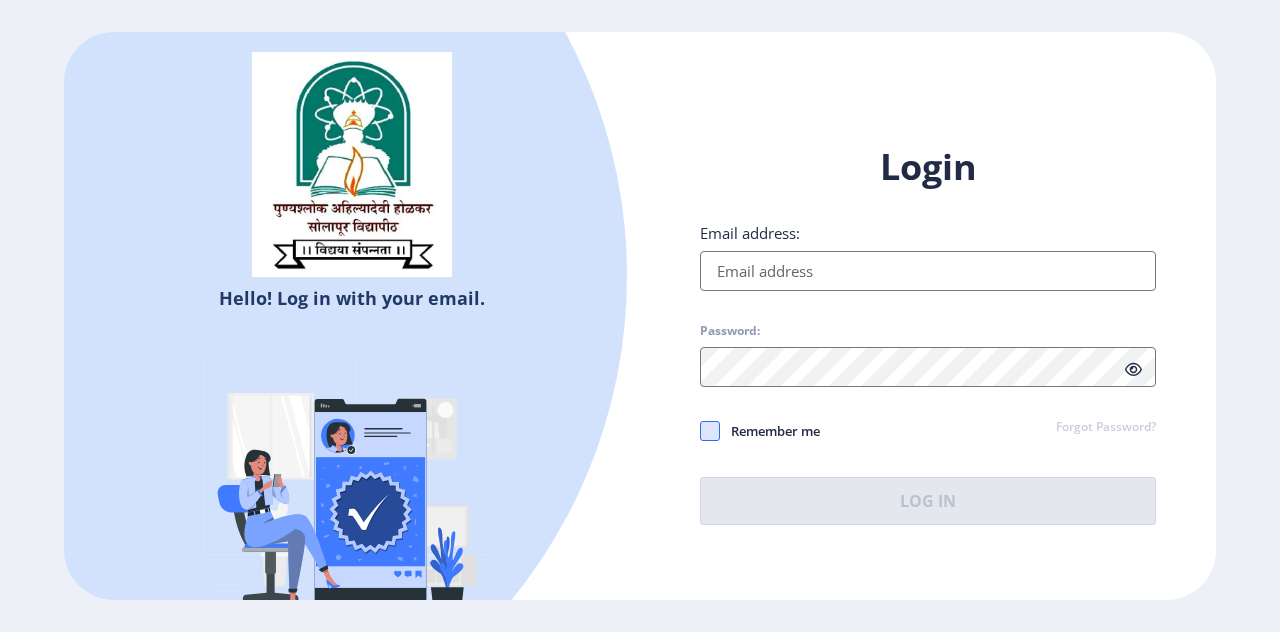 type on "[EMAIL_ADDRESS][DOMAIN_NAME]" 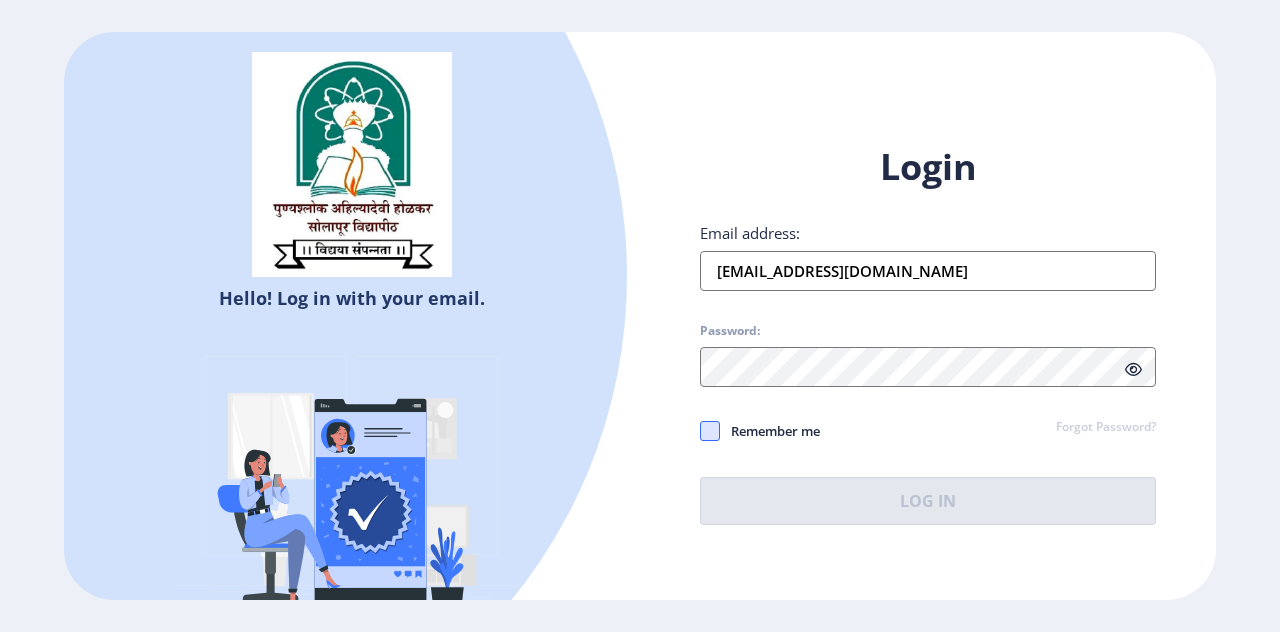 click 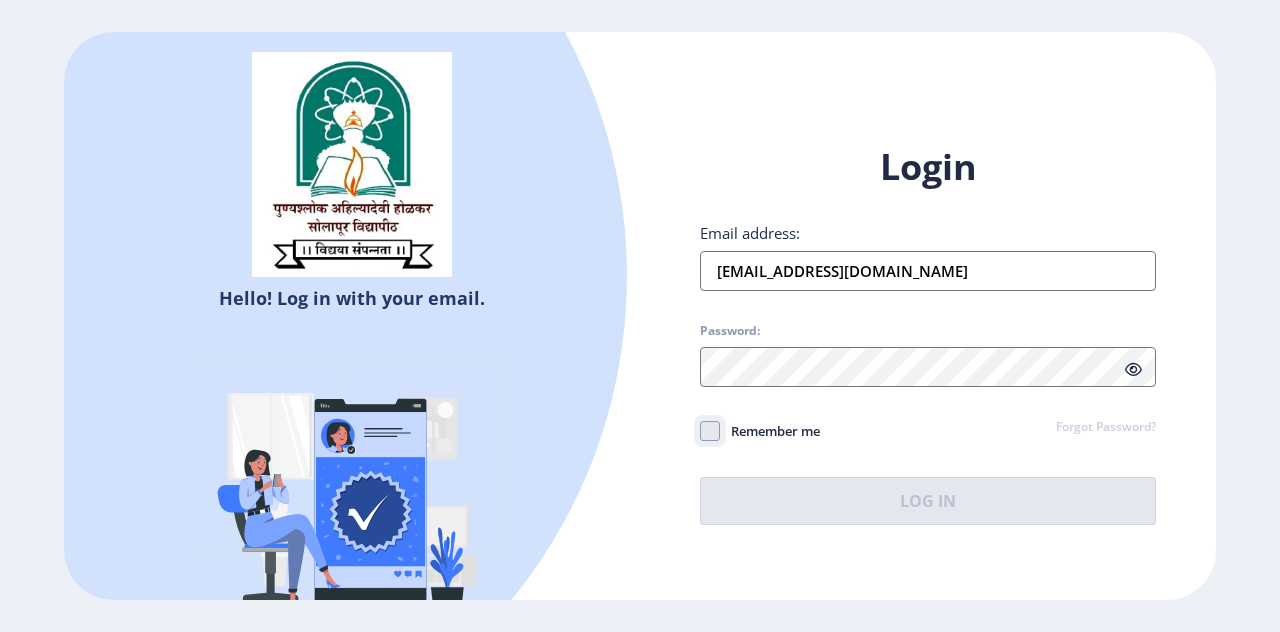 click on "Remember me" 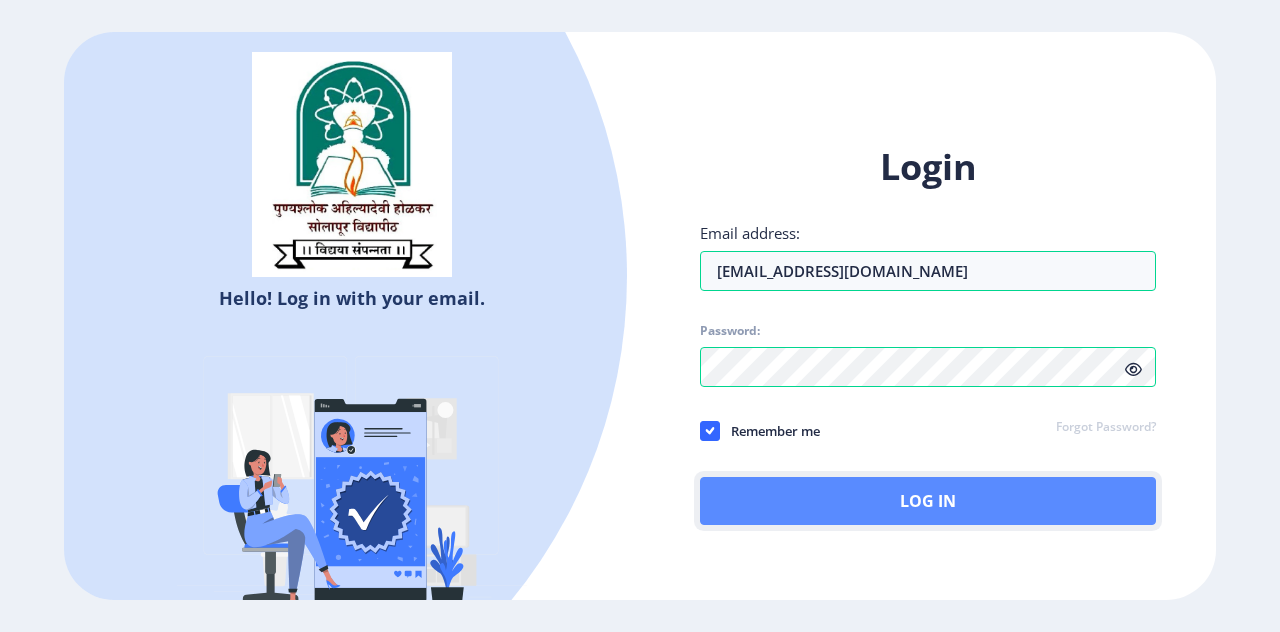 click on "Log In" 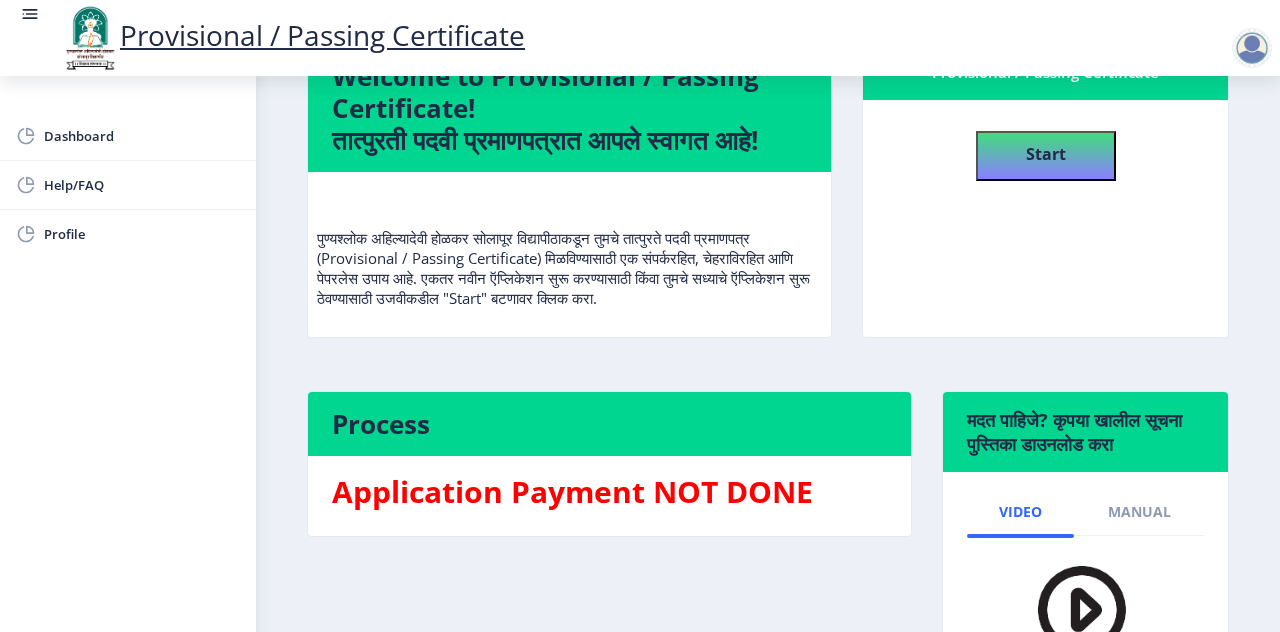 scroll, scrollTop: 6, scrollLeft: 0, axis: vertical 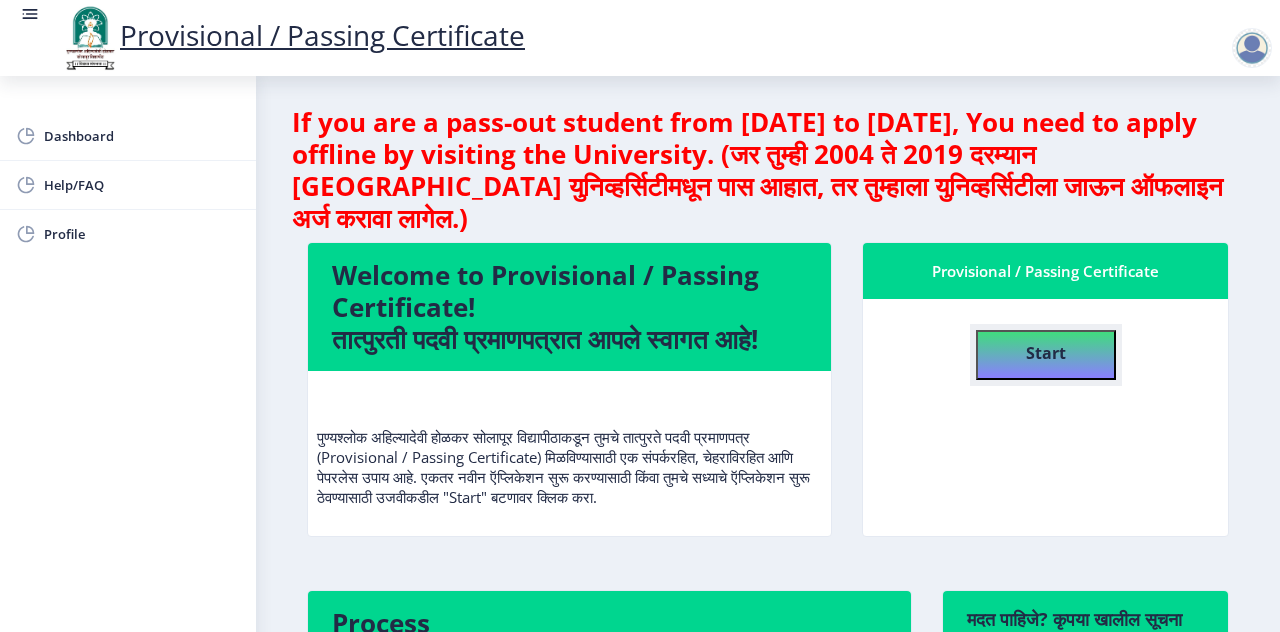 click on "Start" 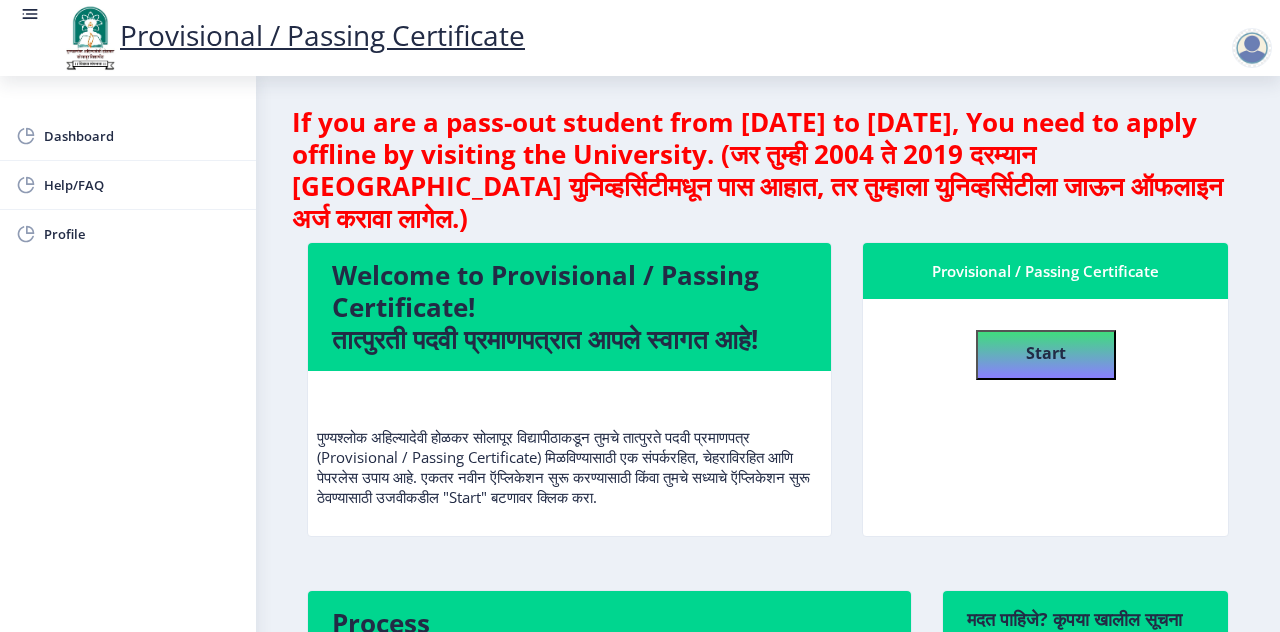 select 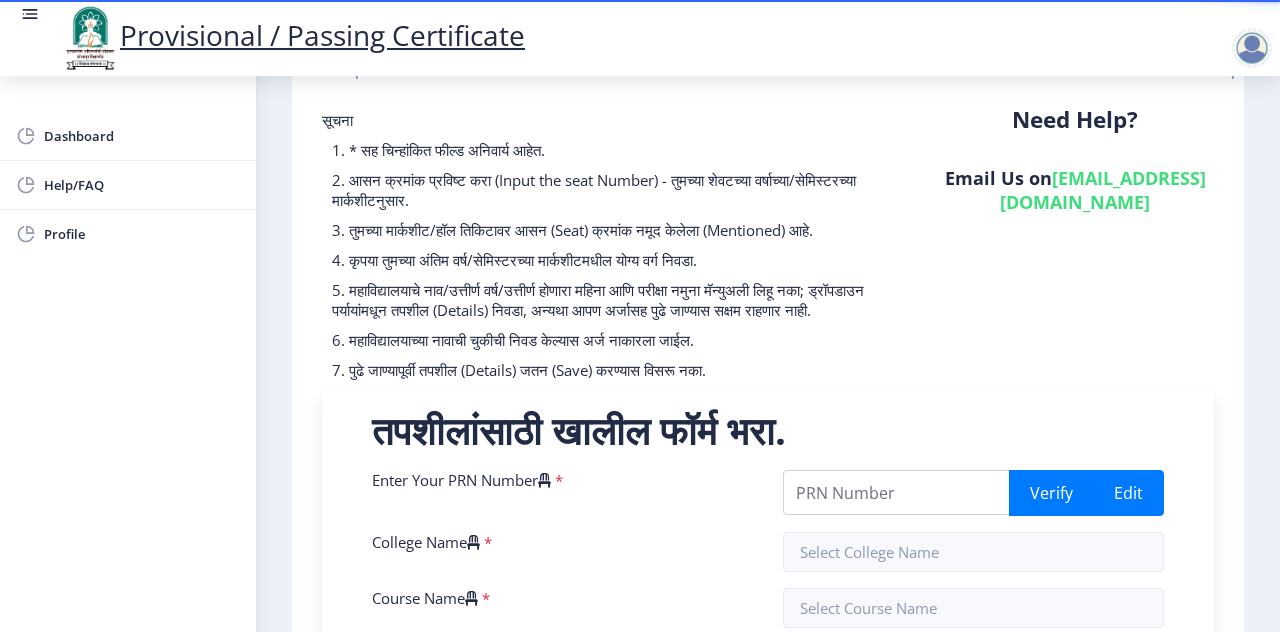 scroll, scrollTop: 300, scrollLeft: 0, axis: vertical 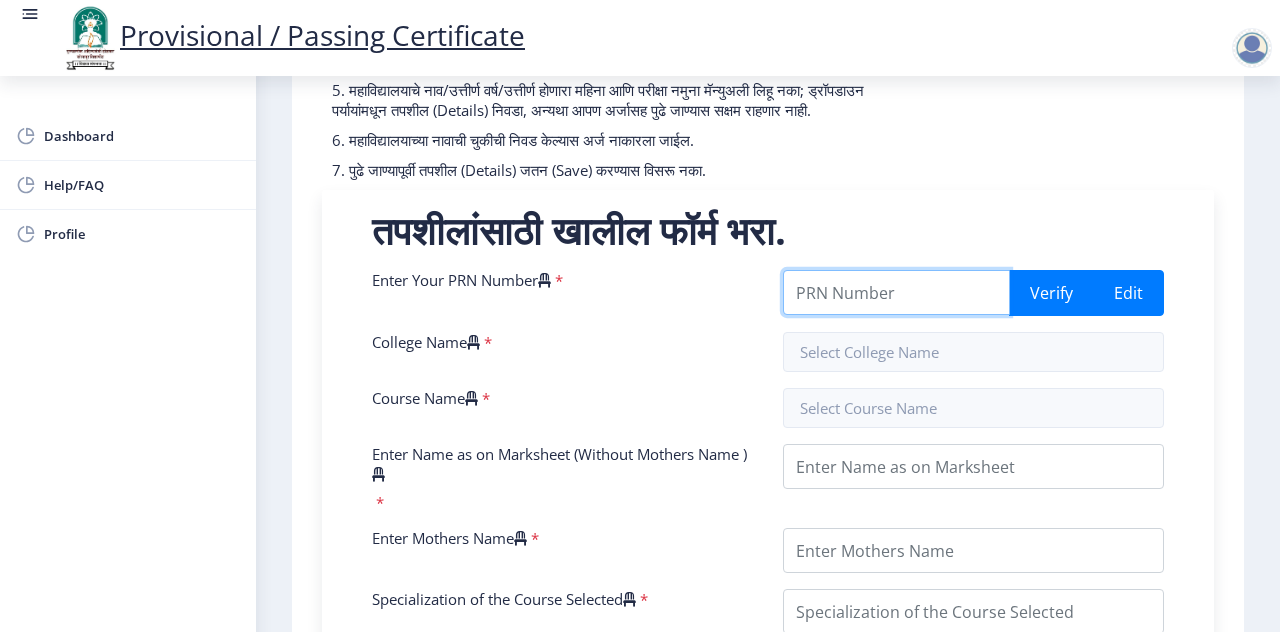click on "Enter Your PRN Number" at bounding box center (896, 292) 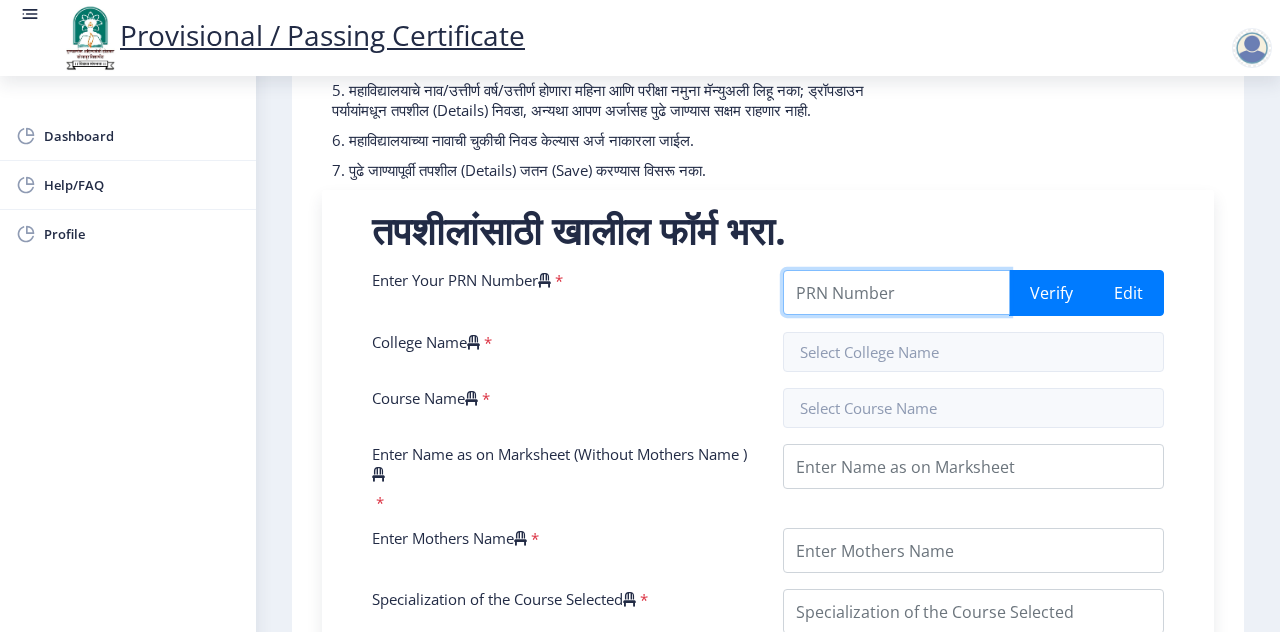 paste on "-202201061045374" 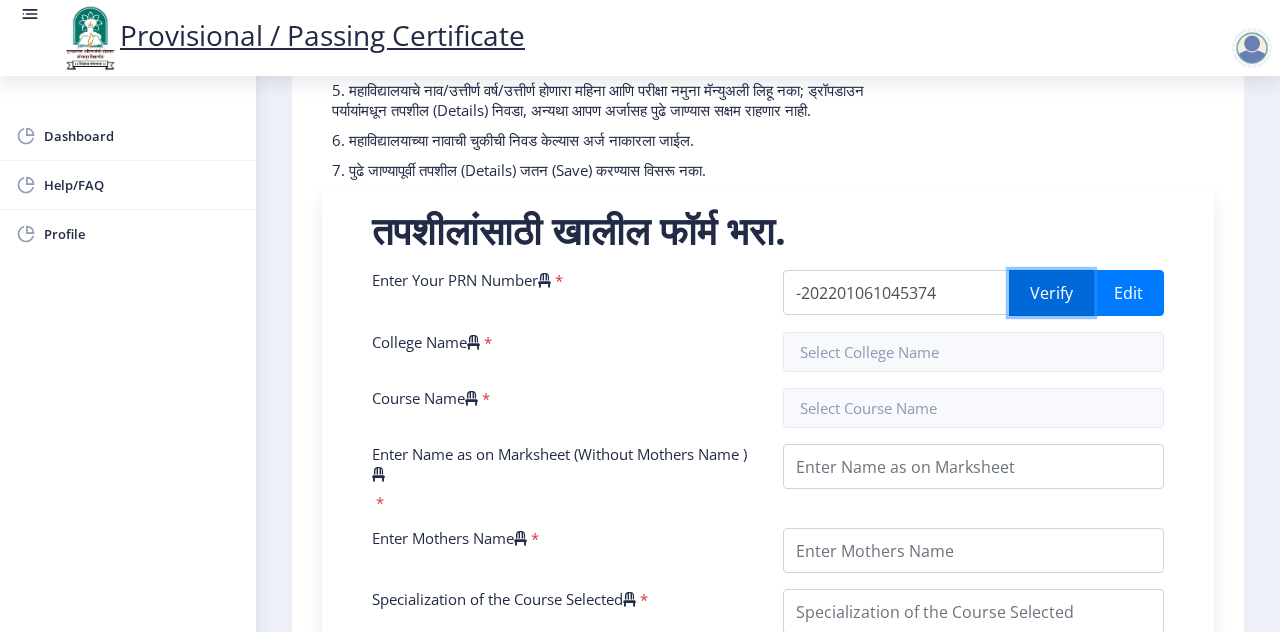 click on "Verify" at bounding box center (1051, 293) 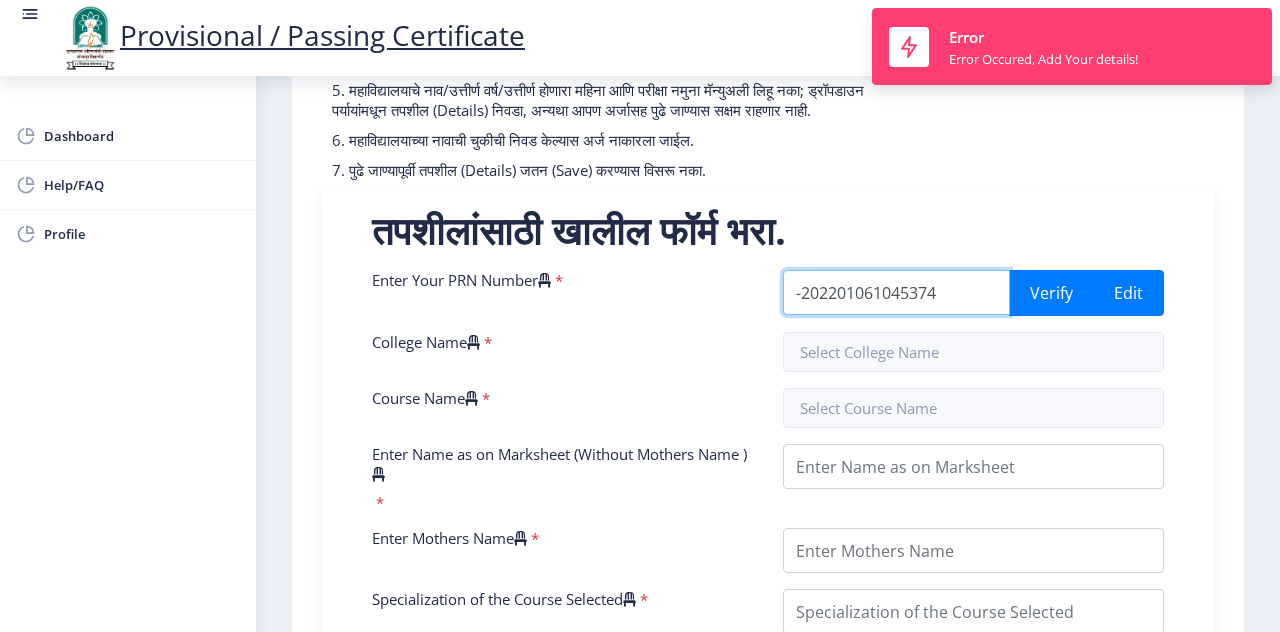 click on "-202201061045374" at bounding box center (896, 292) 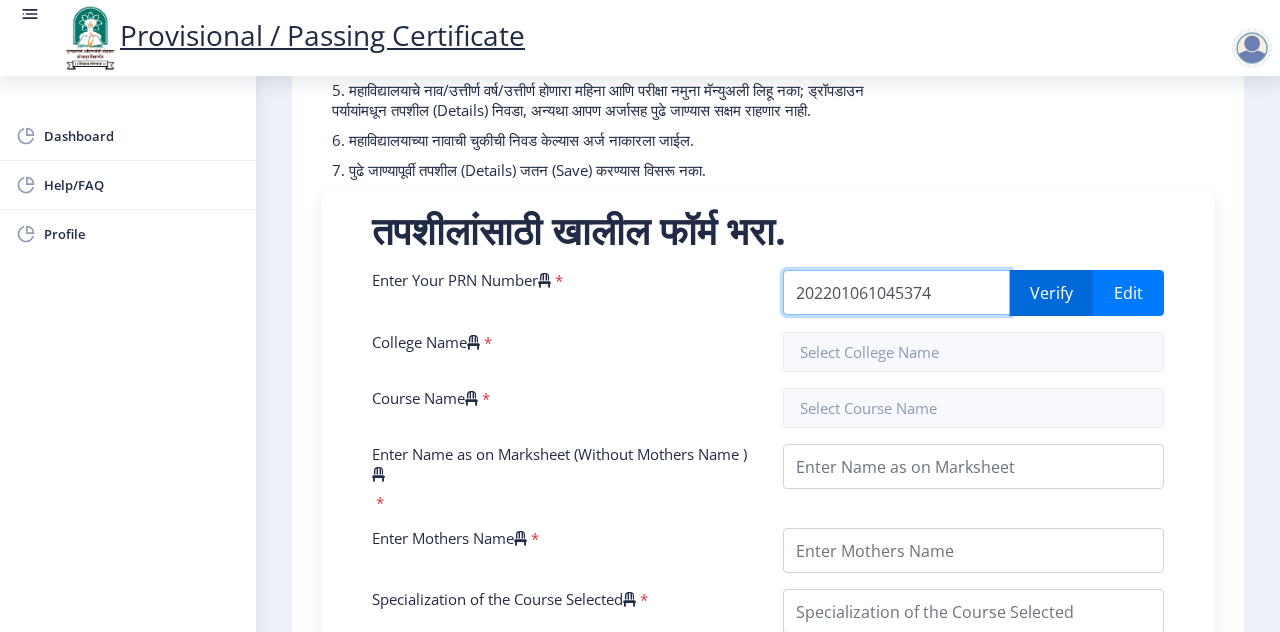 type on "202201061045374" 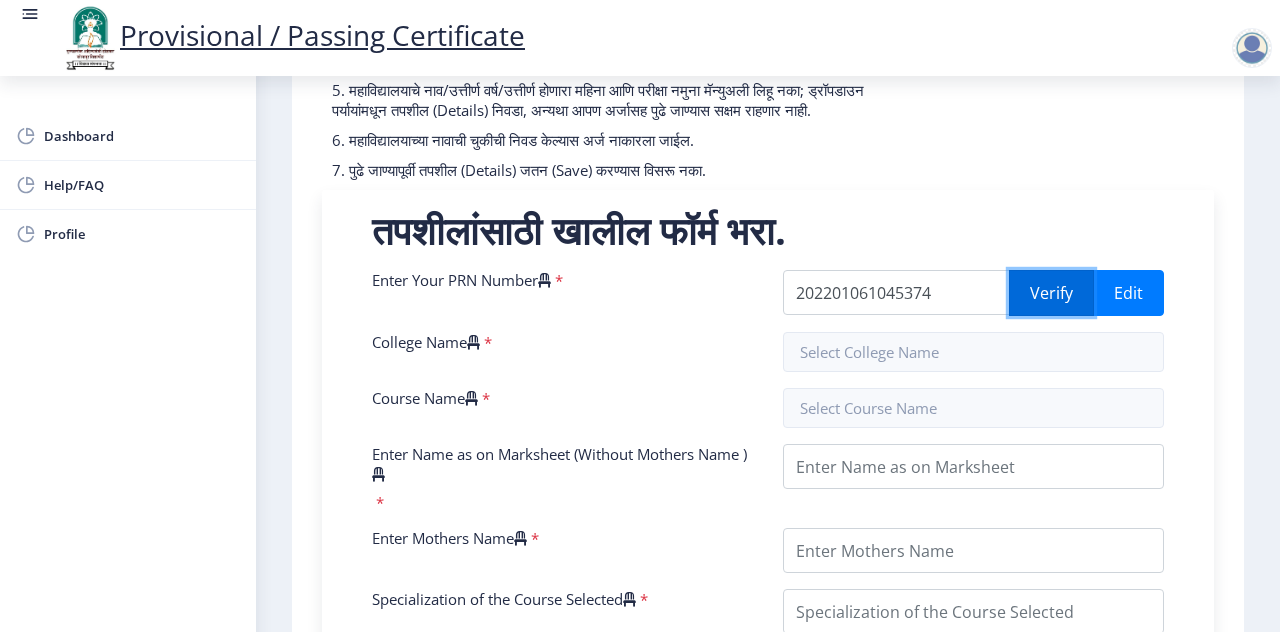click on "Verify" at bounding box center (1051, 293) 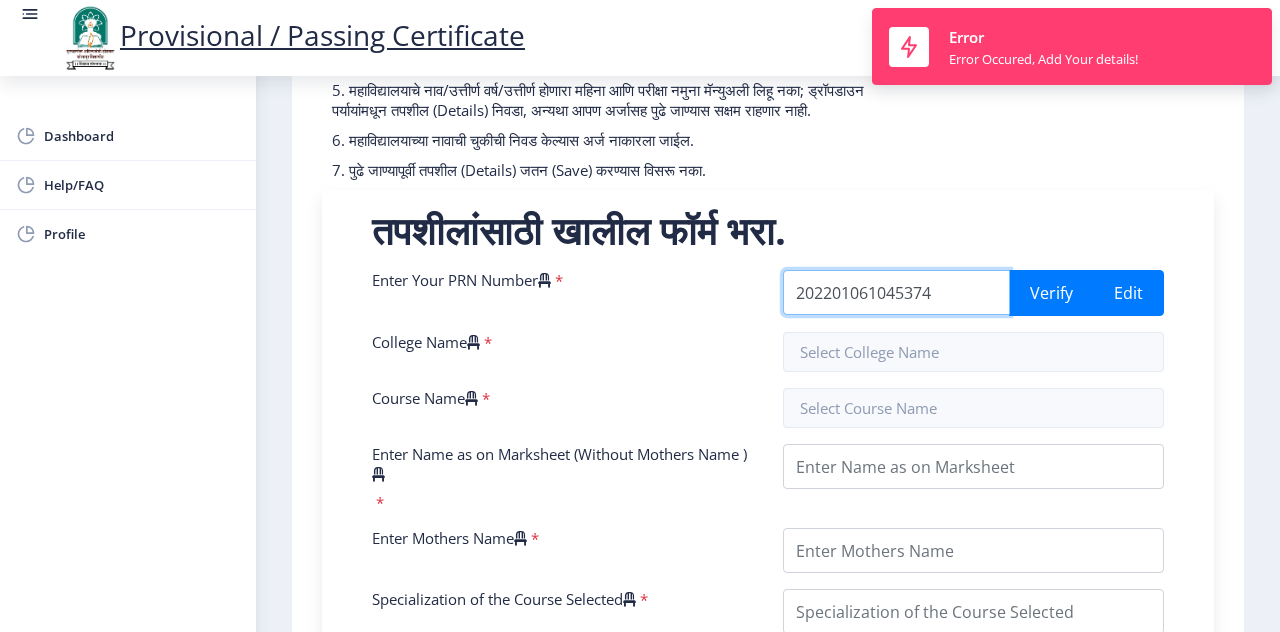 click on "202201061045374" at bounding box center (896, 292) 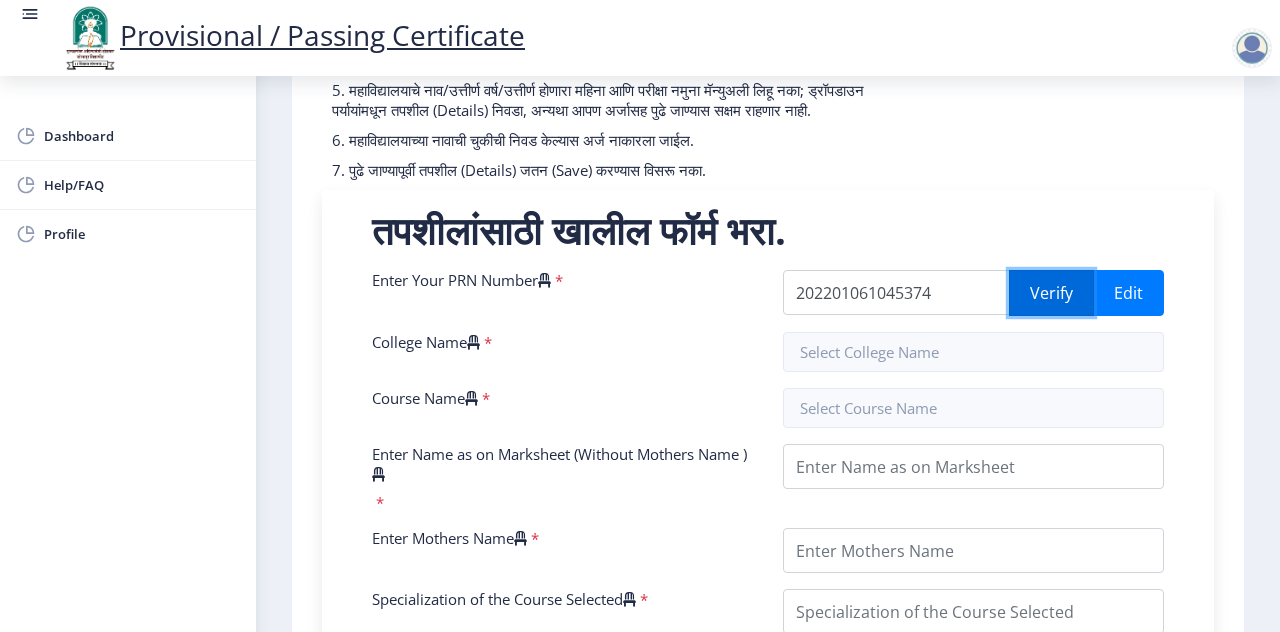 click on "Verify" at bounding box center (1051, 293) 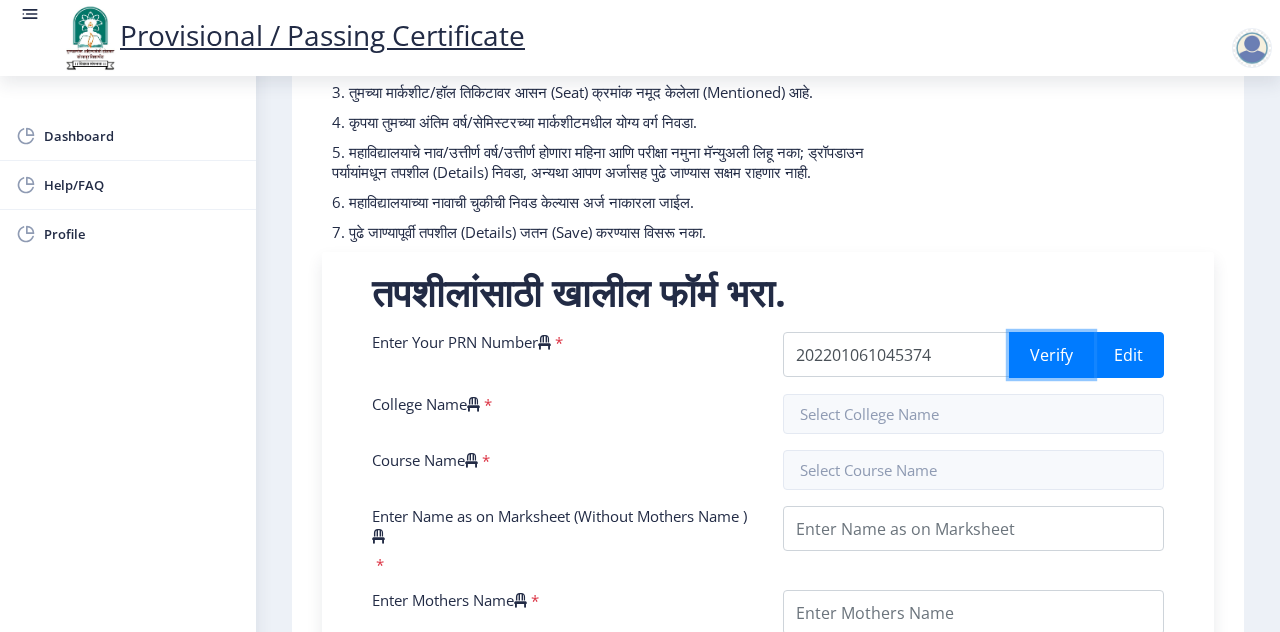 scroll, scrollTop: 300, scrollLeft: 0, axis: vertical 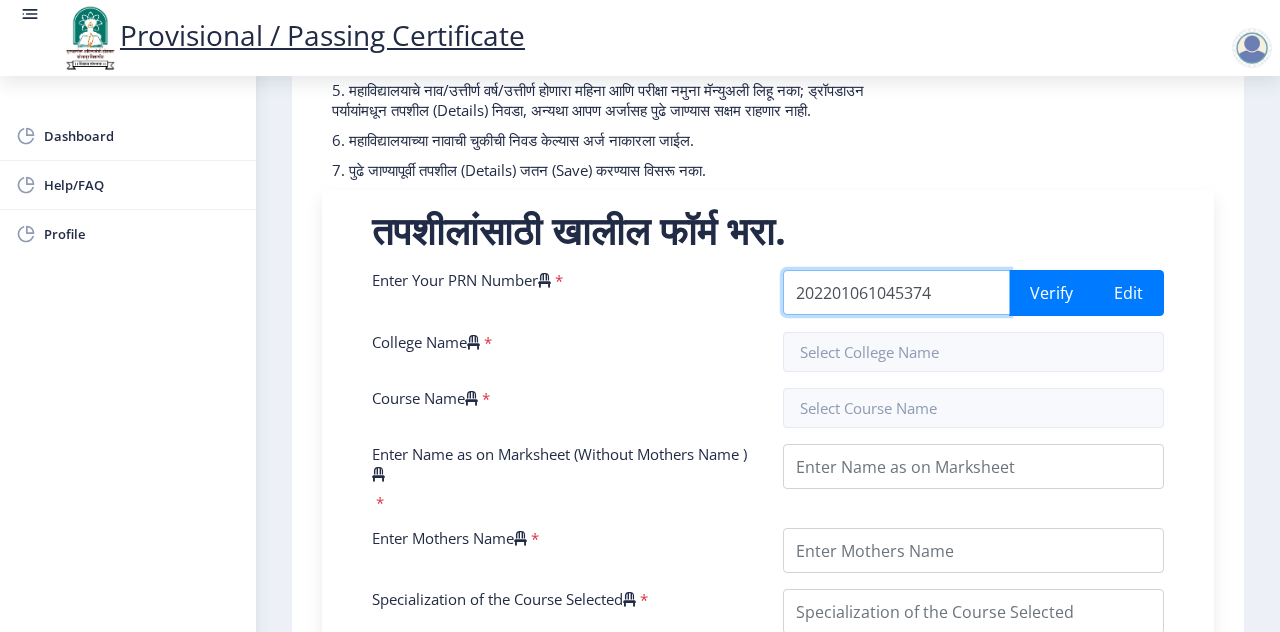 click on "202201061045374" at bounding box center (896, 292) 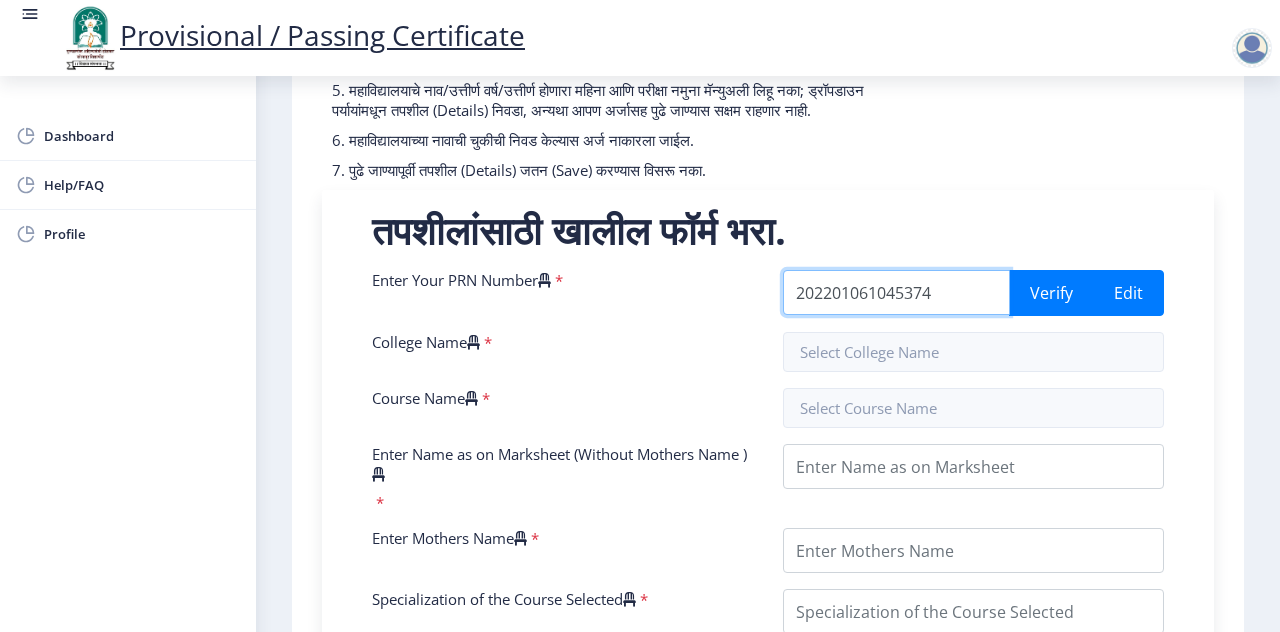 click on "202201061045374" at bounding box center [896, 292] 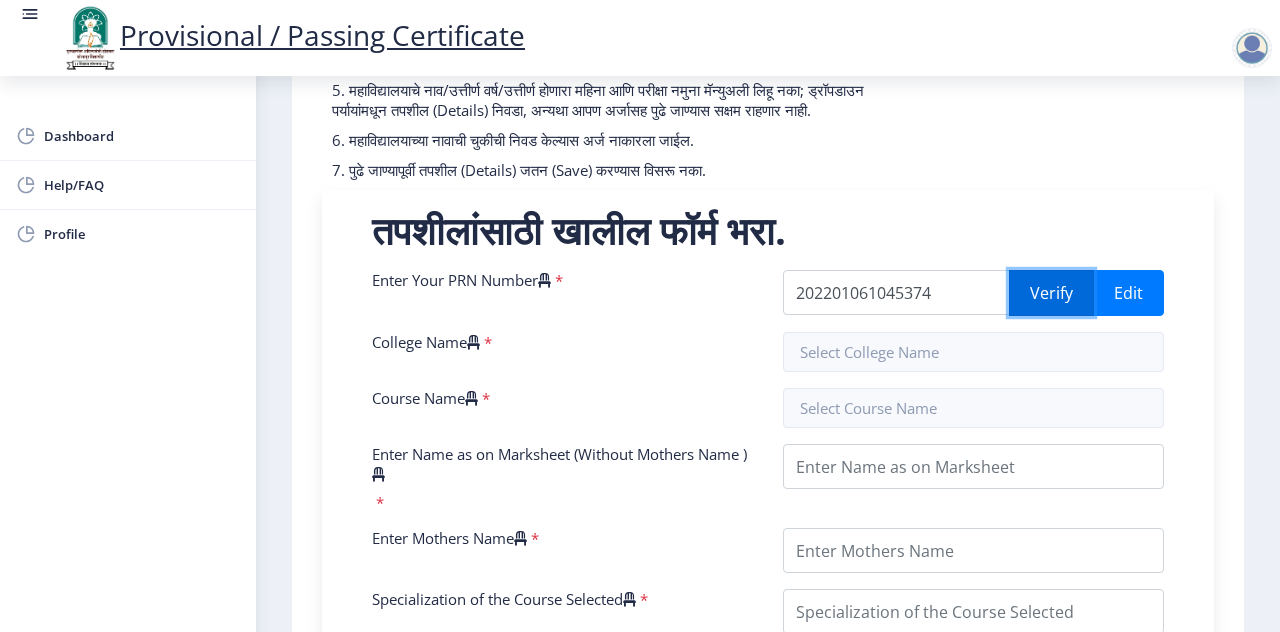 click on "Verify" at bounding box center (1051, 293) 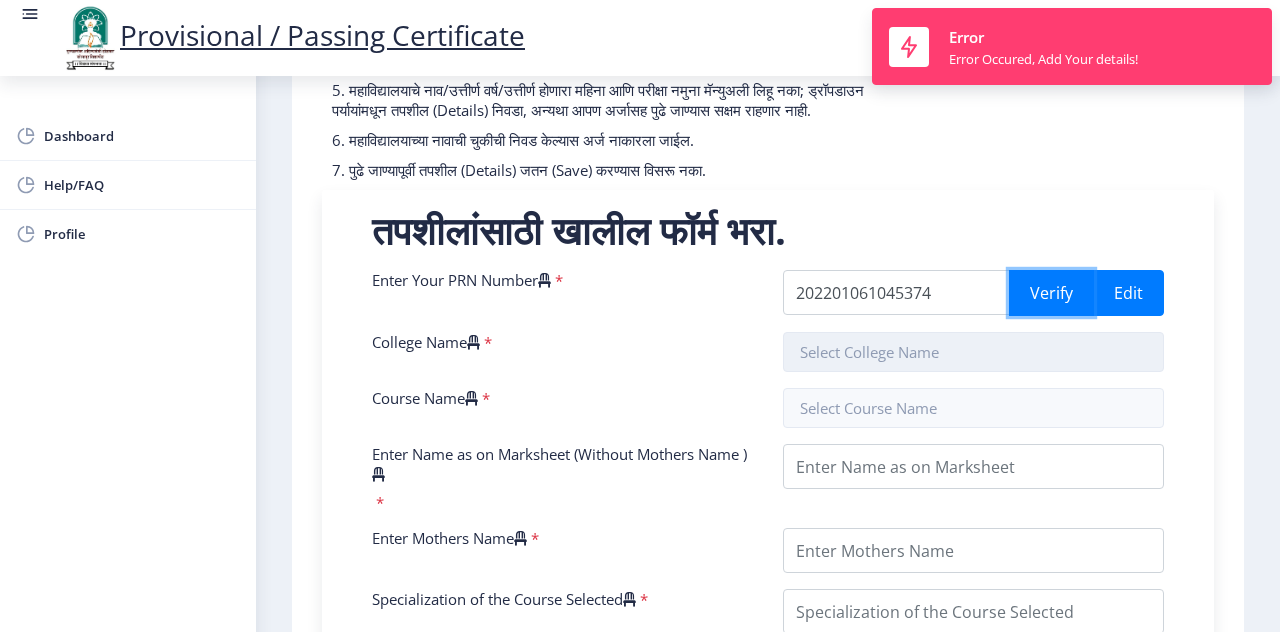 scroll, scrollTop: 400, scrollLeft: 0, axis: vertical 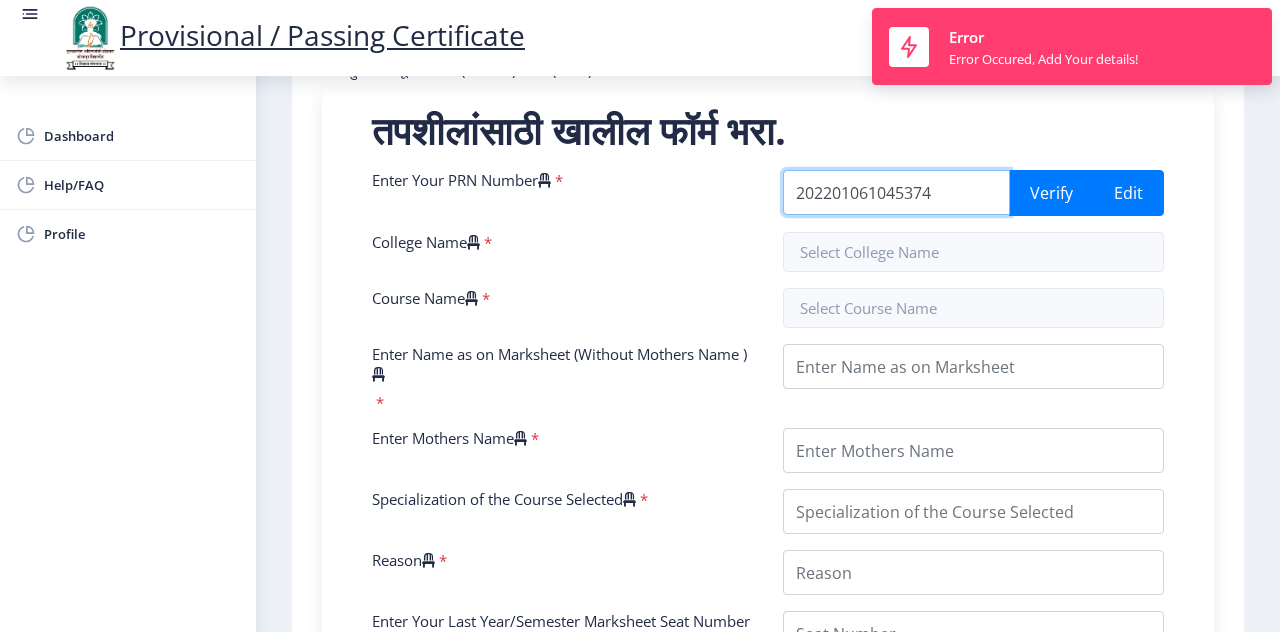 drag, startPoint x: 942, startPoint y: 207, endPoint x: 745, endPoint y: 207, distance: 197 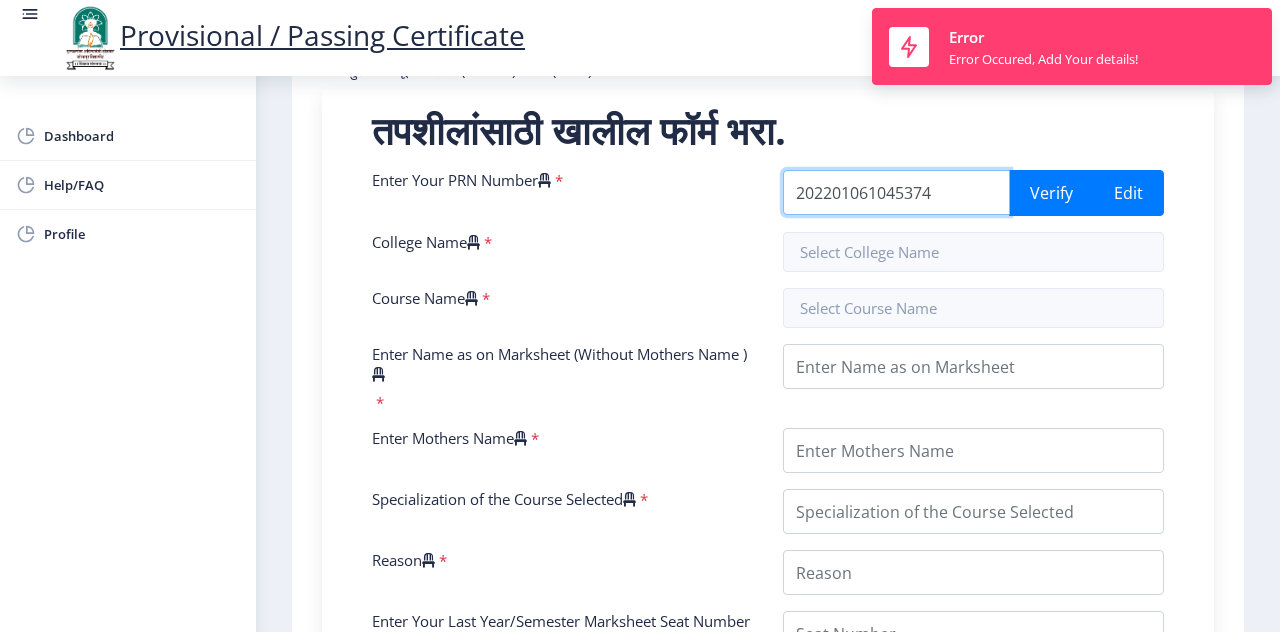 click on "Enter Your PRN Number    * 202201061045374 Verify Edit College Name   * Course Name   *  Enter Name as on Marksheet (Without Mothers Name )   *  Enter Mothers Name    *  Specialization of the Course Selected    *  Reason    *  Enter Your Last Year/Semester Marksheet Seat Number   * Enter Your last year/semester Class Obtained in Exam   * Select result/class  DISTINCTION   FIRST CLASS   HIGHER SECOND CLASS   SECOND CLASS   PASS CLASS   SUCCESSFUL   OUTSTANDING - EXEMPLARY  Grade O Grade A+ Grade A Grade B+ Grade B Grade C+ Grade C Grade F/FC Grade F Grade D Grade E FIRST CLASS WITH DISTINCTION Select Regular/External   *  Select Regular/External   Regular  External  Special Select ATKT   *  Select AT/KT   None ATKT  Enter Passing Year   *  2025   2024   2023   2022   2021   2020   2019   2018   2017   2016   2015   2014   2013   2012   2011   2010   2009   2008   2007   2006   2005   2004   2003   2002   2001   2000   1999   1998   1997   1996   1995   1994   1993   1992   1991  * *" at bounding box center [768, 627] 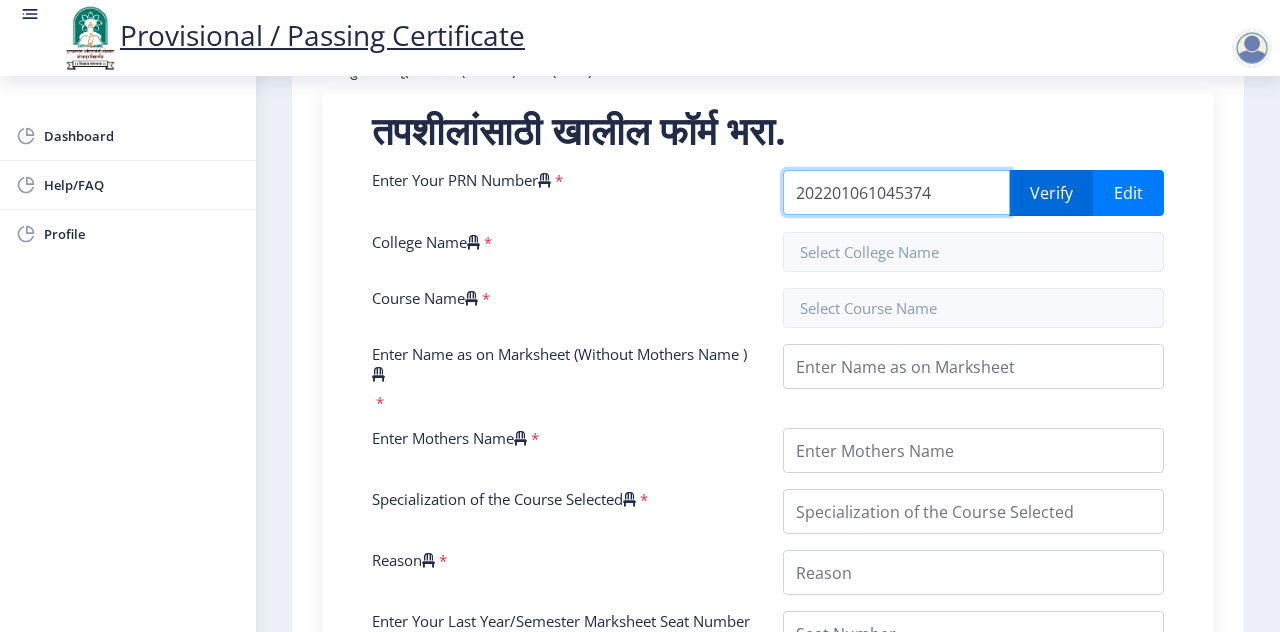 type on "202201061045374" 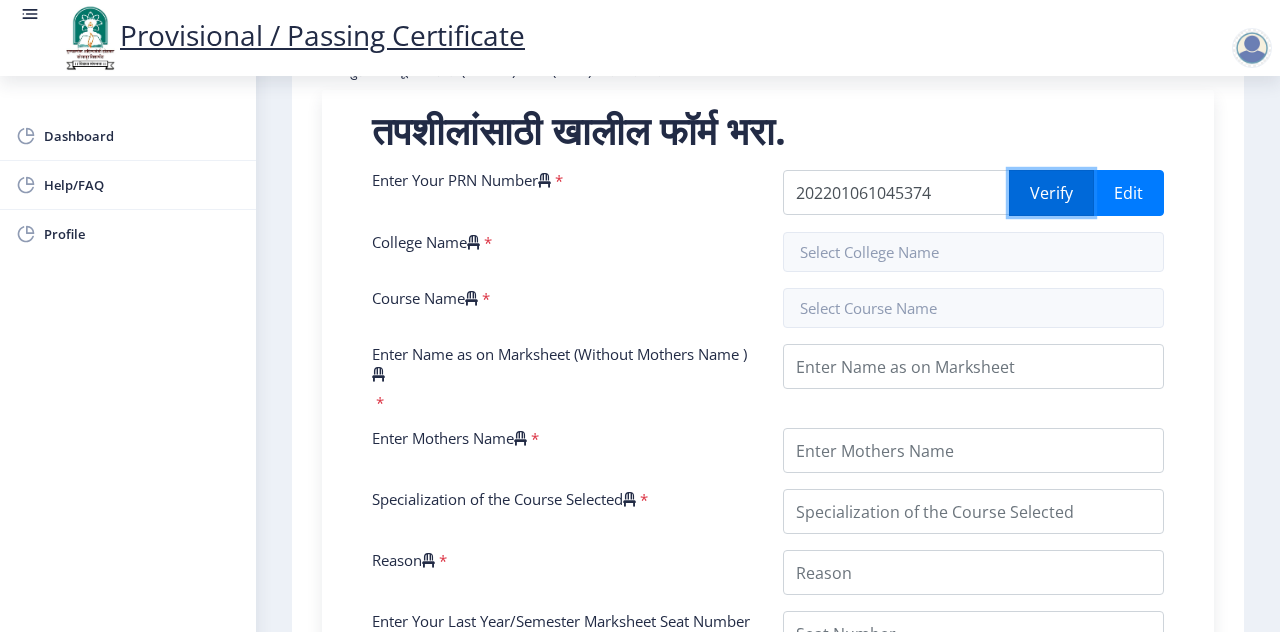 click on "Verify" at bounding box center [1051, 193] 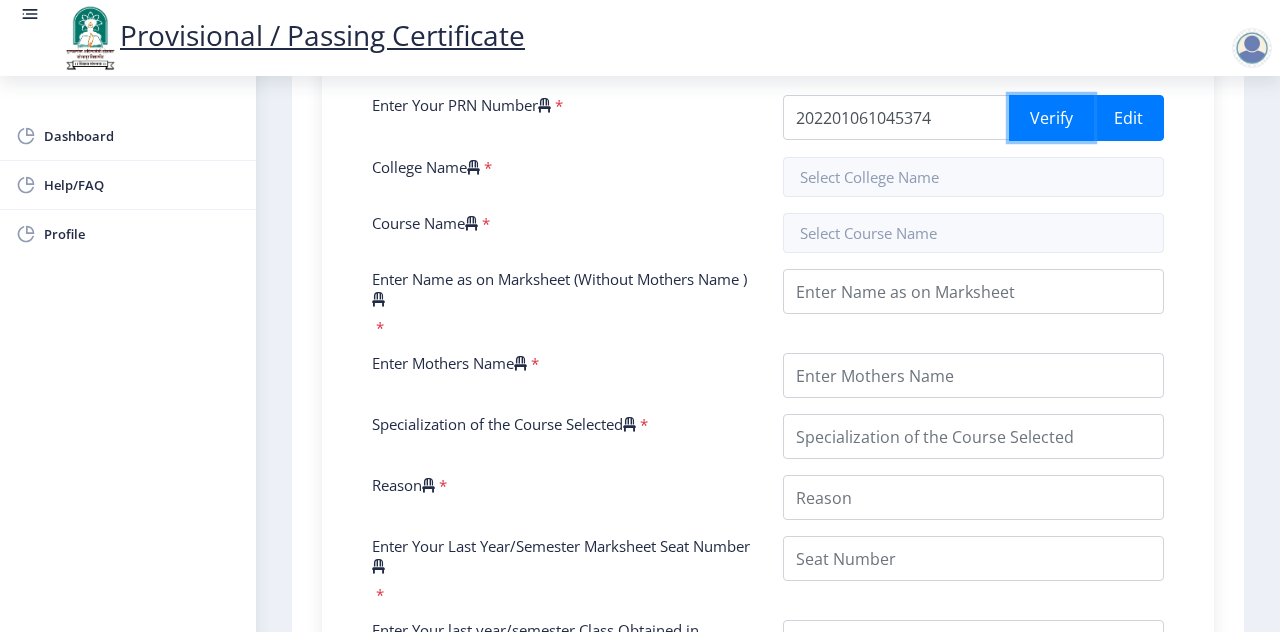 scroll, scrollTop: 500, scrollLeft: 0, axis: vertical 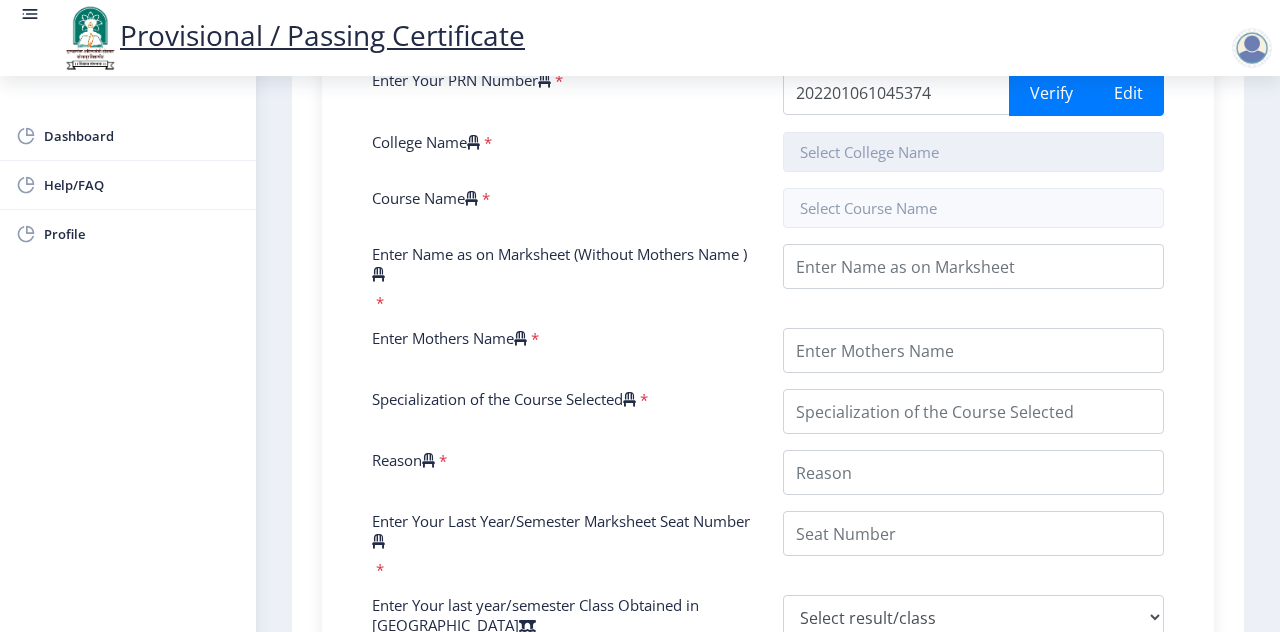 click at bounding box center [973, 152] 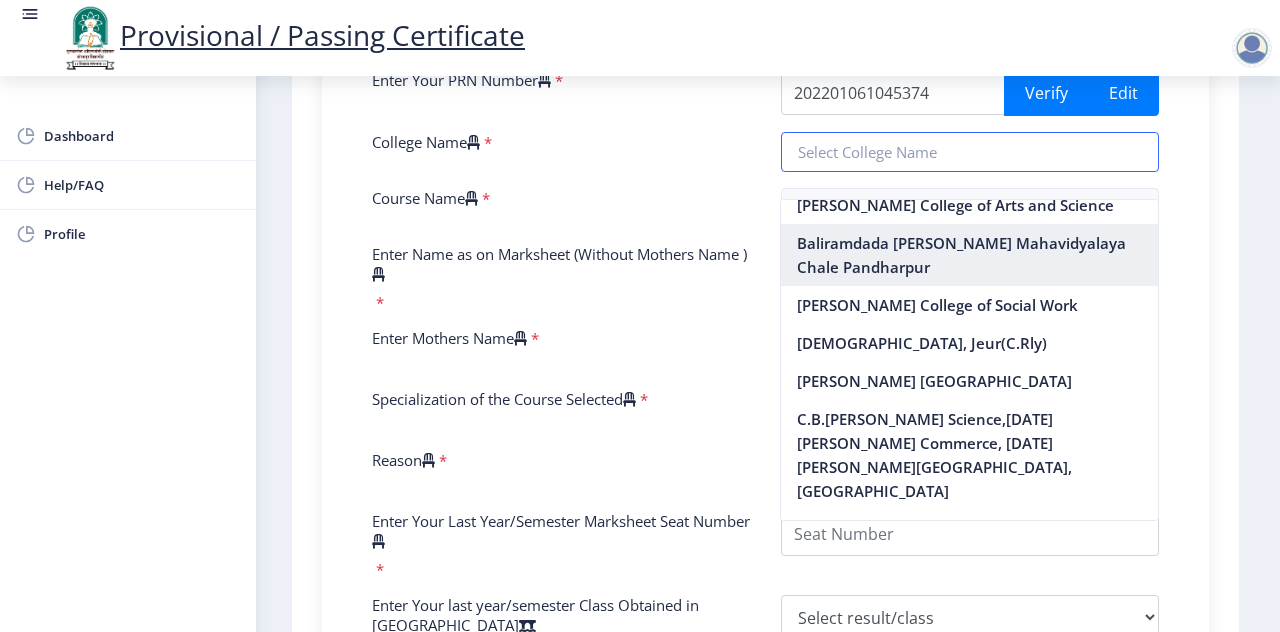 scroll, scrollTop: 300, scrollLeft: 0, axis: vertical 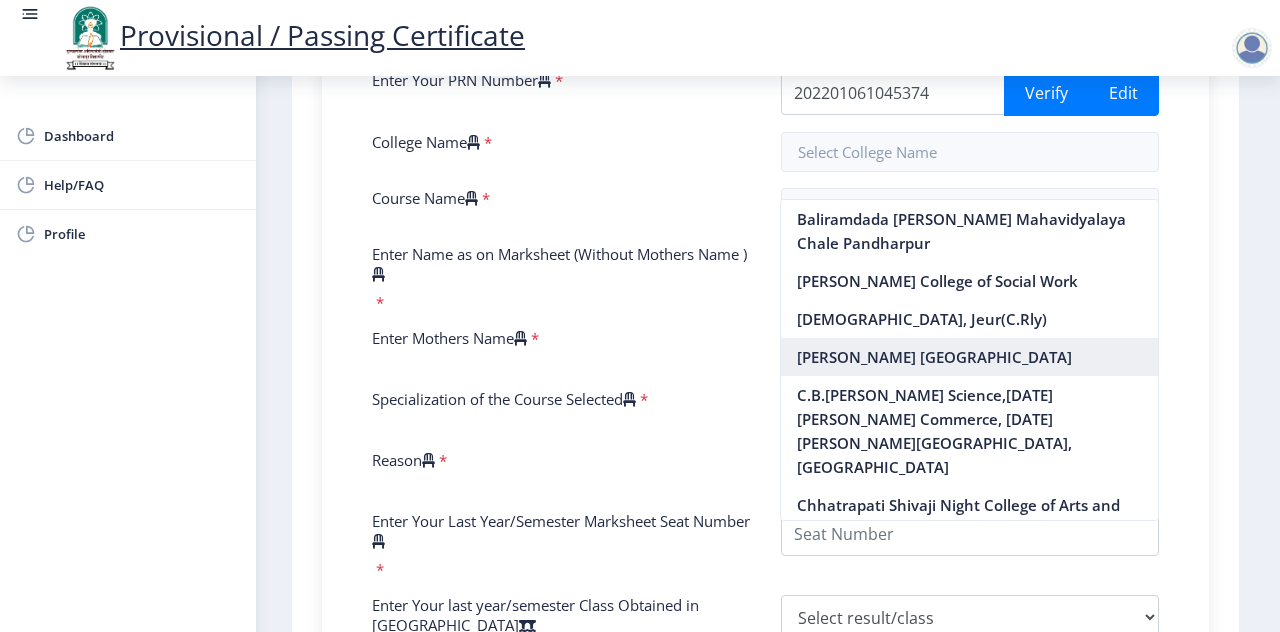 click on "[PERSON_NAME] [GEOGRAPHIC_DATA]" at bounding box center (969, 357) 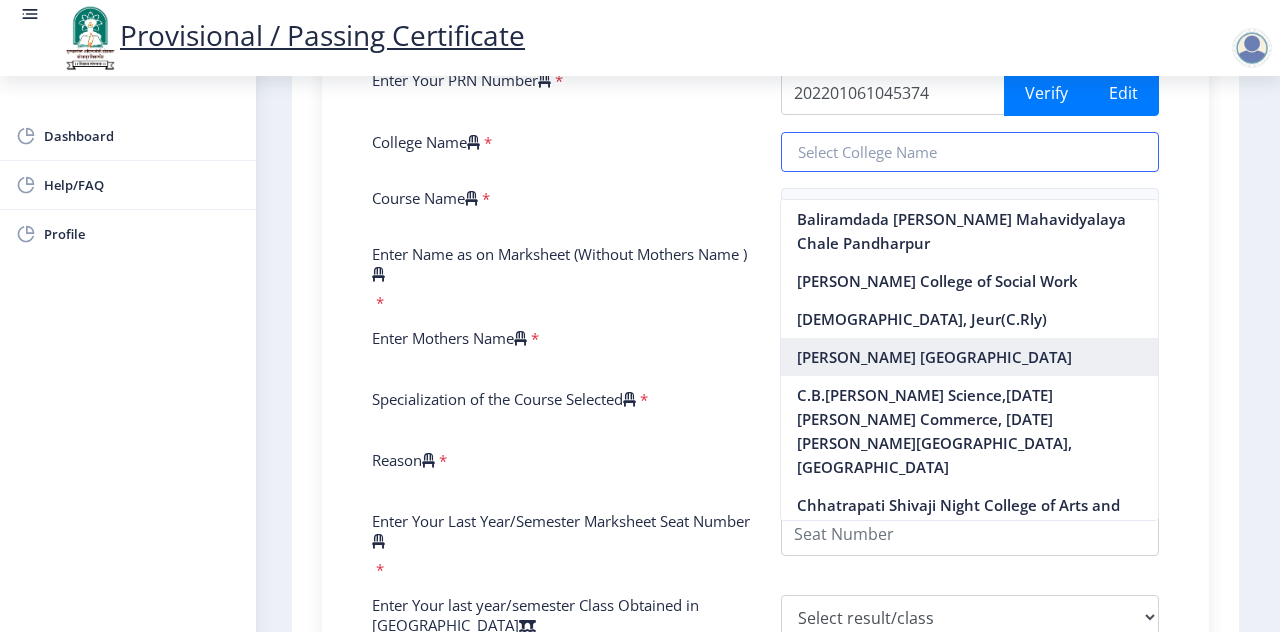 type on "[PERSON_NAME] [GEOGRAPHIC_DATA]" 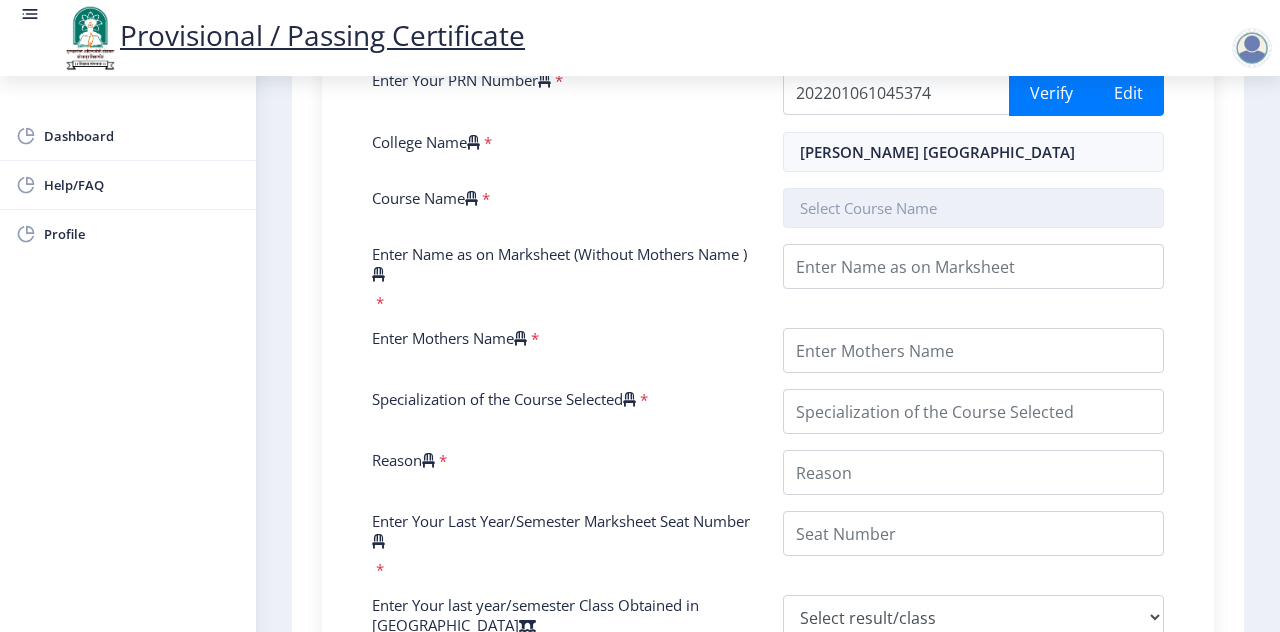 click at bounding box center [973, 208] 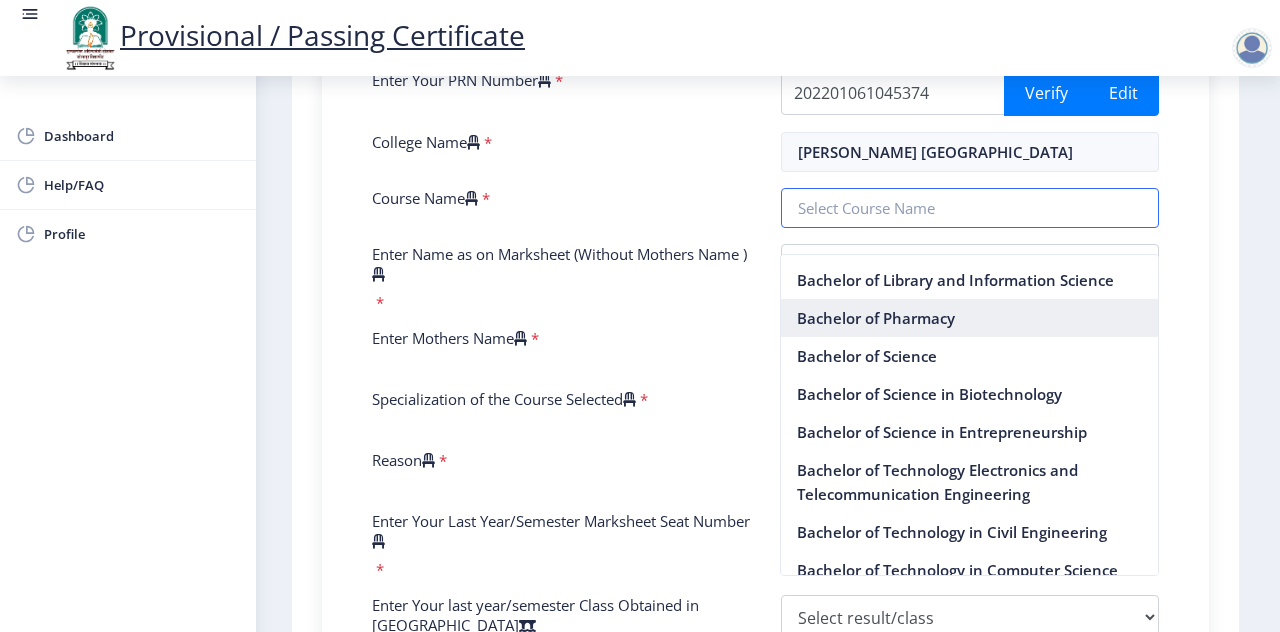 scroll, scrollTop: 500, scrollLeft: 0, axis: vertical 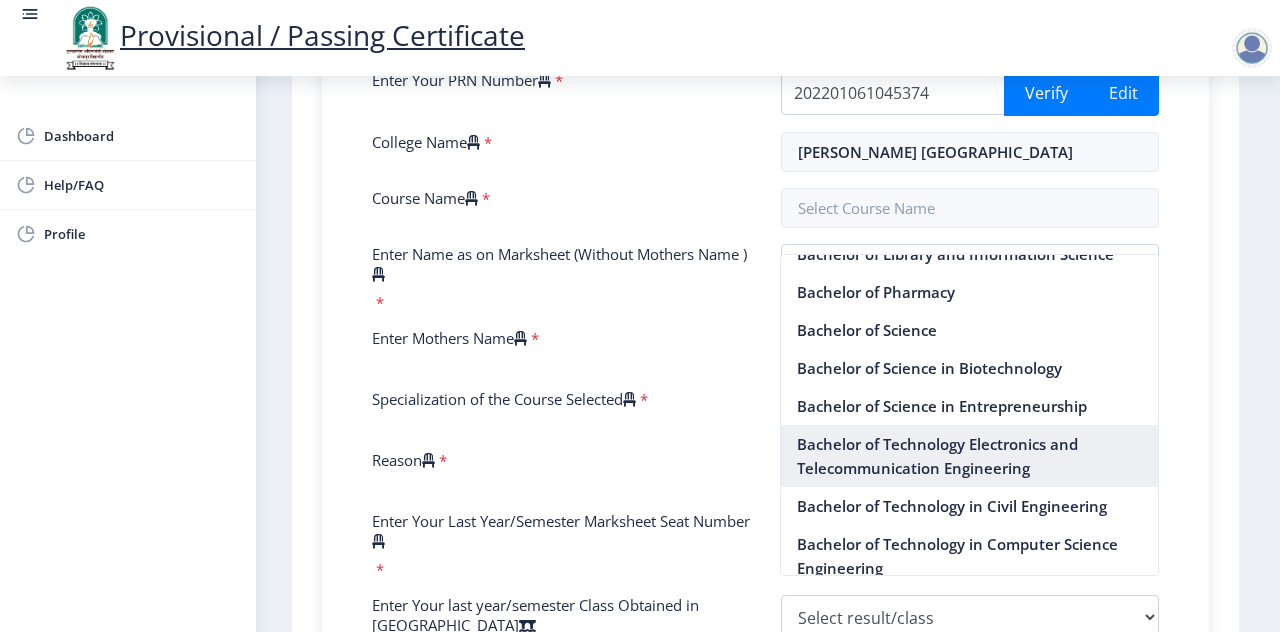 click on "Bachelor of Technology Electronics and Telecommunication Engineering" at bounding box center [969, 456] 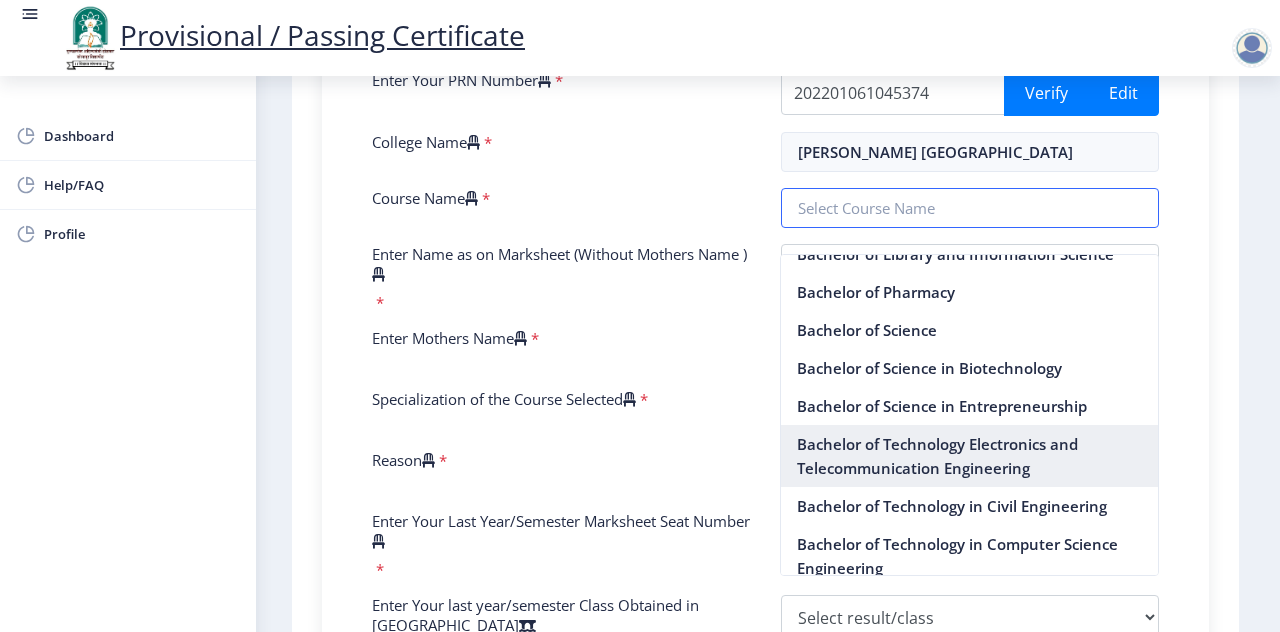 type on "Bachelor of Technology Electronics and Telecommunication Engineering" 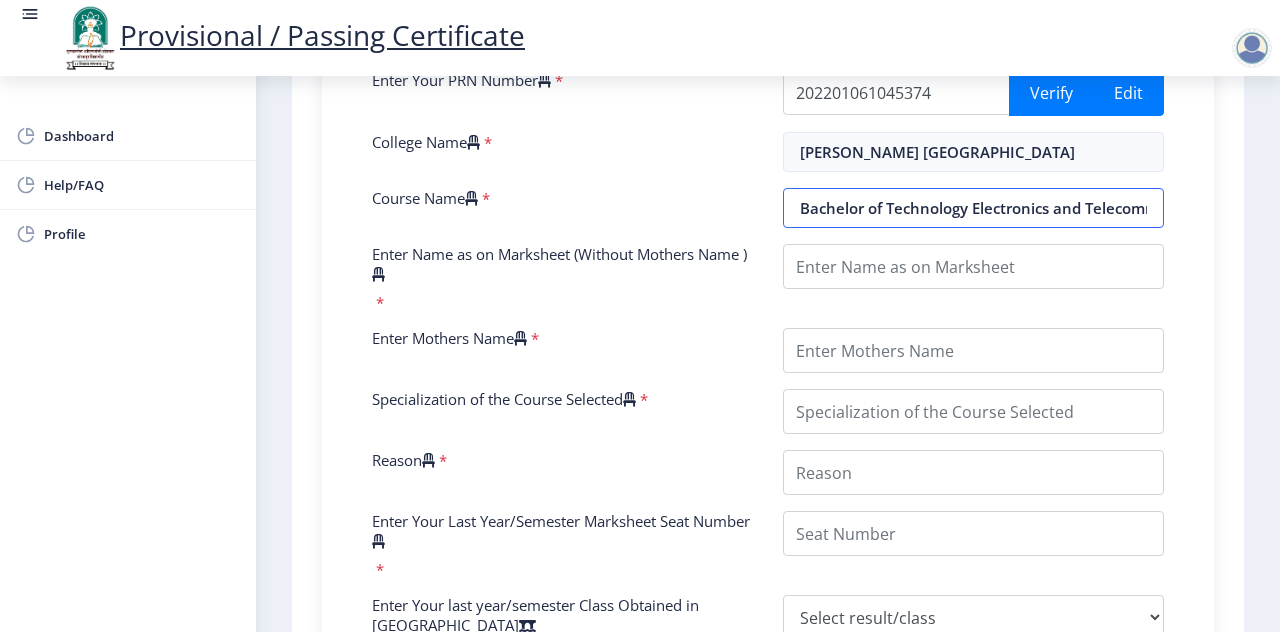 scroll, scrollTop: 0, scrollLeft: 172, axis: horizontal 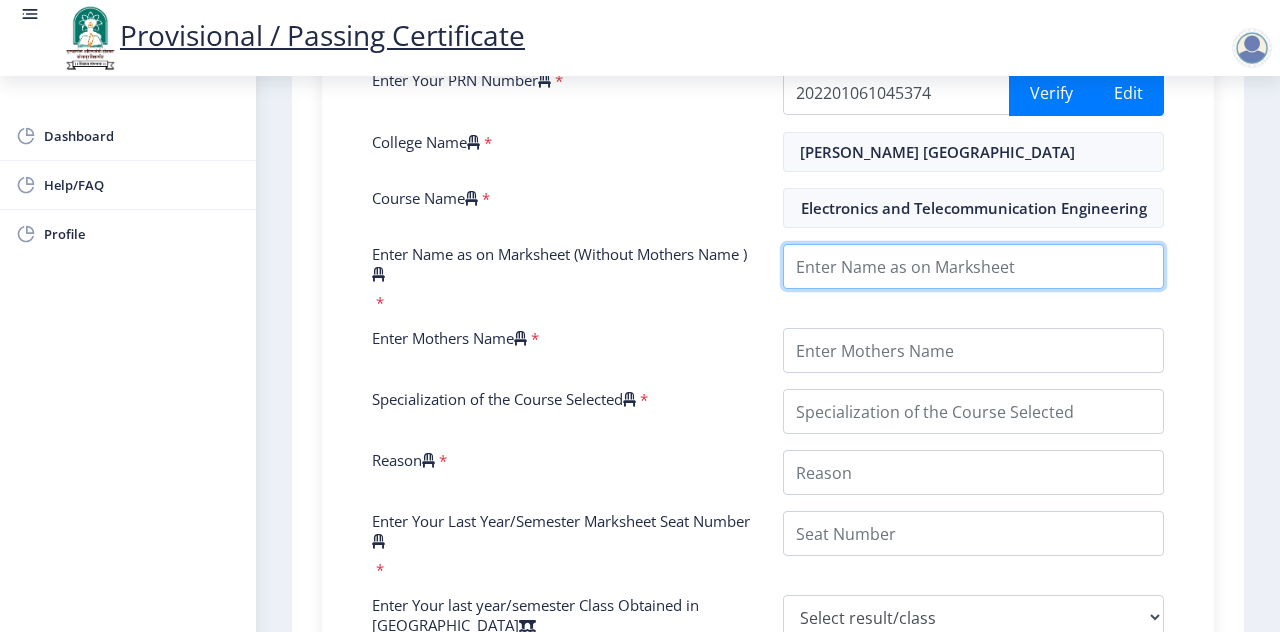 click on "Enter Name as on Marksheet (Without Mothers Name )" at bounding box center (973, 266) 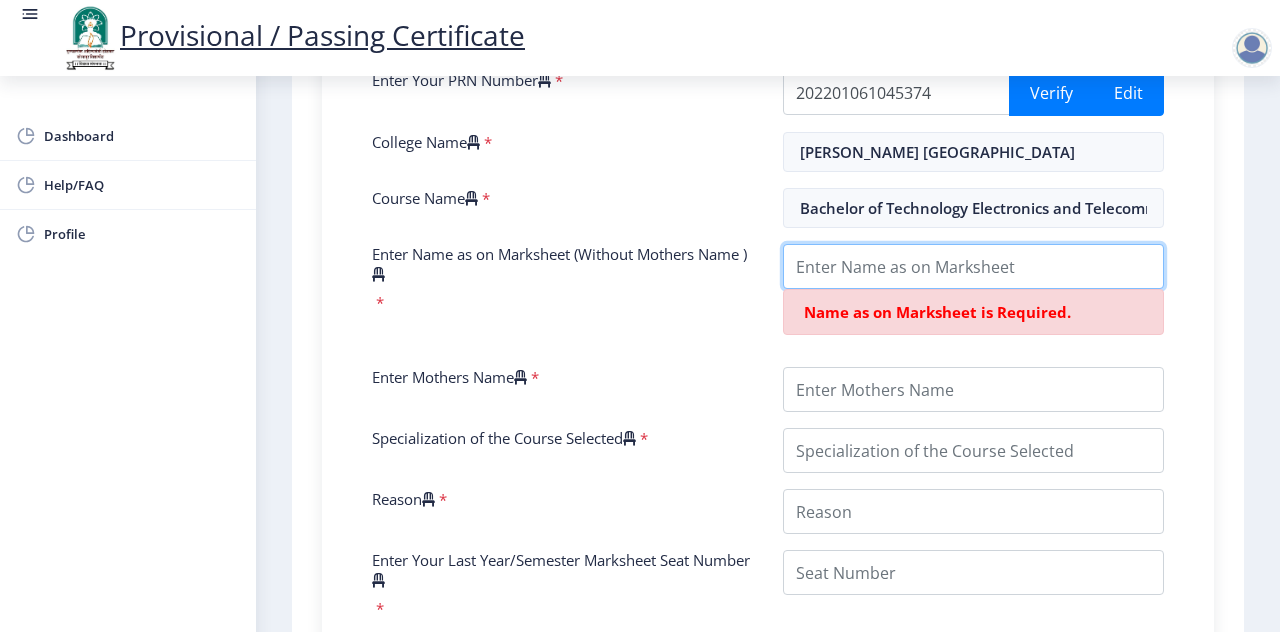 paste on "[PERSON_NAME]" 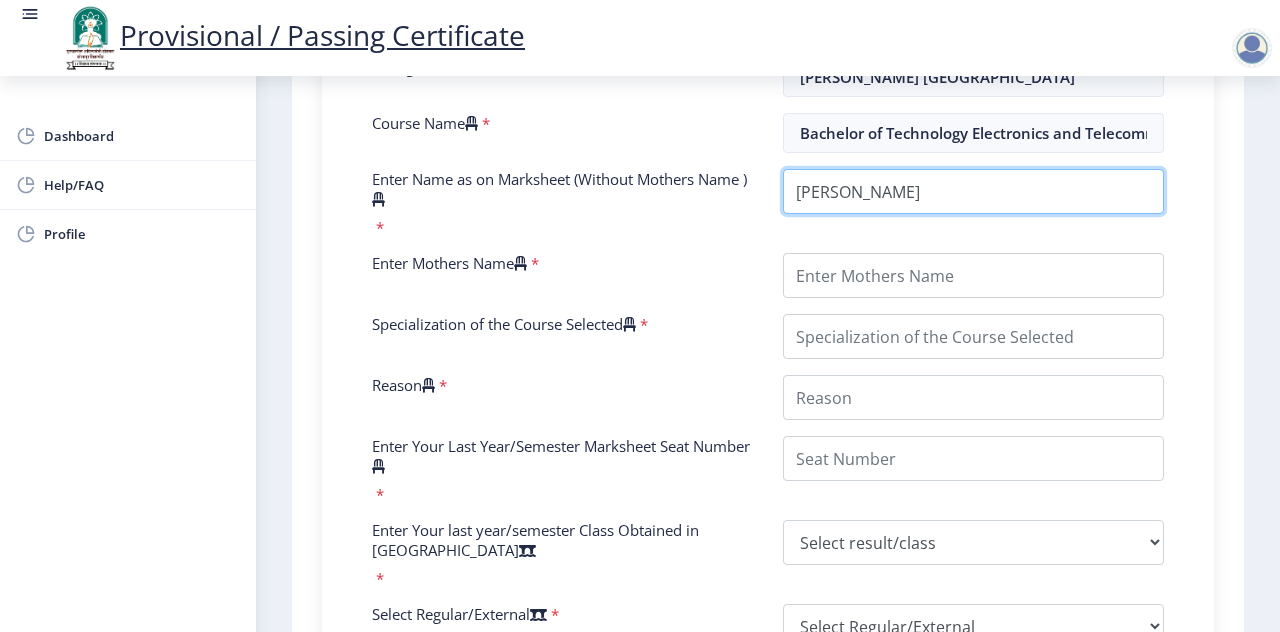 scroll, scrollTop: 600, scrollLeft: 0, axis: vertical 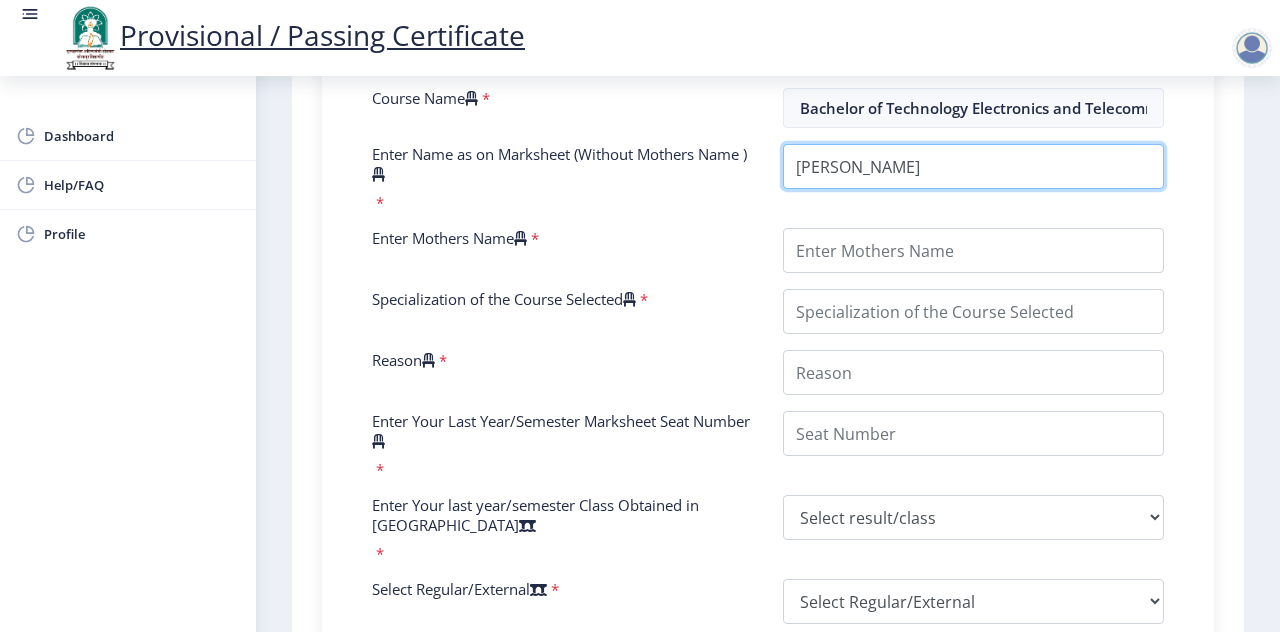 type on "[PERSON_NAME]" 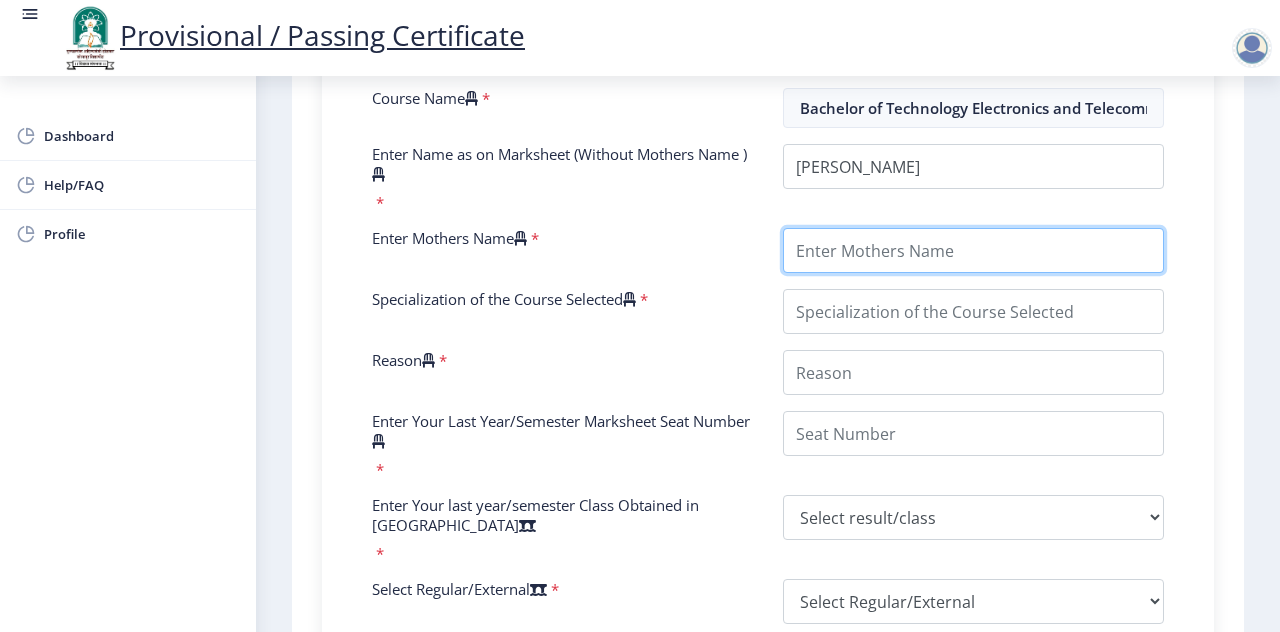 click on "Enter Mothers Name" at bounding box center (973, 250) 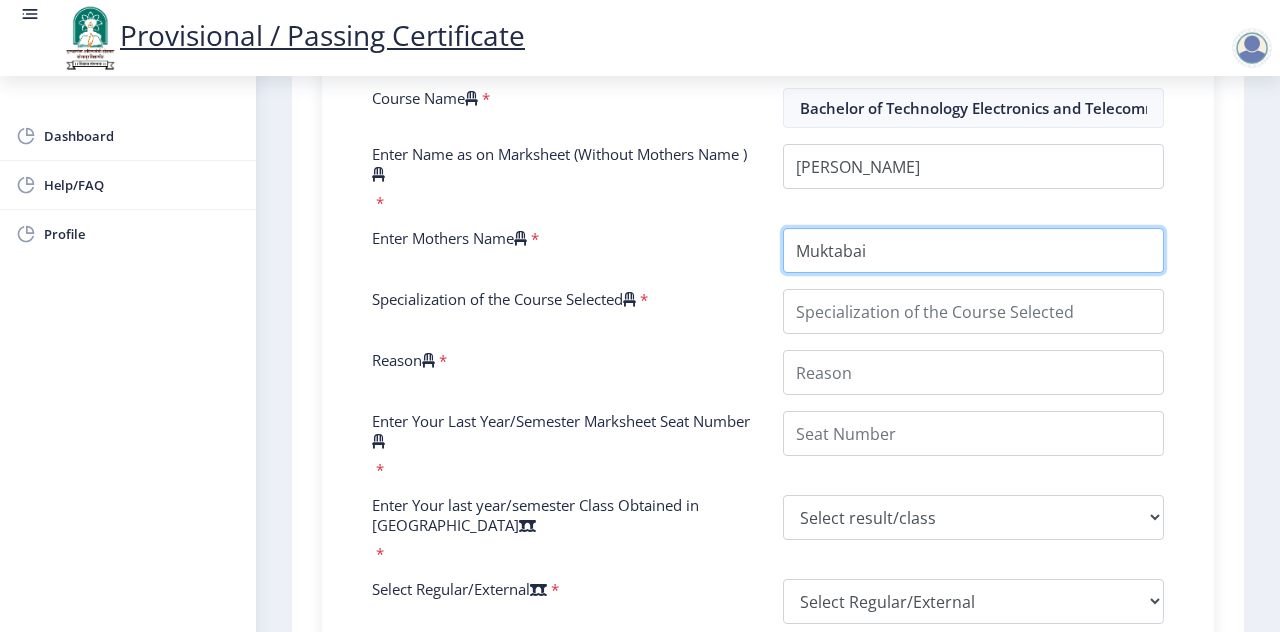 type on "Muktabai" 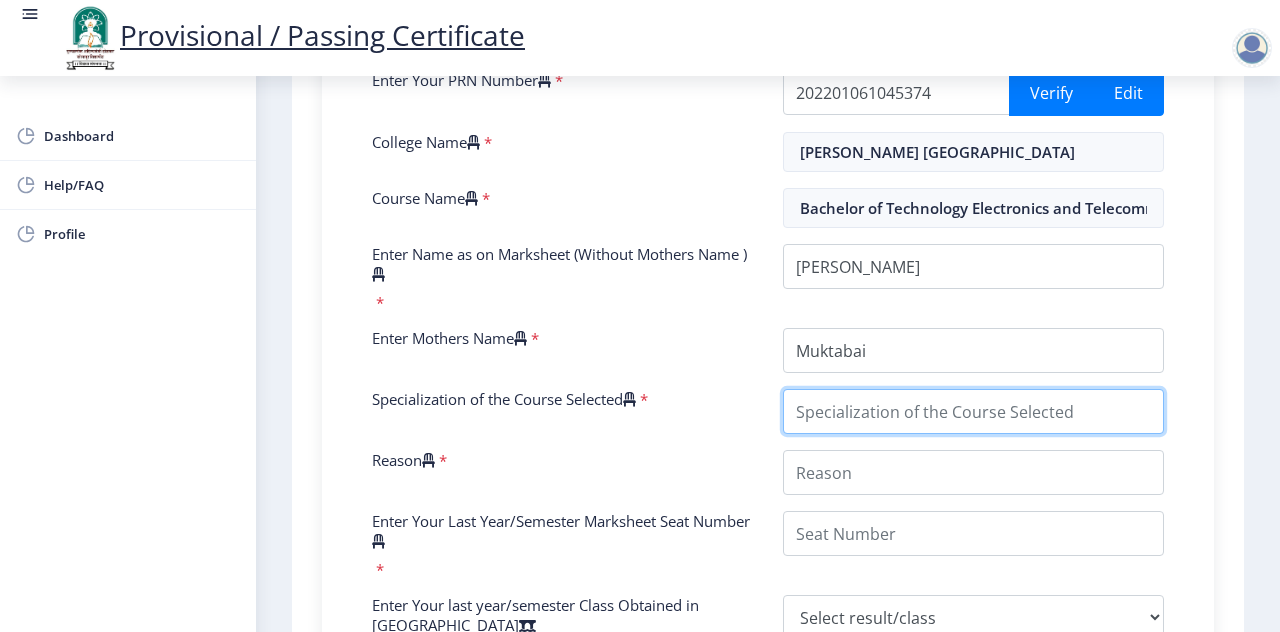 scroll, scrollTop: 600, scrollLeft: 0, axis: vertical 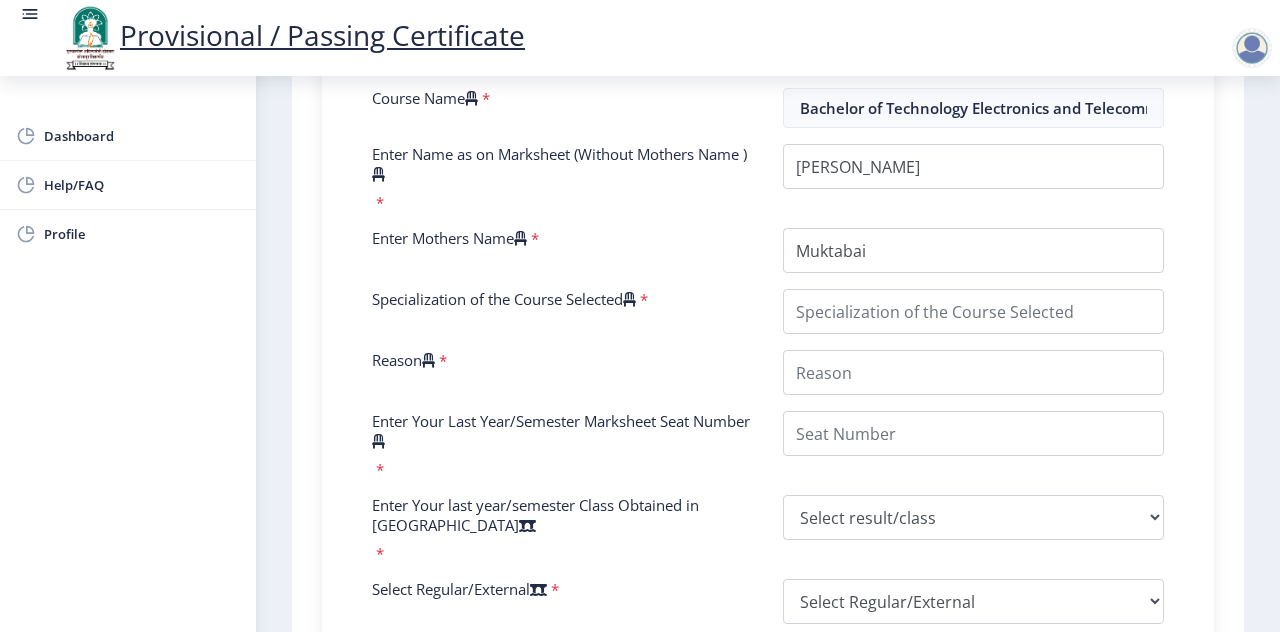 click at bounding box center [629, 299] 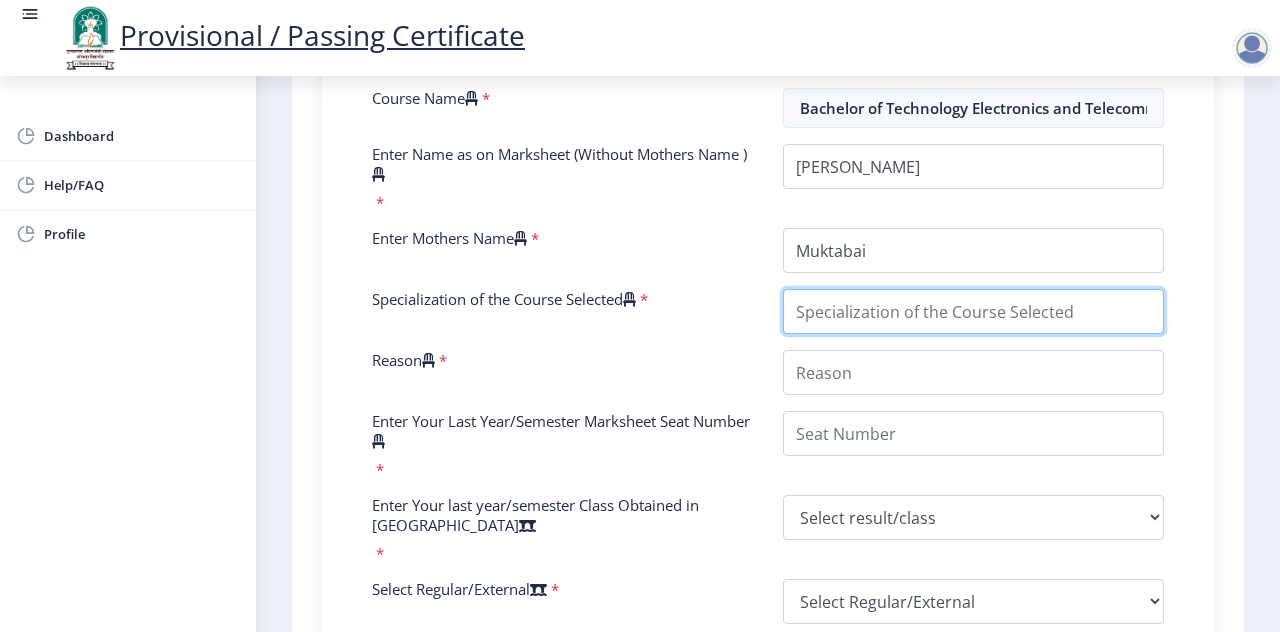 click on "Specialization of the Course Selected" at bounding box center (973, 311) 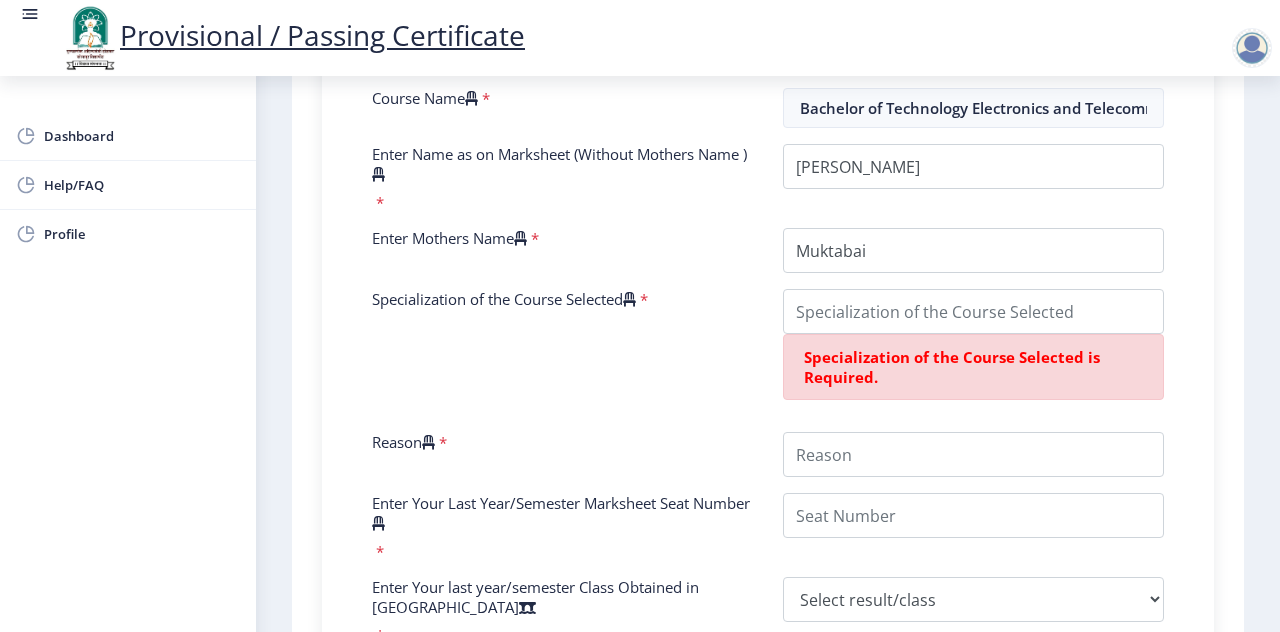 click at bounding box center (629, 299) 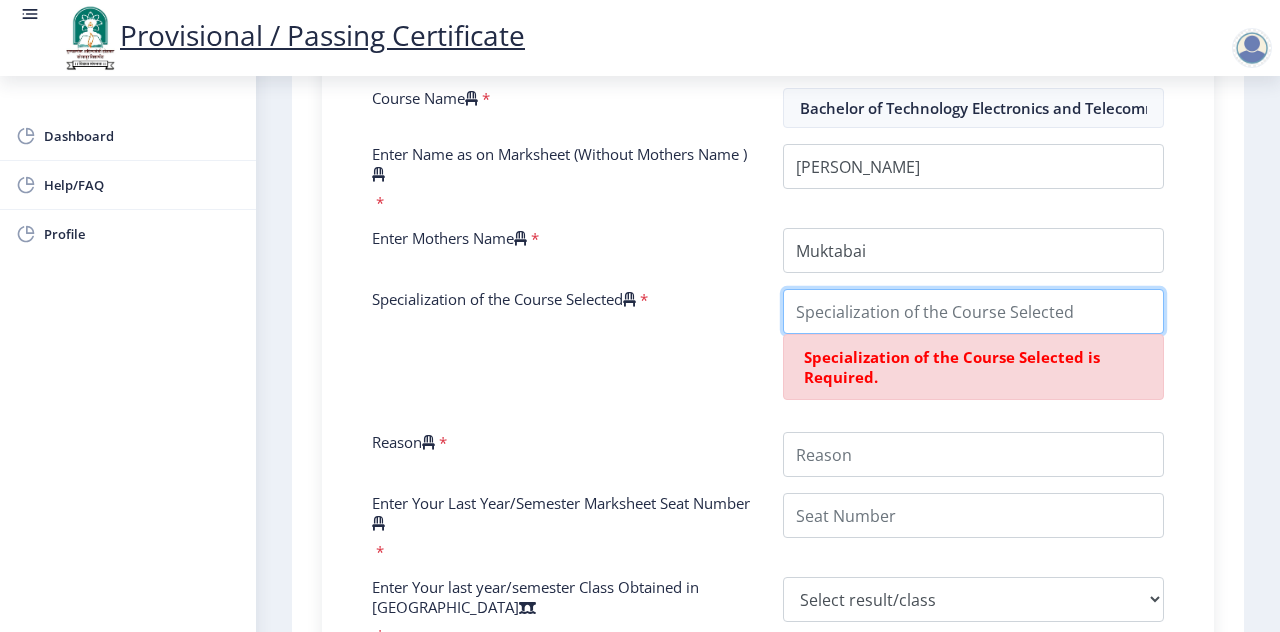 click on "Specialization of the Course Selected" at bounding box center [973, 311] 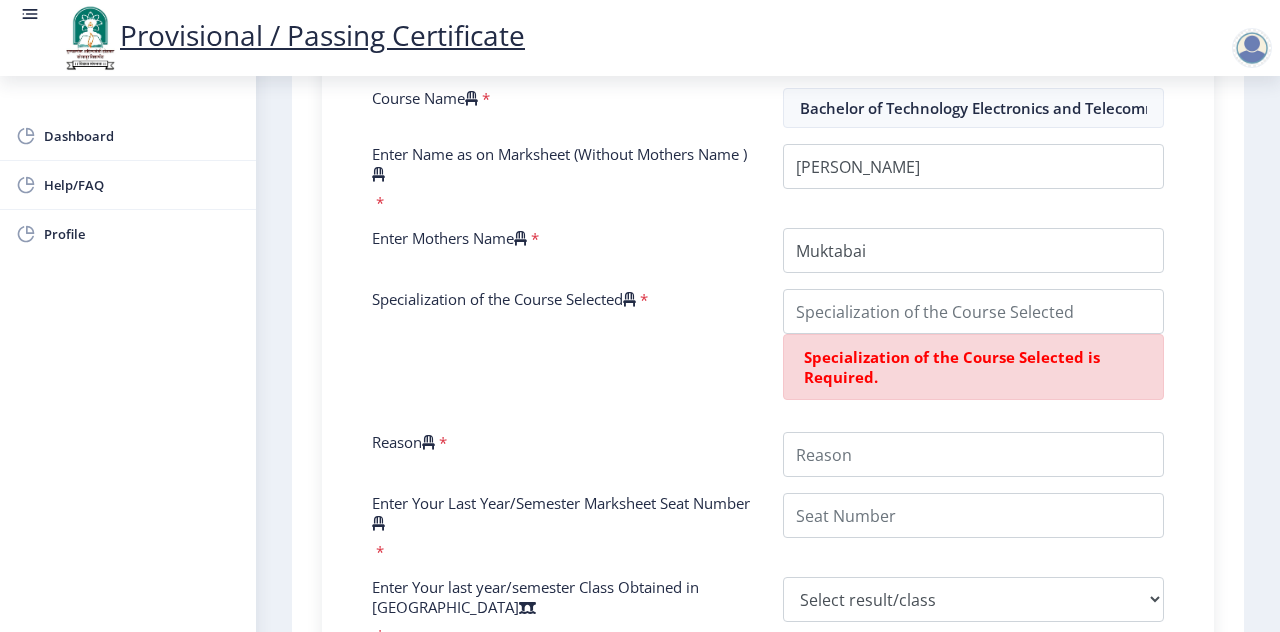 click at bounding box center [629, 299] 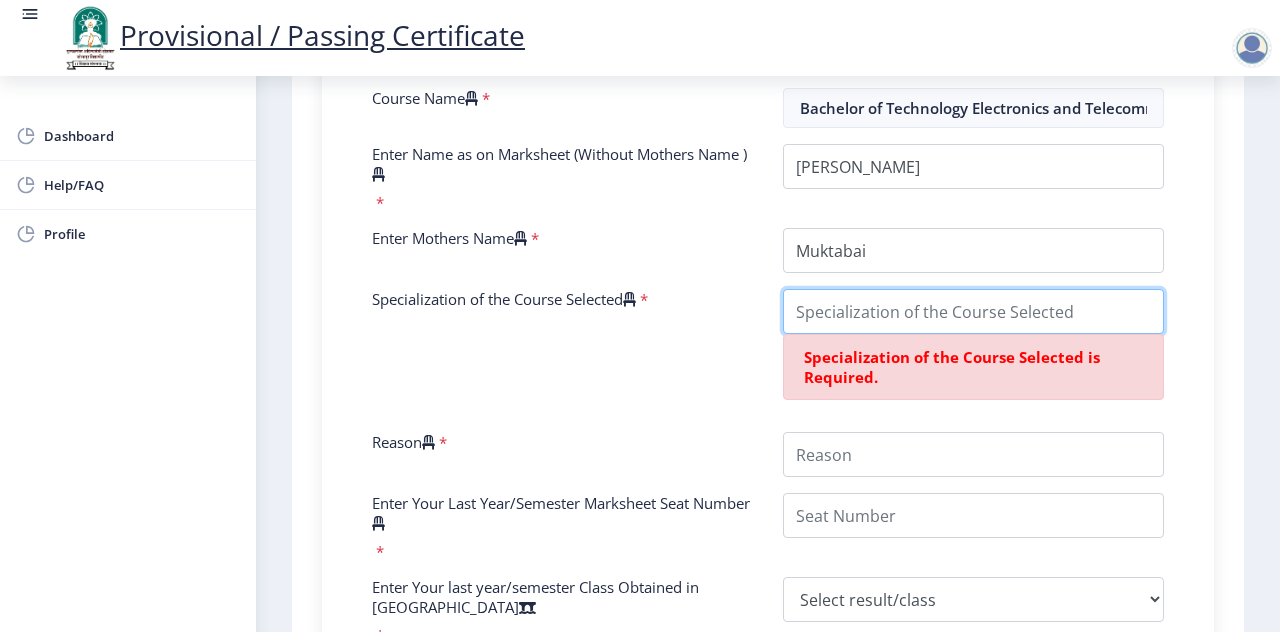 click on "Specialization of the Course Selected" at bounding box center [973, 311] 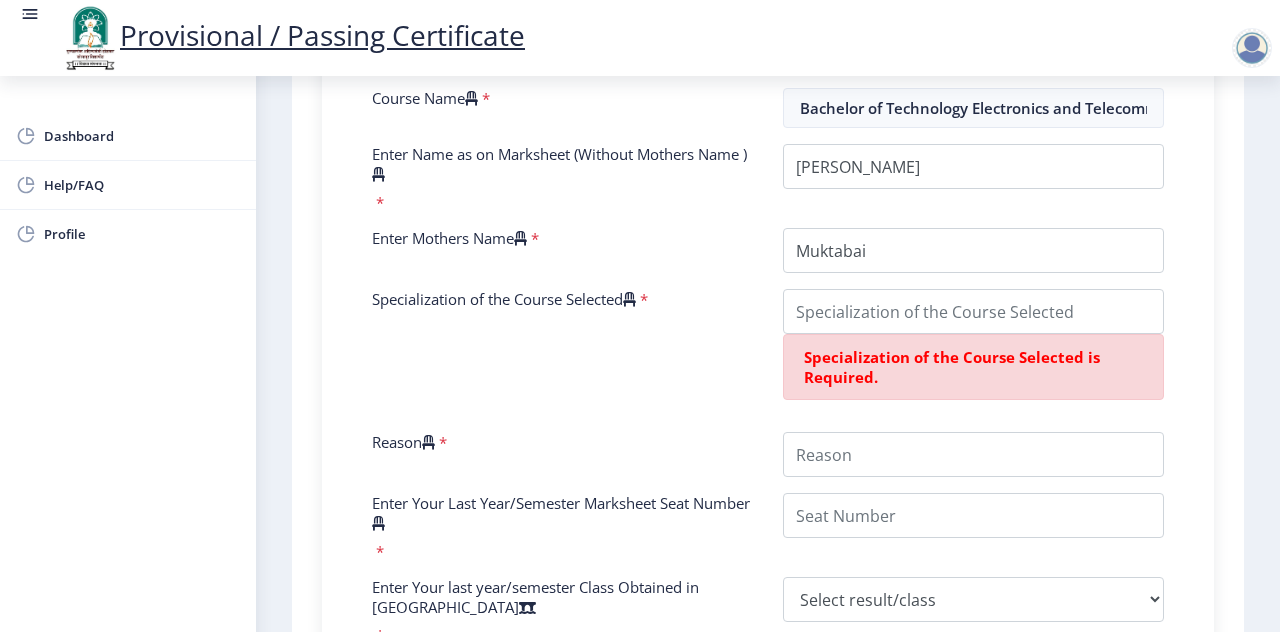 click on "Specialization of the Course Selected    *" at bounding box center [562, 352] 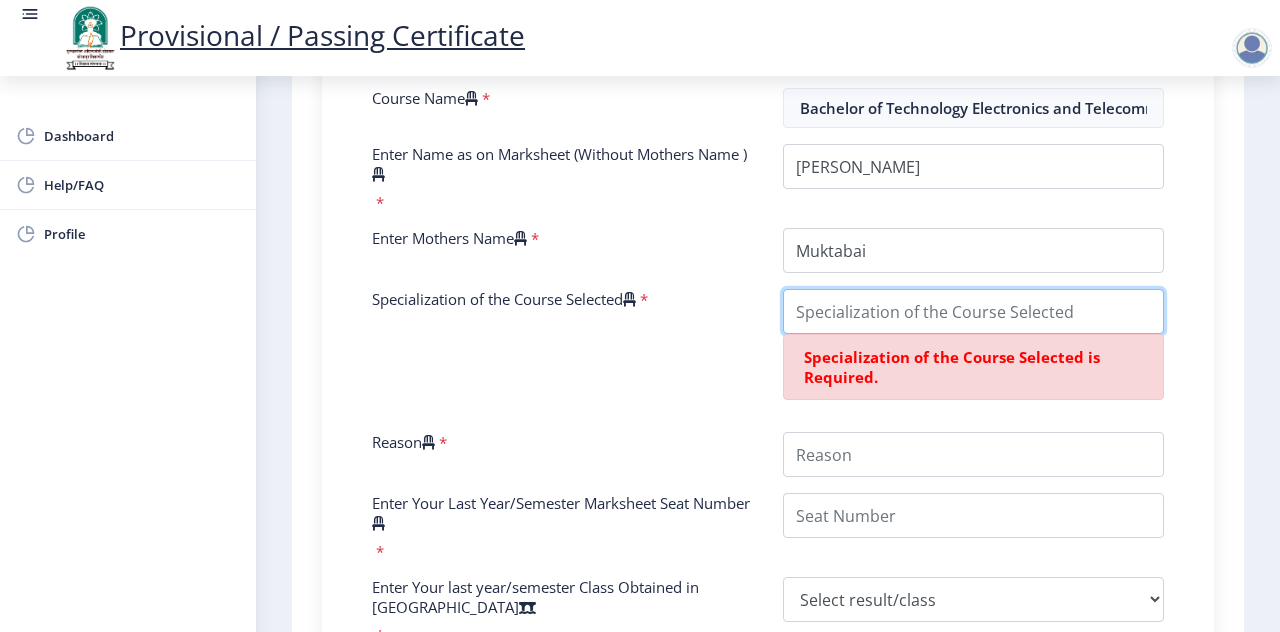click on "Specialization of the Course Selected" at bounding box center [973, 311] 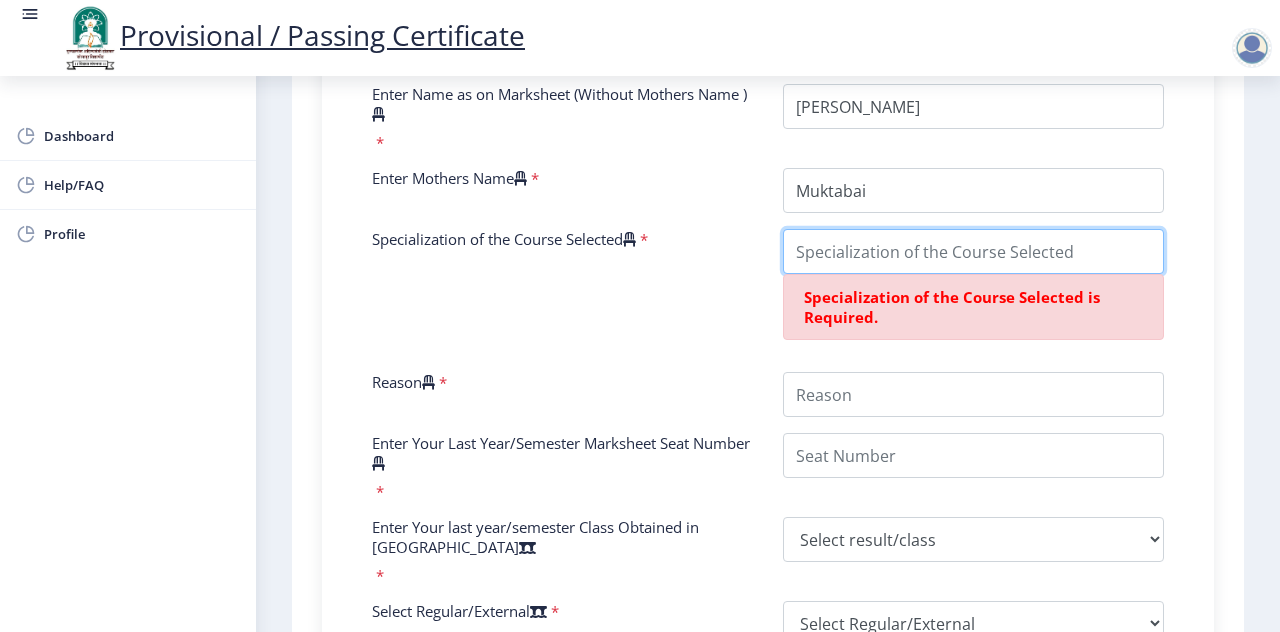 scroll, scrollTop: 700, scrollLeft: 0, axis: vertical 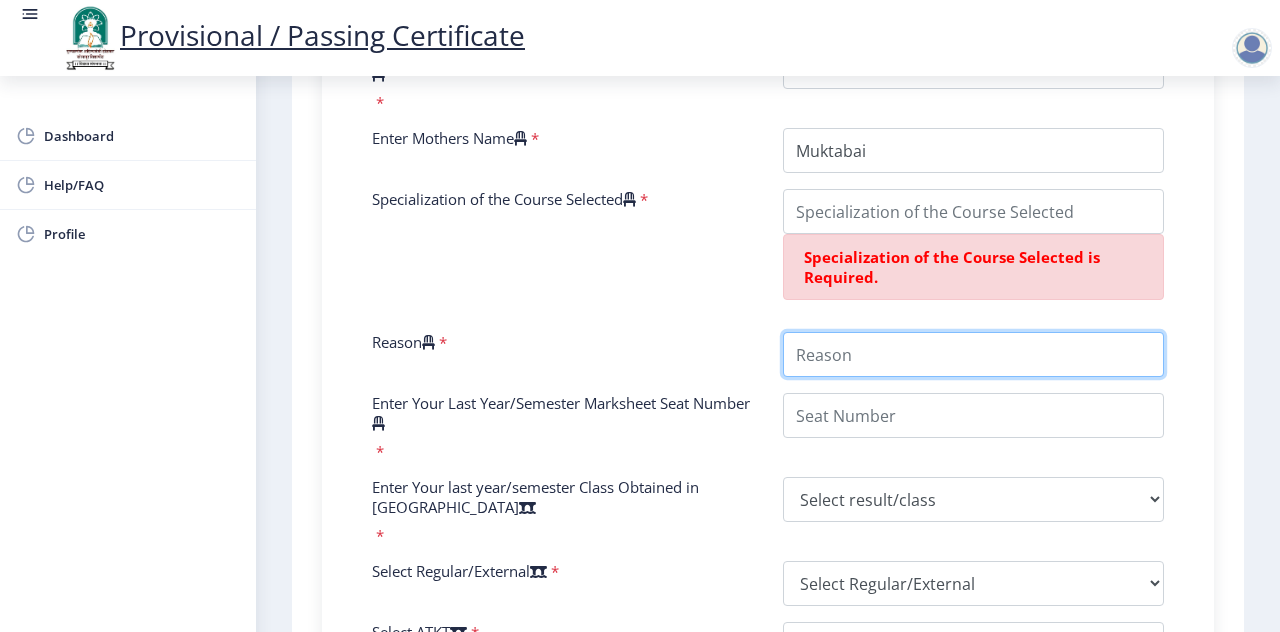 click on "Reason" at bounding box center [973, 354] 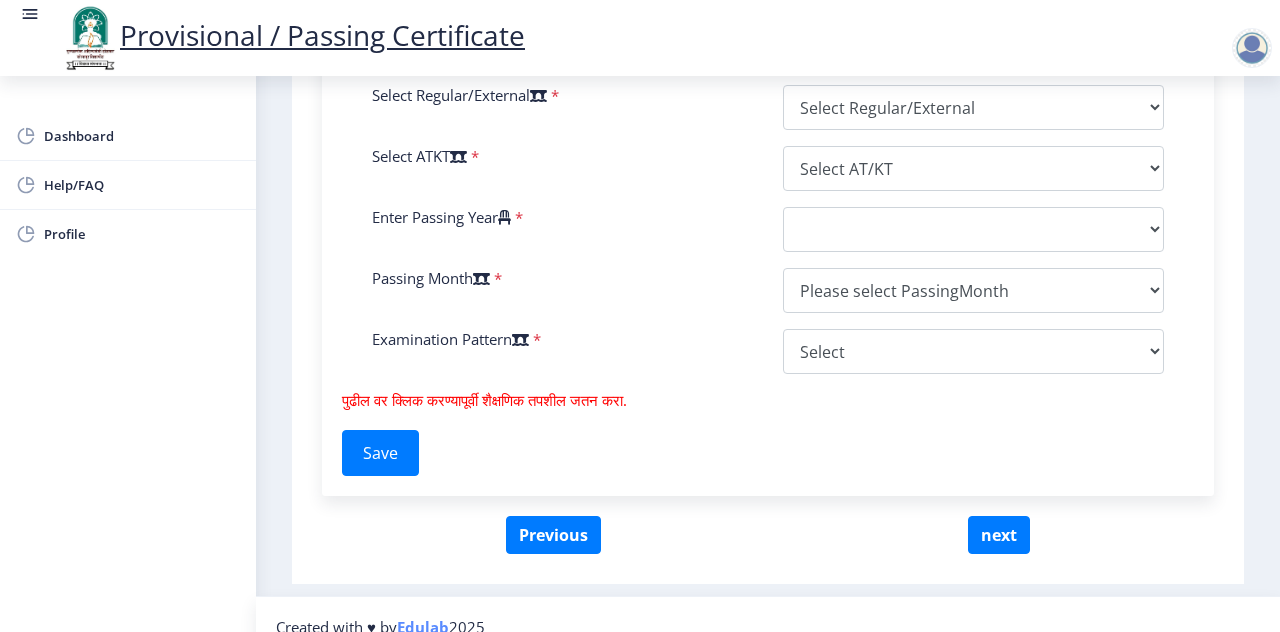 scroll, scrollTop: 1200, scrollLeft: 0, axis: vertical 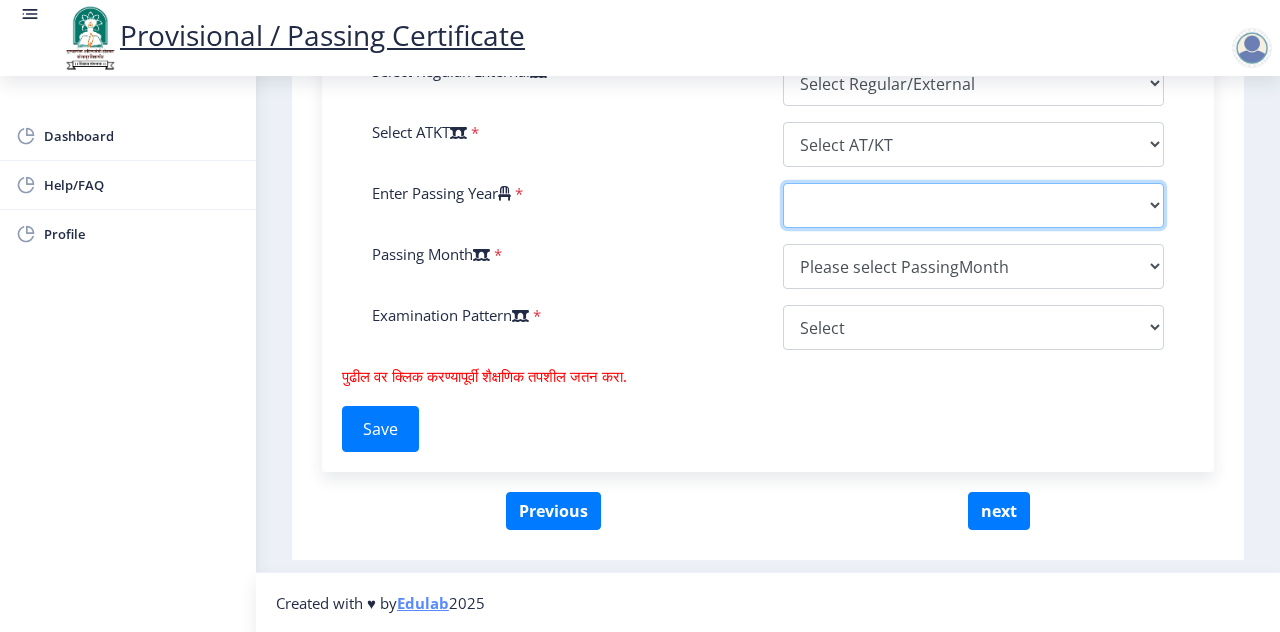 click on "Enter Your PRN Number    * 202201061045374 Verify Edit College Name   * [PERSON_NAME] Mane Institute of Technology Course Name   * Bachelor of Technology Electronics and Telecommunication Engineering  Enter Name as on Marksheet (Without Mothers Name )   *  Enter Mothers Name    *  Specialization of the Course Selected    * Specialization of the Course Selected is Required.  Reason    *  Enter Your Last Year/Semester Marksheet Seat Number   * Enter Your last year/semester Class Obtained in Exam   * Select result/class  DISTINCTION   FIRST CLASS   HIGHER SECOND CLASS   SECOND CLASS   PASS CLASS   SUCCESSFUL   OUTSTANDING - EXEMPLARY  Grade O Grade A+ Grade A Grade B+ Grade B Grade C+ Grade C Grade F/FC Grade F Grade D Grade E FIRST CLASS WITH DISTINCTION Select Regular/External   *  Select Regular/External   Regular  External  Special Select ATKT   *  Select AT/KT   None ATKT  Enter Passing Year   *  2025   2024   2023   2022   2021   2020   2019   2018   2017   2016   2015   2014  * *" at bounding box center (768, -132) 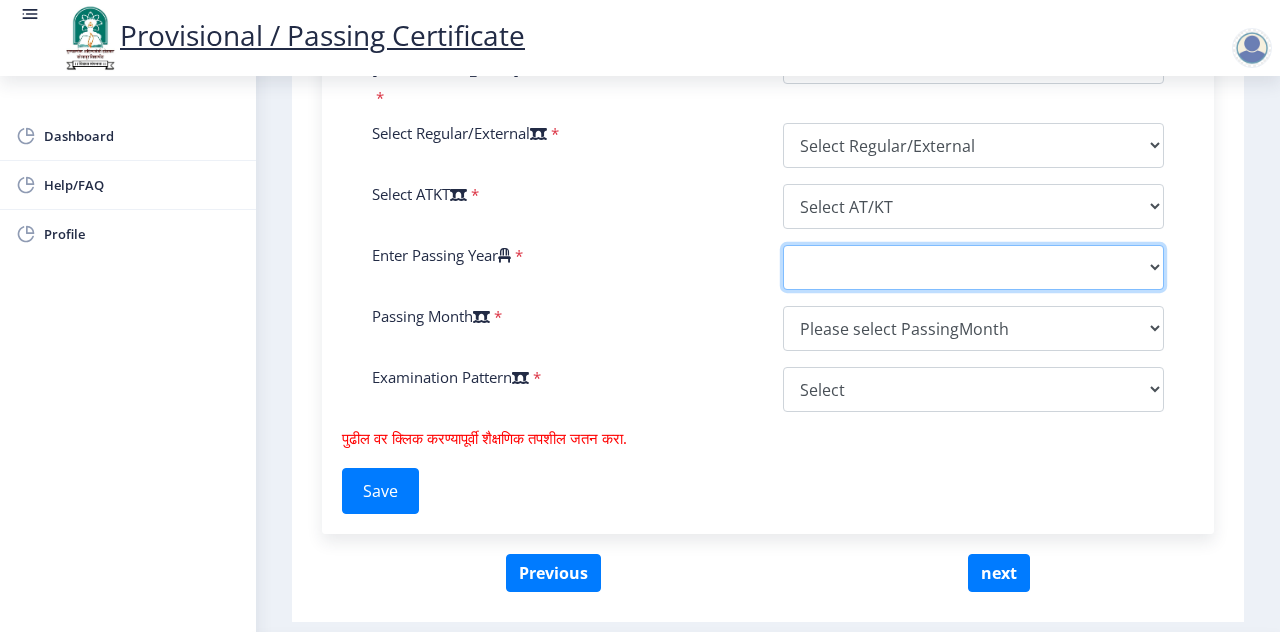select on "2025" 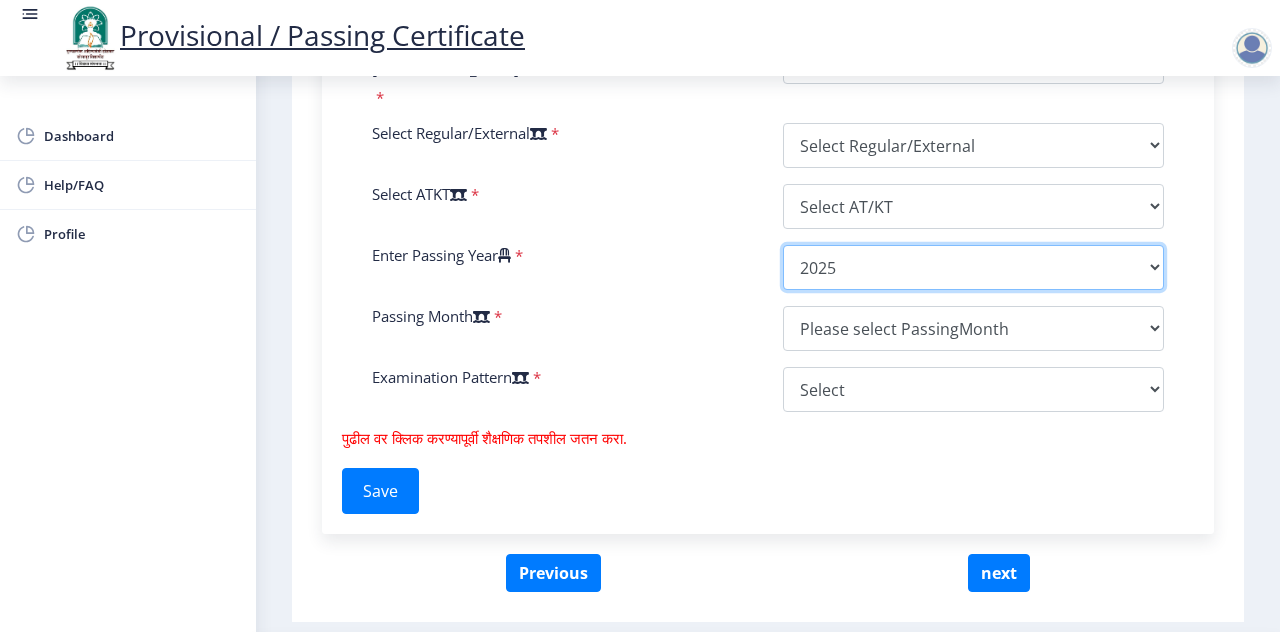 click on "2025   2024   2023   2022   2021   2020   2019   2018   2017   2016   2015   2014   2013   2012   2011   2010   2009   2008   2007   2006   2005   2004   2003   2002   2001   2000   1999   1998   1997   1996   1995   1994   1993   1992   1991   1990   1989   1988   1987   1986   1985   1984   1983   1982   1981   1980   1979   1978   1977   1976   1975   1974   1973   1972   1971   1970   1969   1968   1967" at bounding box center [973, 267] 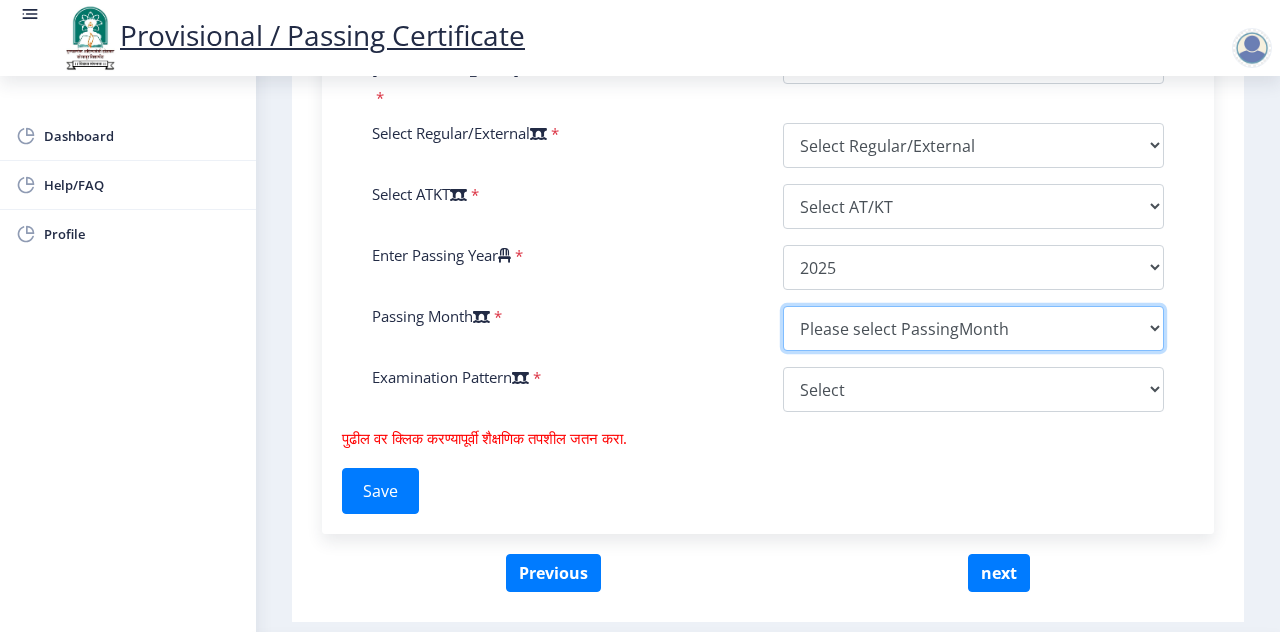 click on "Please select PassingMonth  (01) January (02) February (03) March (04) April (05) May (06) June (07) July (08) August (09) September (10) October (11) November (12) December" at bounding box center (973, 328) 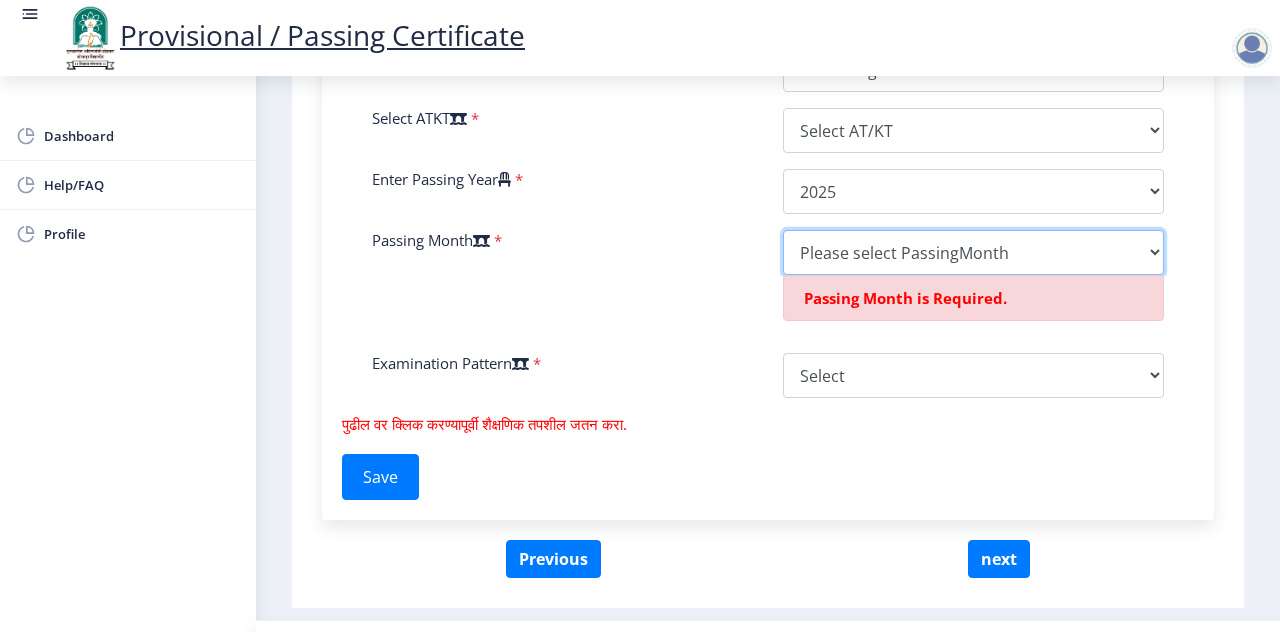 scroll, scrollTop: 1300, scrollLeft: 0, axis: vertical 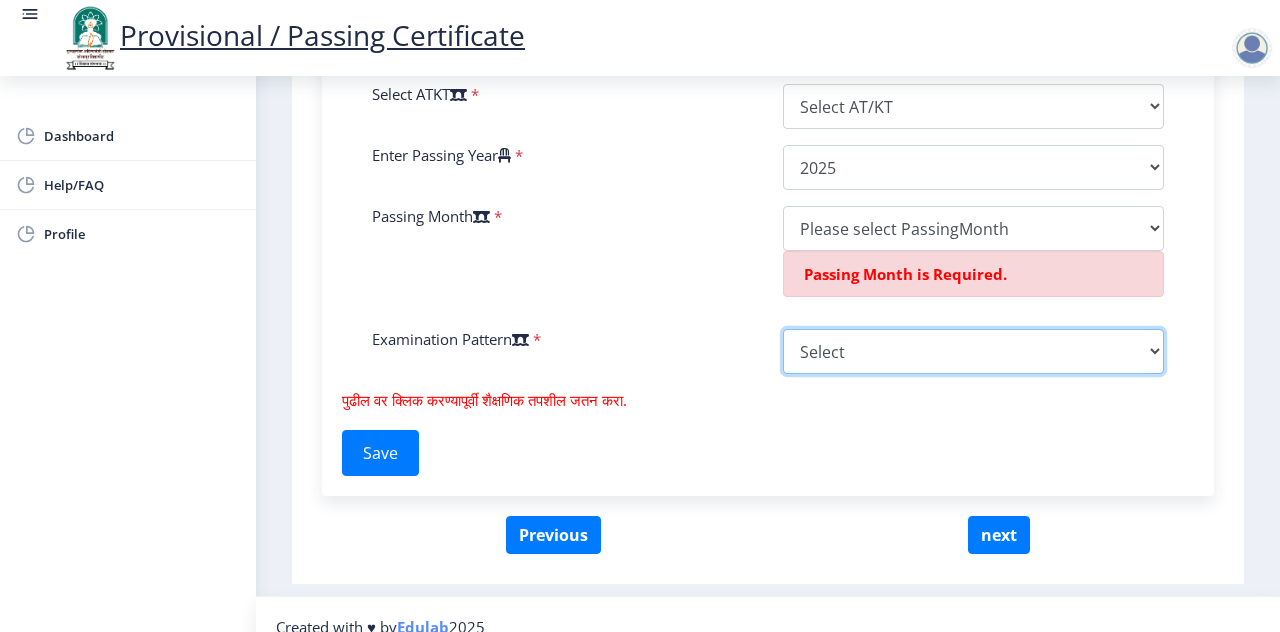 click on "Select  Yearly Semester" at bounding box center (973, 351) 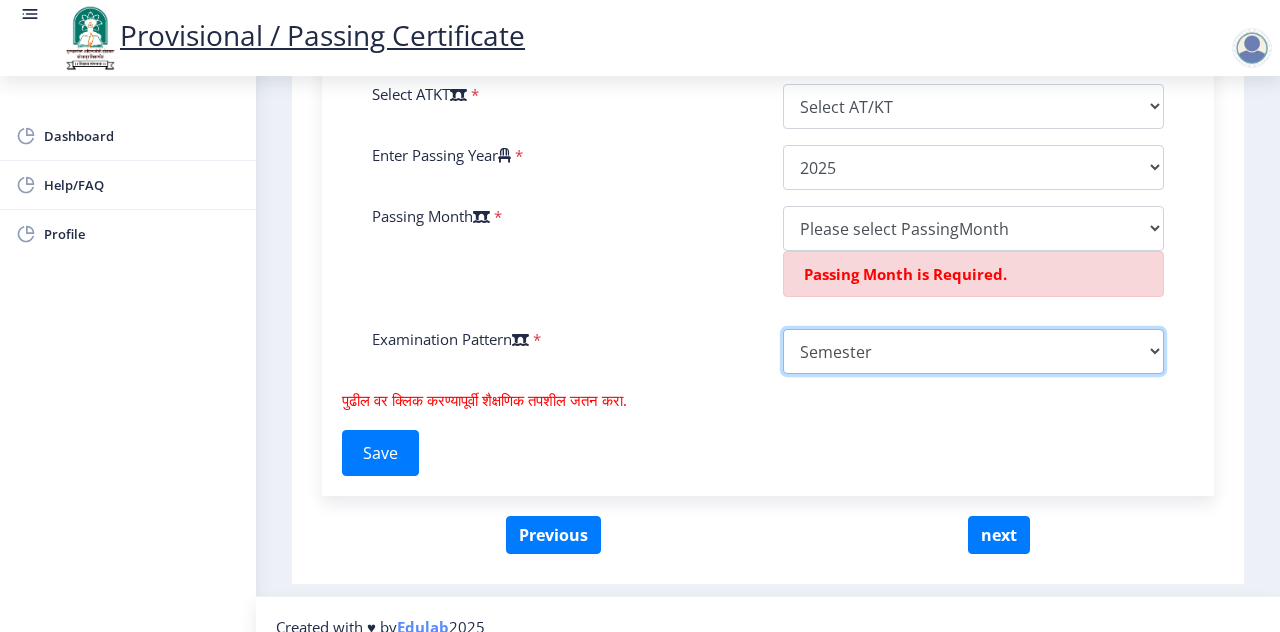 click on "Select  Yearly Semester" at bounding box center [973, 351] 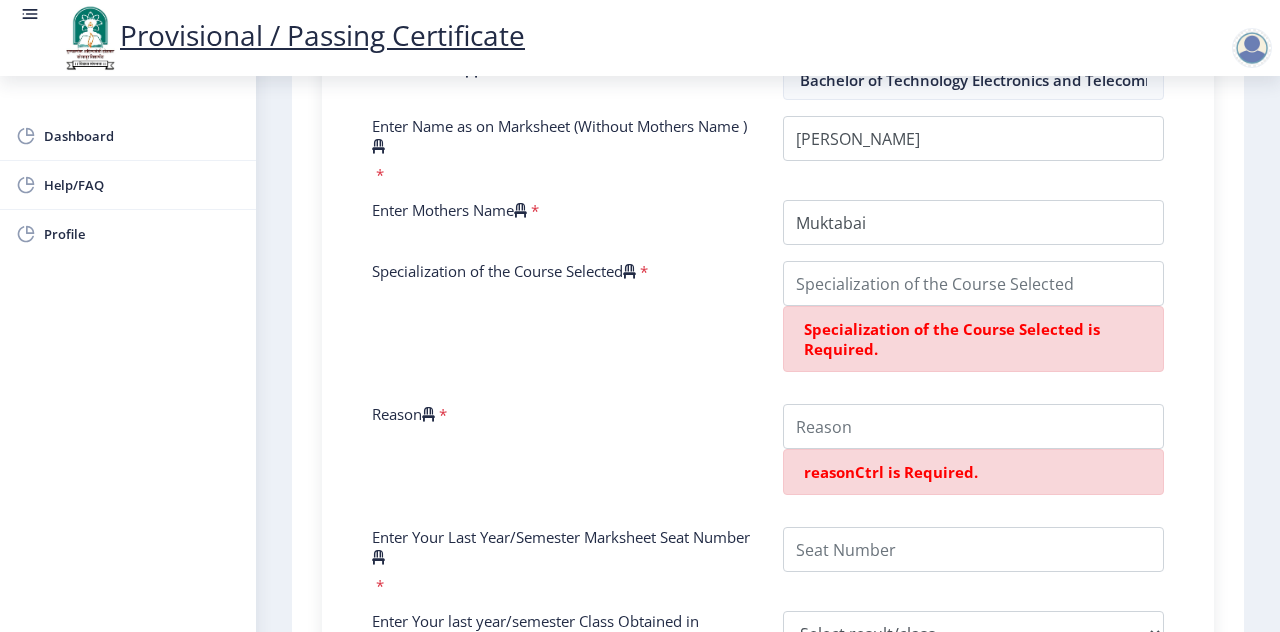 scroll, scrollTop: 600, scrollLeft: 0, axis: vertical 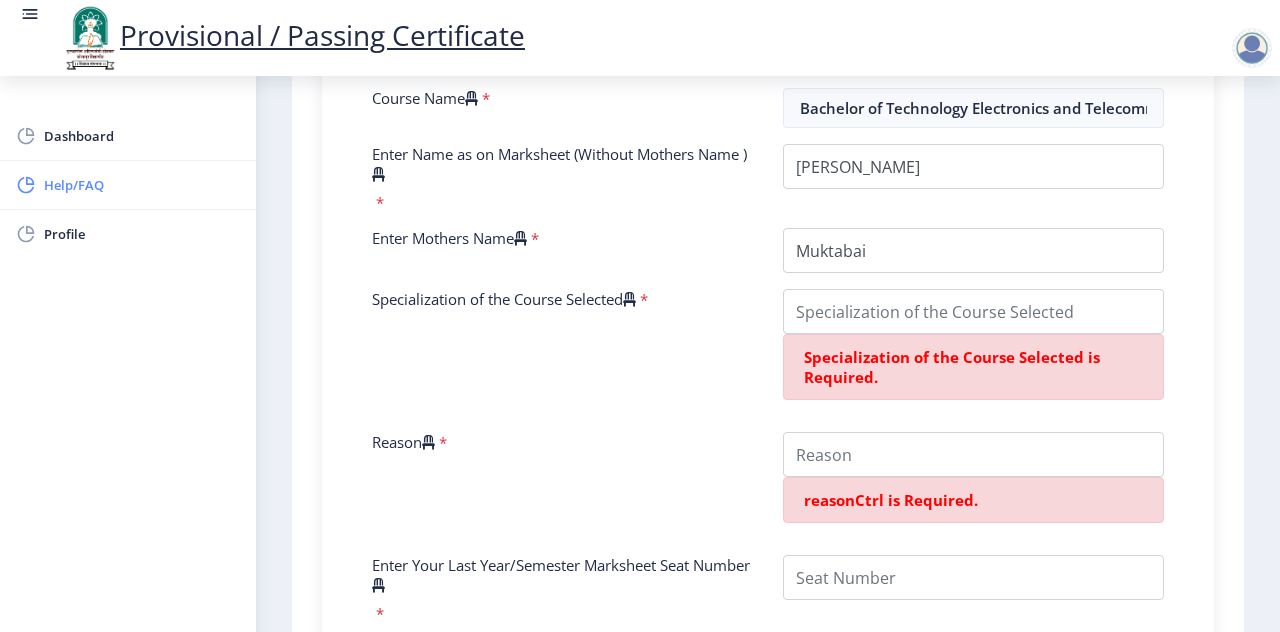 click on "Help/FAQ" 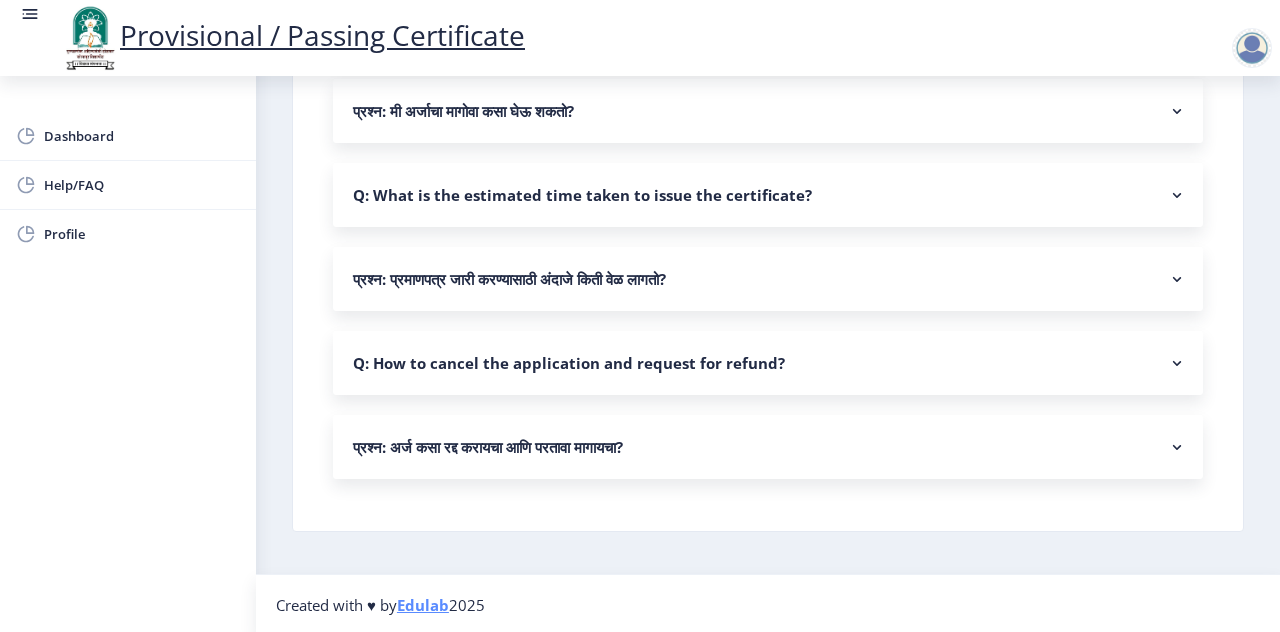 scroll, scrollTop: 1808, scrollLeft: 0, axis: vertical 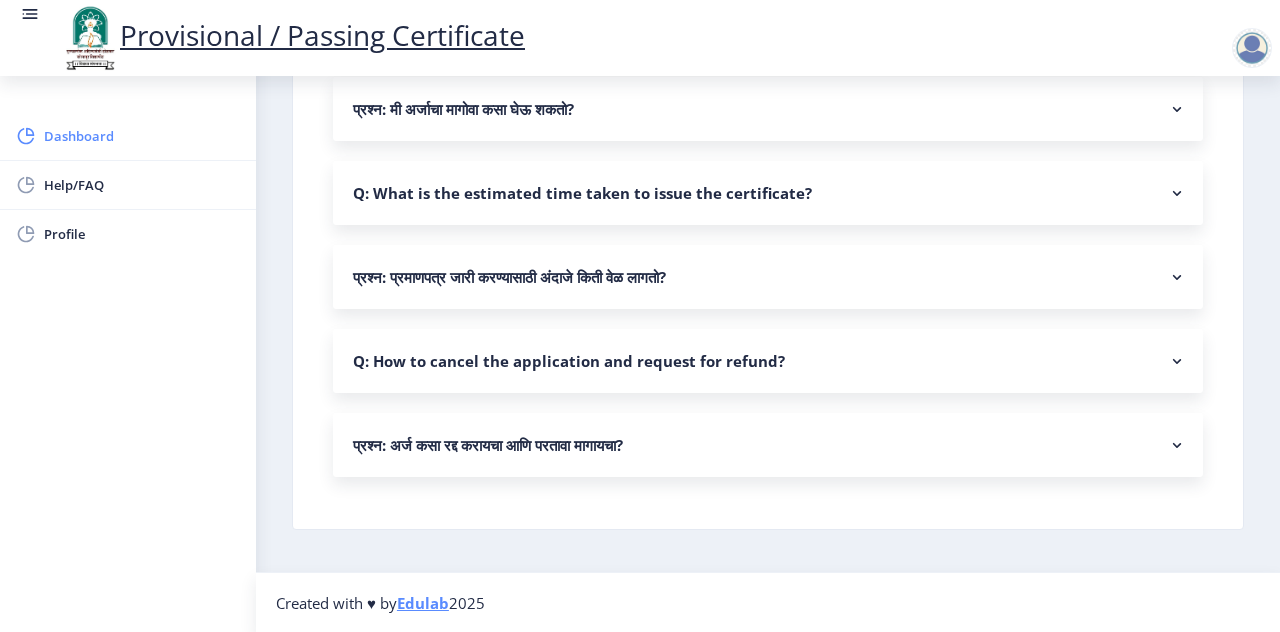click on "Dashboard" 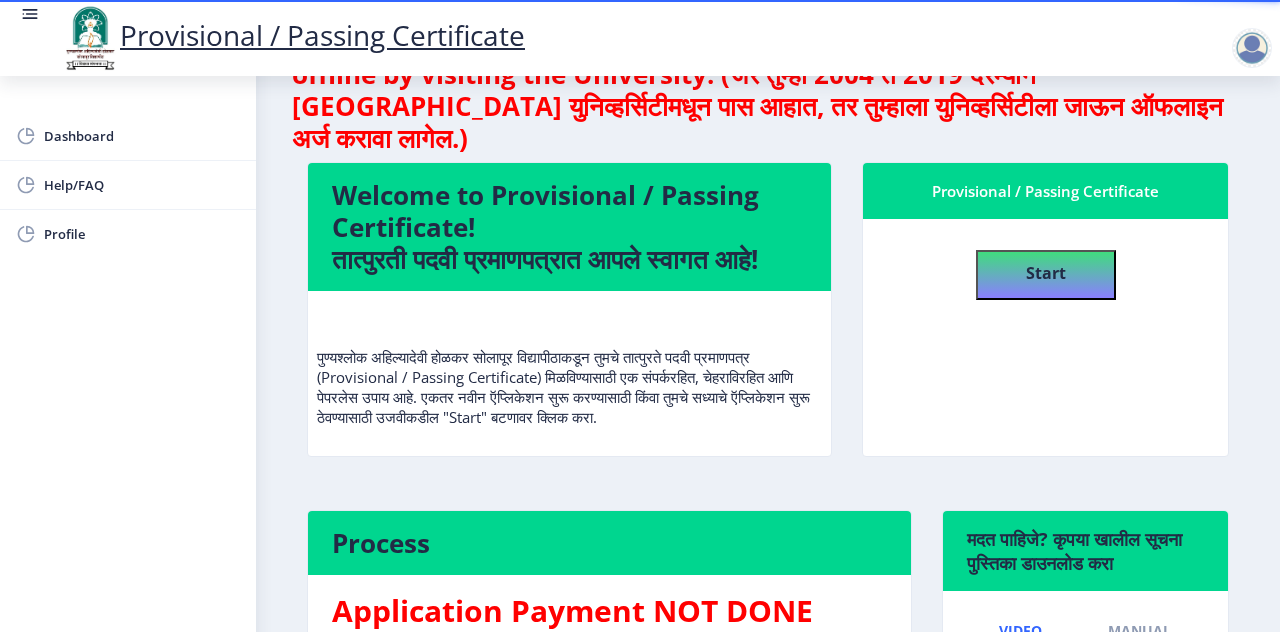 scroll, scrollTop: 200, scrollLeft: 0, axis: vertical 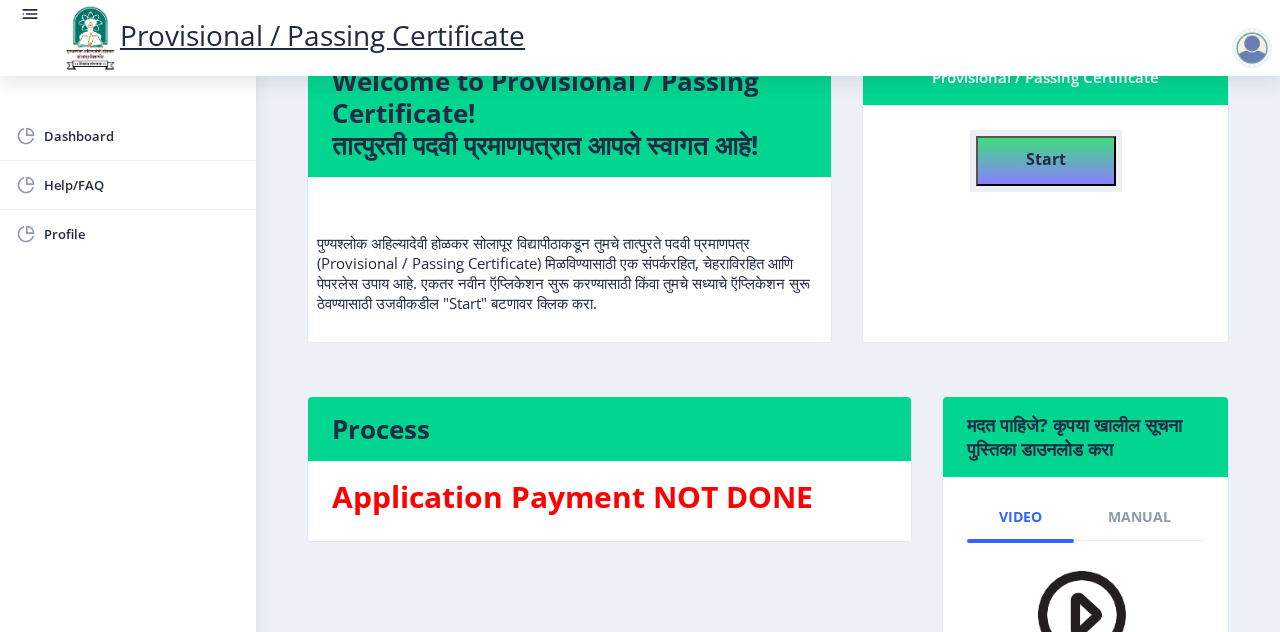 click on "Start" 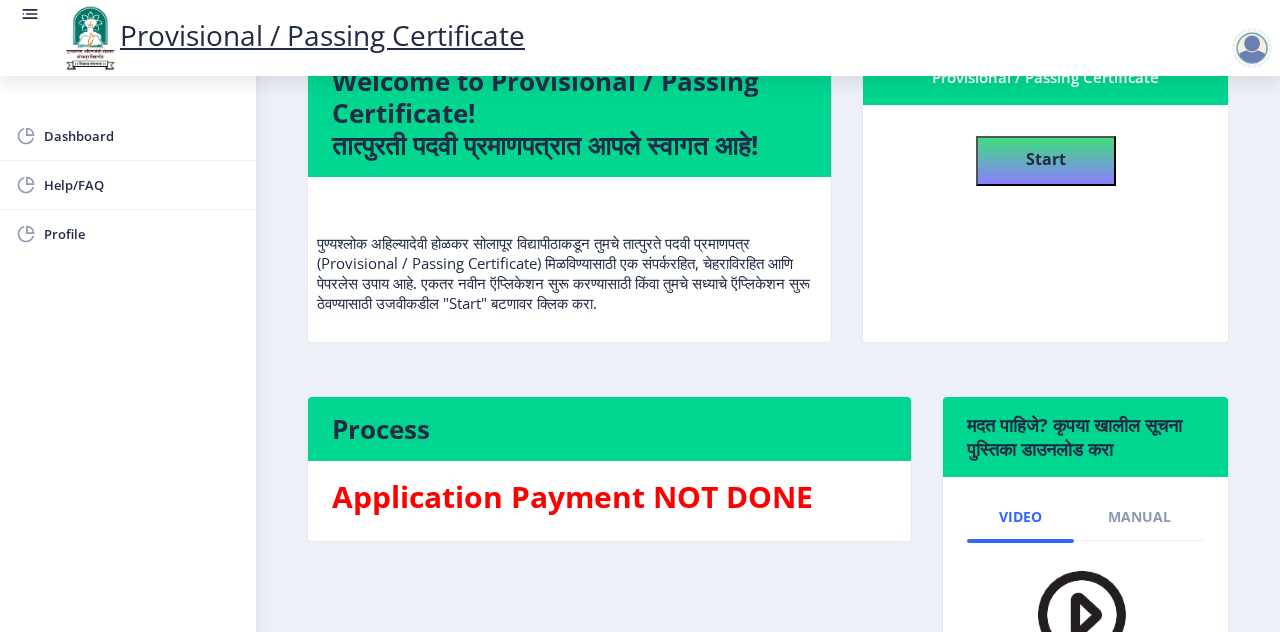 select 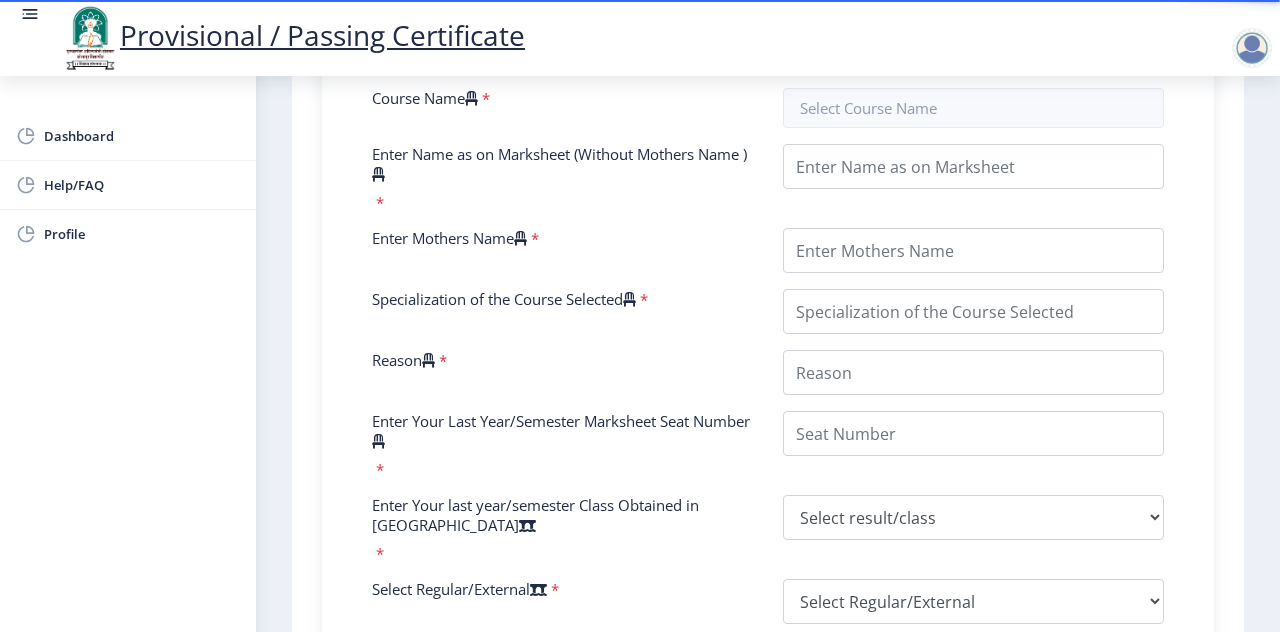 scroll, scrollTop: 400, scrollLeft: 0, axis: vertical 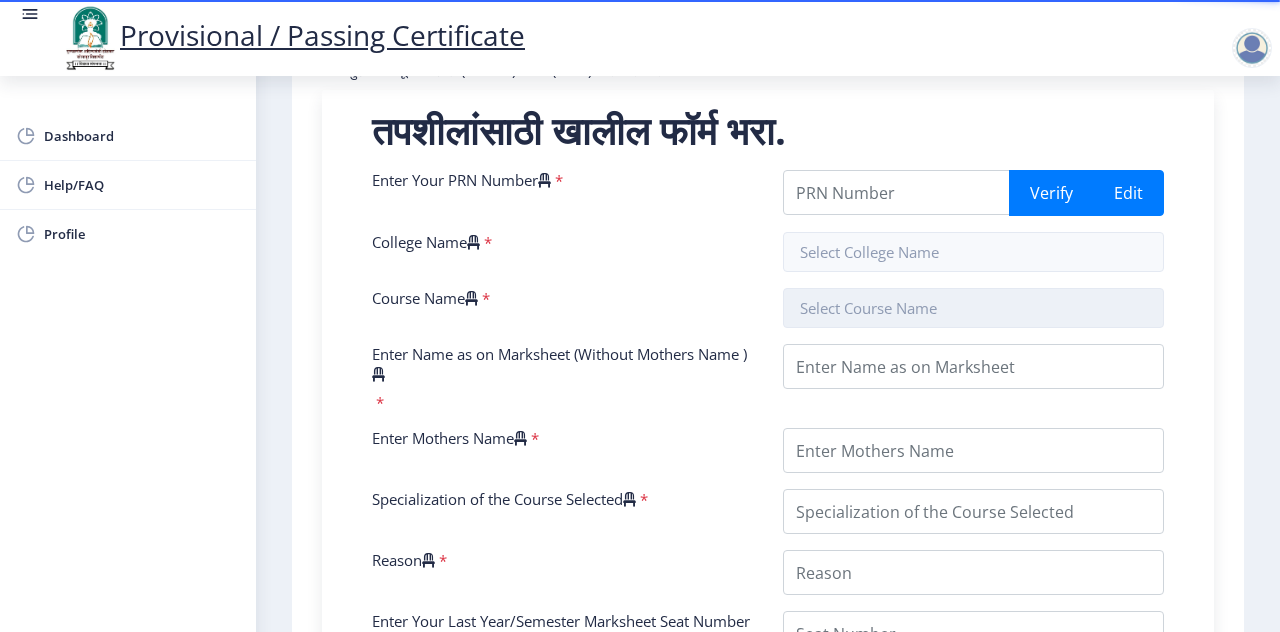 click at bounding box center (973, 308) 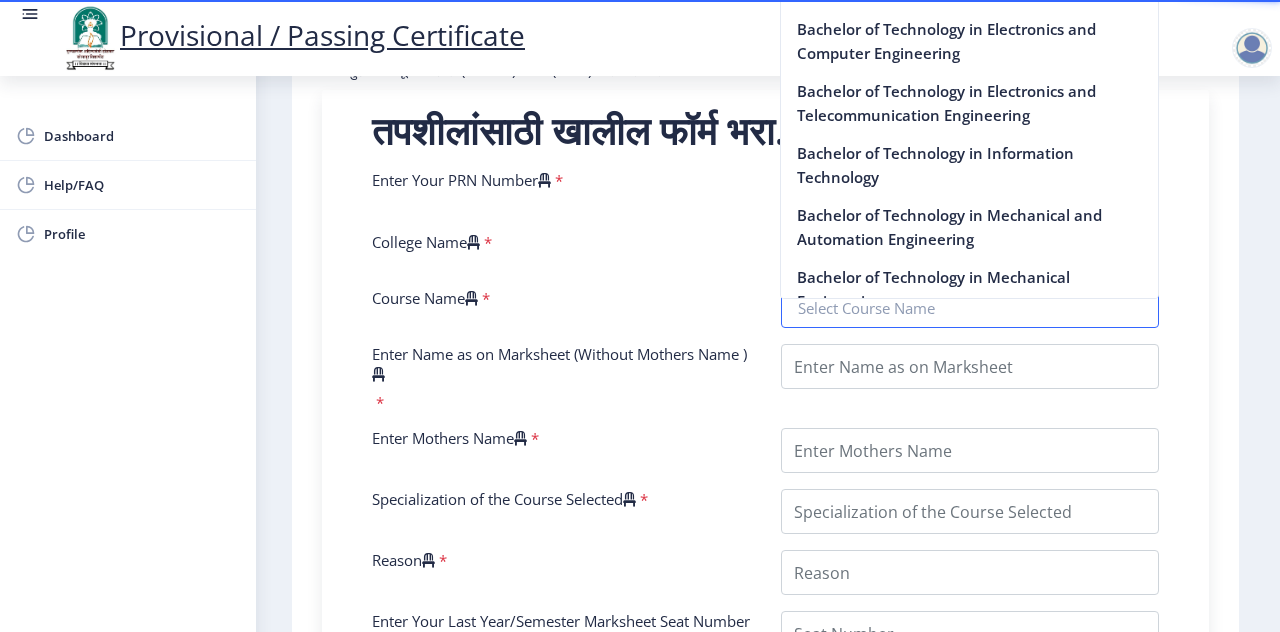 scroll, scrollTop: 800, scrollLeft: 0, axis: vertical 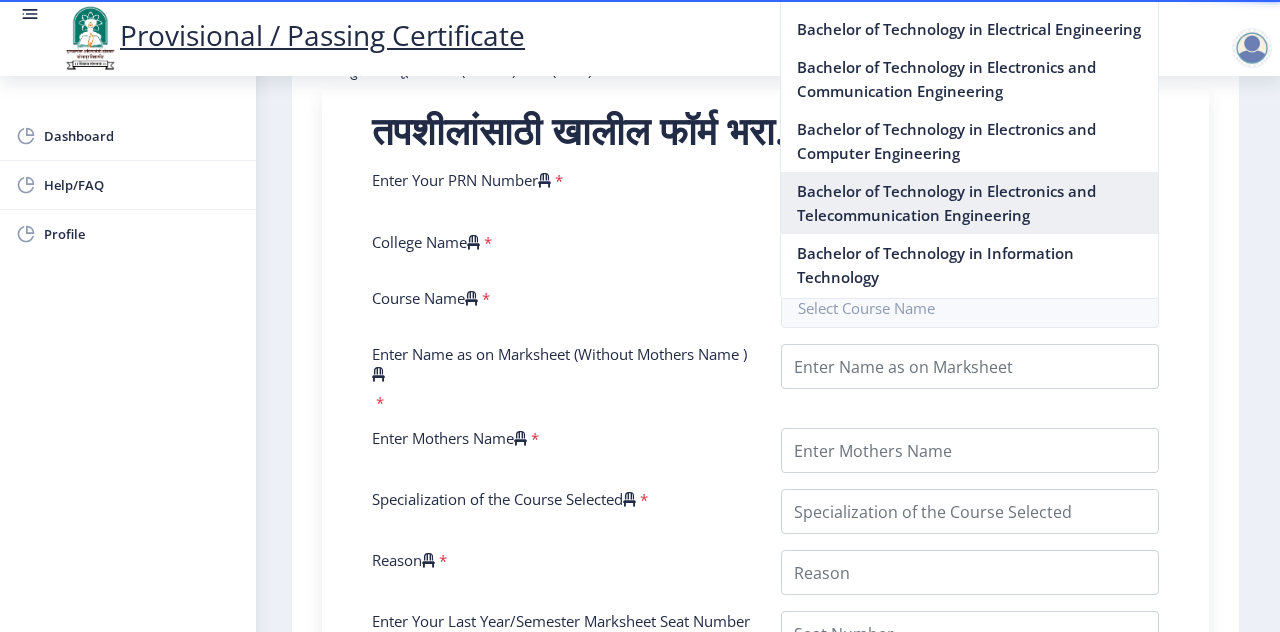 click on "Bachelor of Technology in Electronics and Telecommunication Engineering" at bounding box center [969, 203] 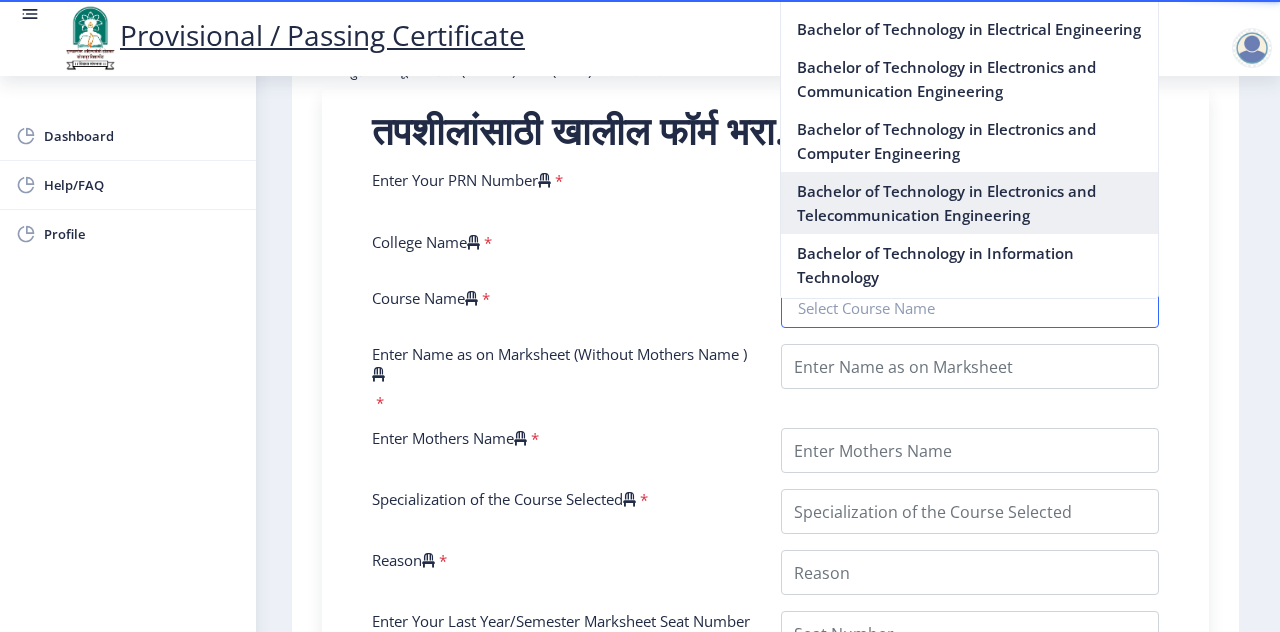 type on "Bachelor of Technology in Electronics and Telecommunication Engineering" 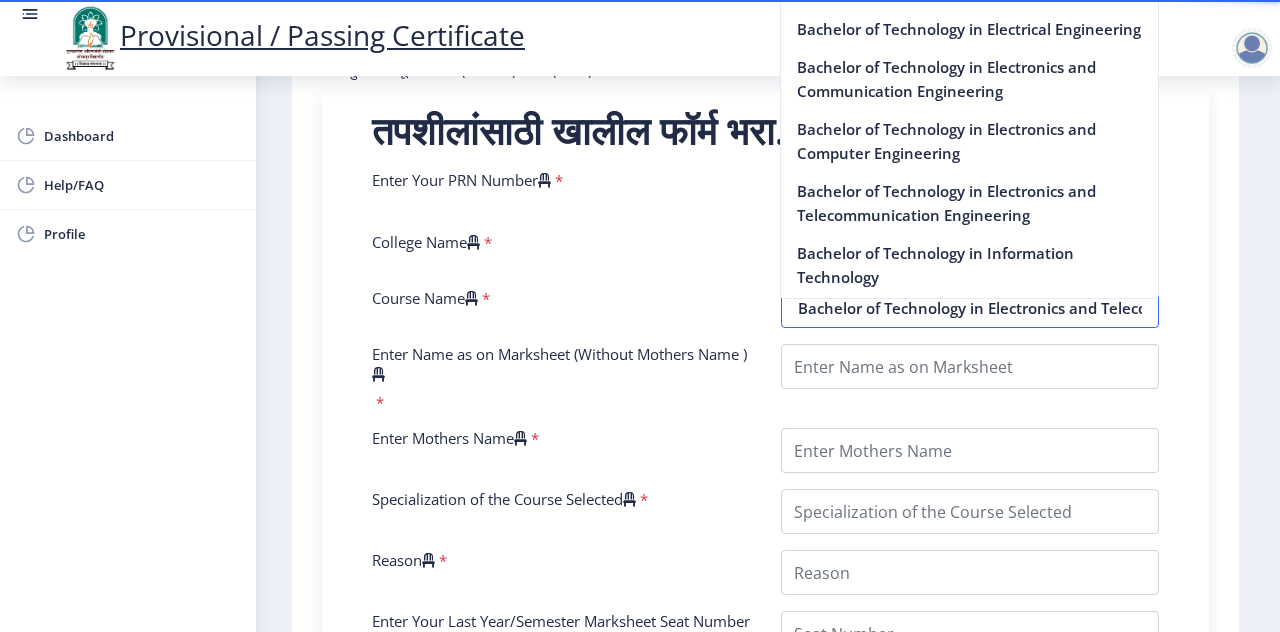 scroll, scrollTop: 0, scrollLeft: 189, axis: horizontal 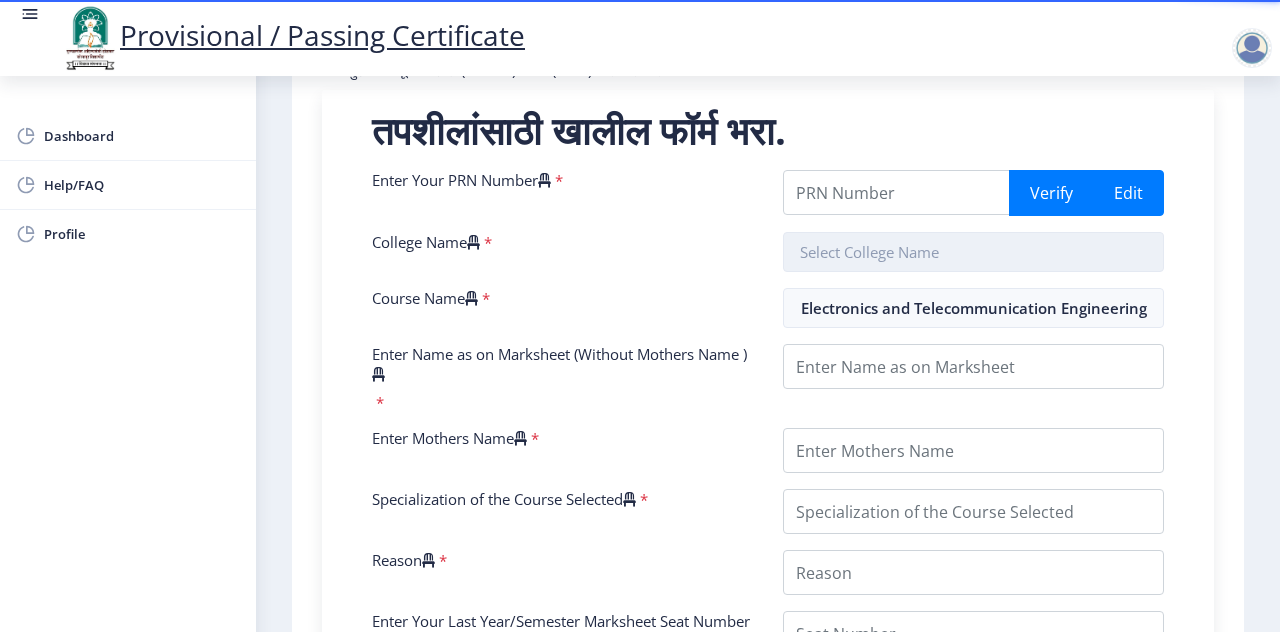 click at bounding box center (973, 252) 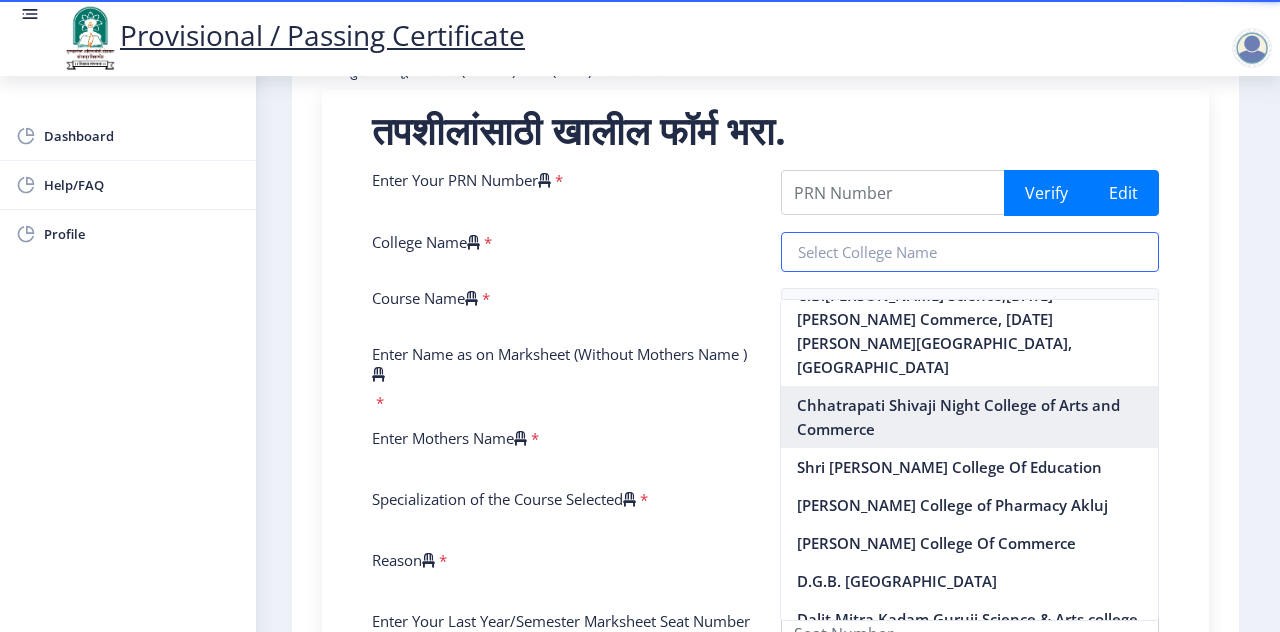 scroll, scrollTop: 400, scrollLeft: 0, axis: vertical 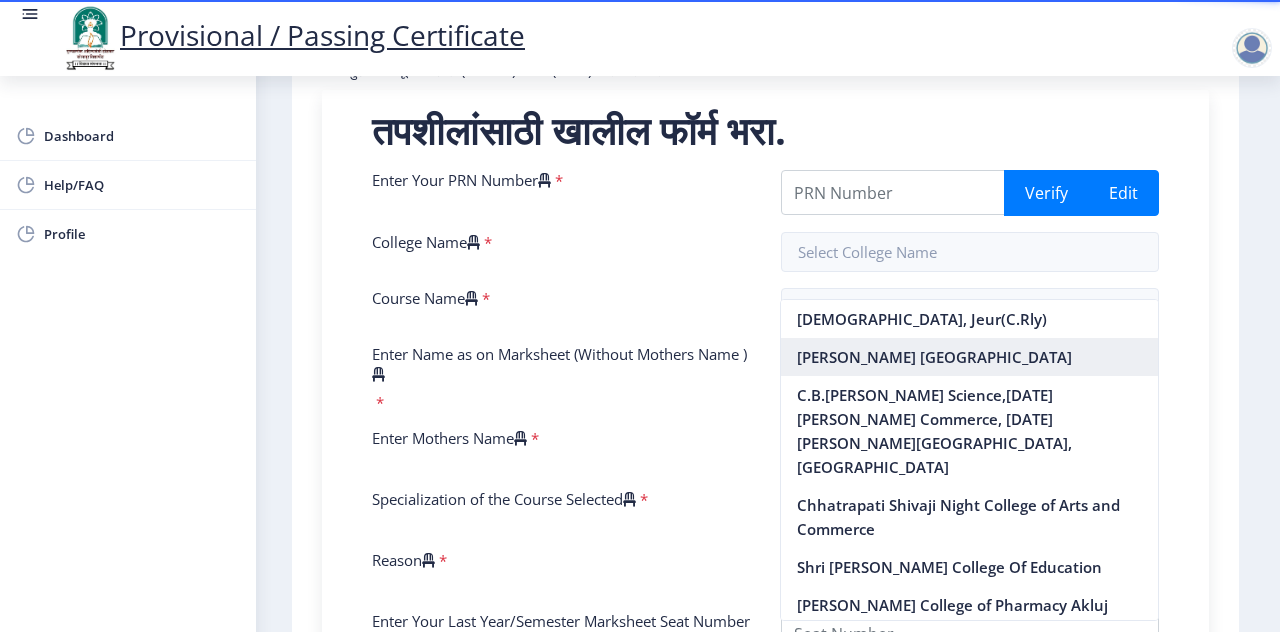 click on "[PERSON_NAME] [GEOGRAPHIC_DATA]" at bounding box center [969, 357] 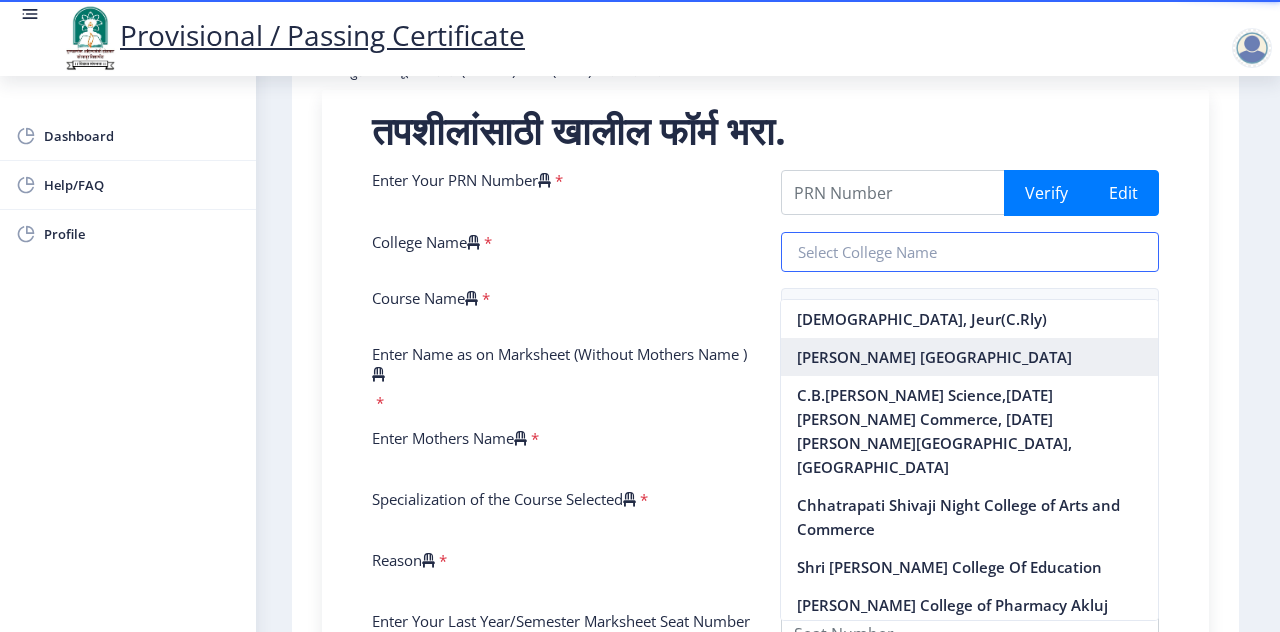type on "[PERSON_NAME] [GEOGRAPHIC_DATA]" 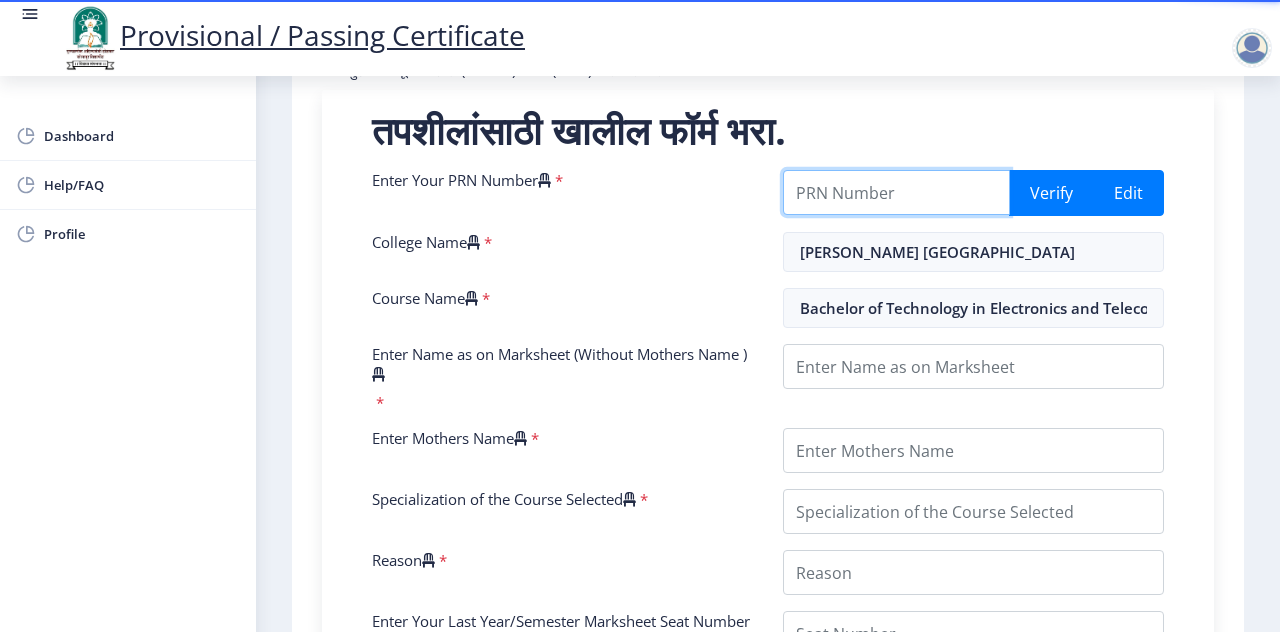 click on "Enter Your PRN Number" at bounding box center (896, 192) 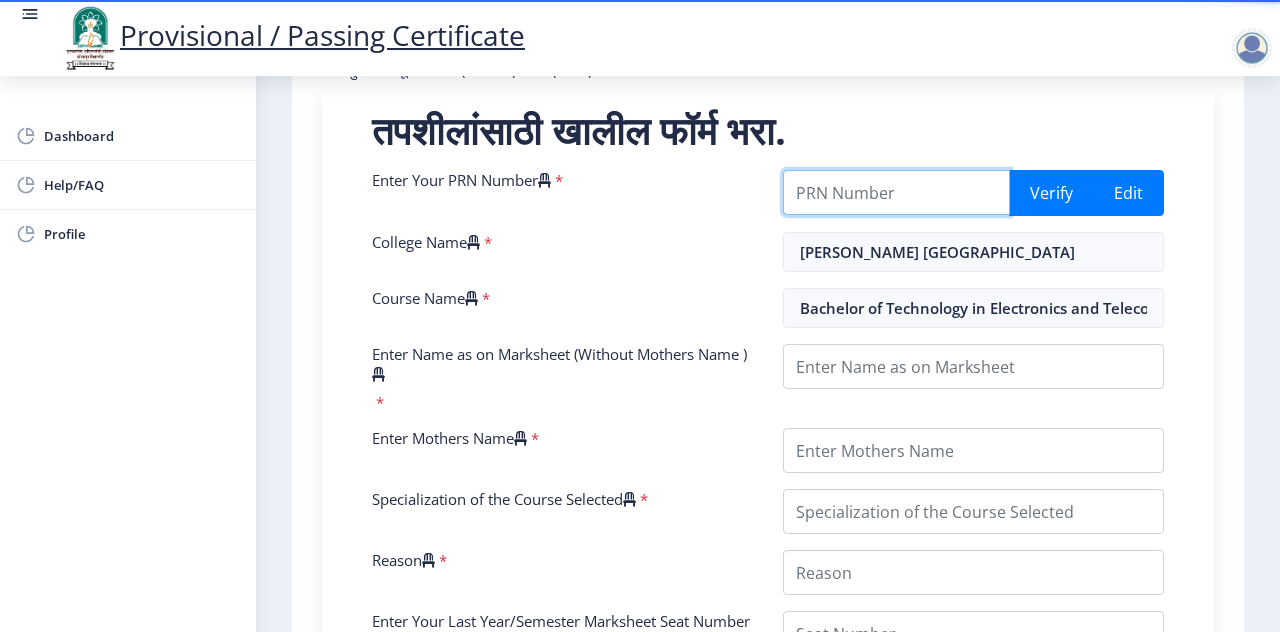 type on "202201061045374" 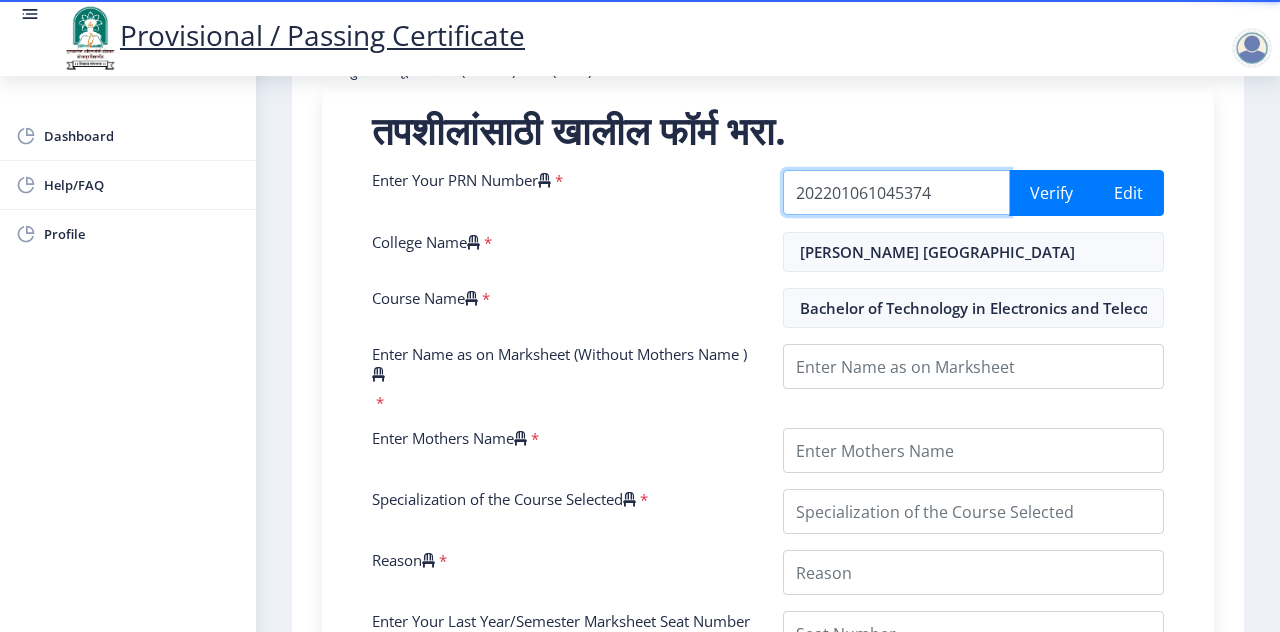 scroll, scrollTop: 500, scrollLeft: 0, axis: vertical 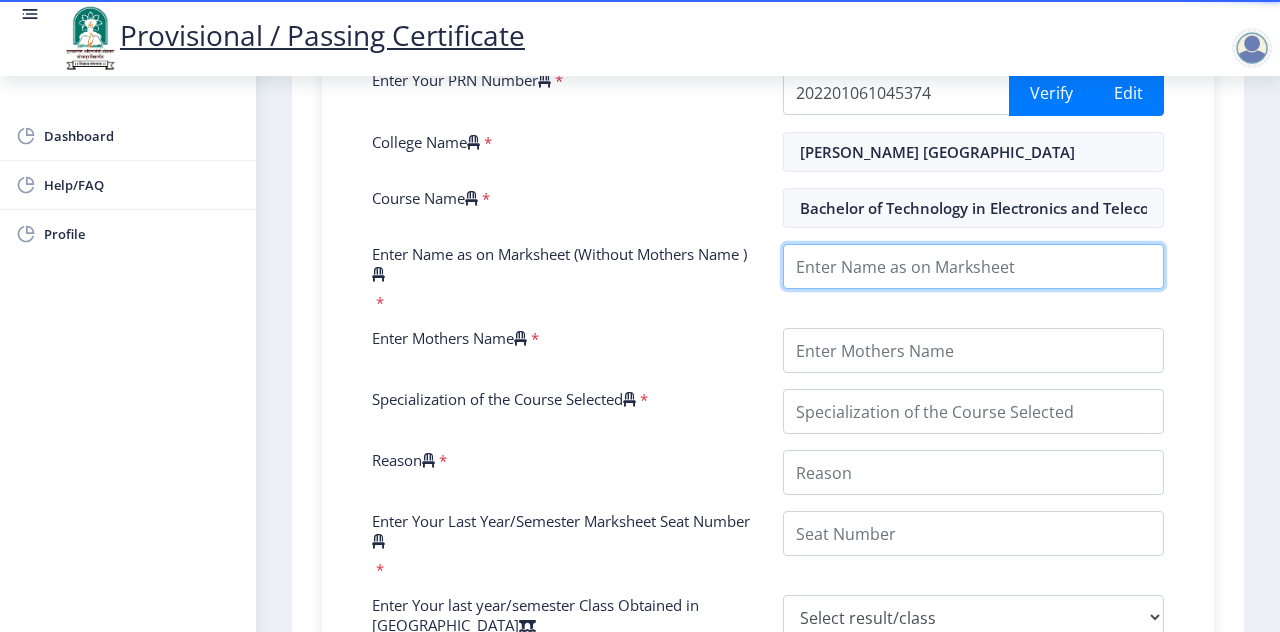 click on "Enter Name as on Marksheet (Without Mothers Name )" at bounding box center (973, 266) 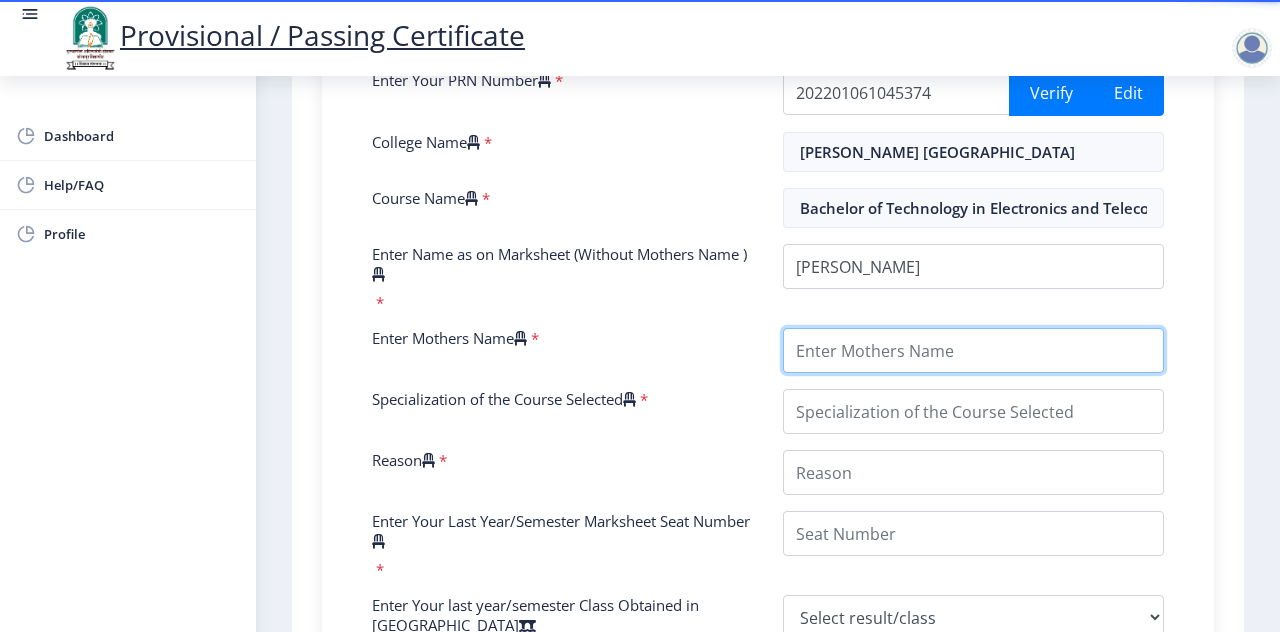 click on "Enter Mothers Name" at bounding box center (973, 350) 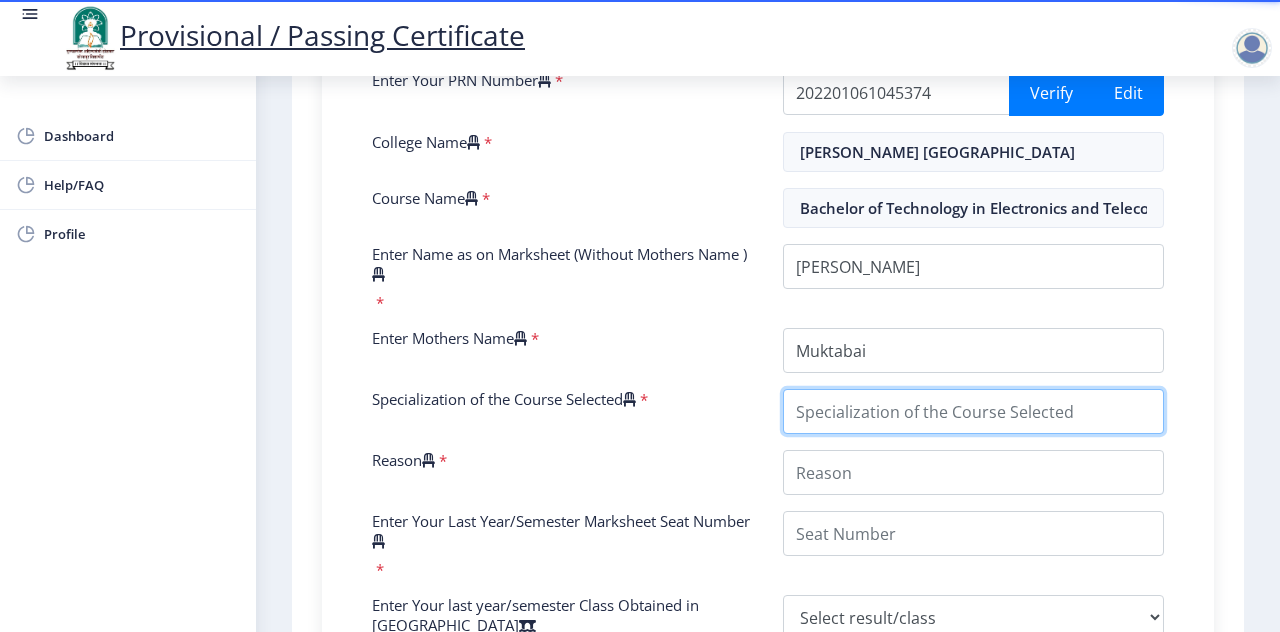 click on "Specialization of the Course Selected" at bounding box center (973, 411) 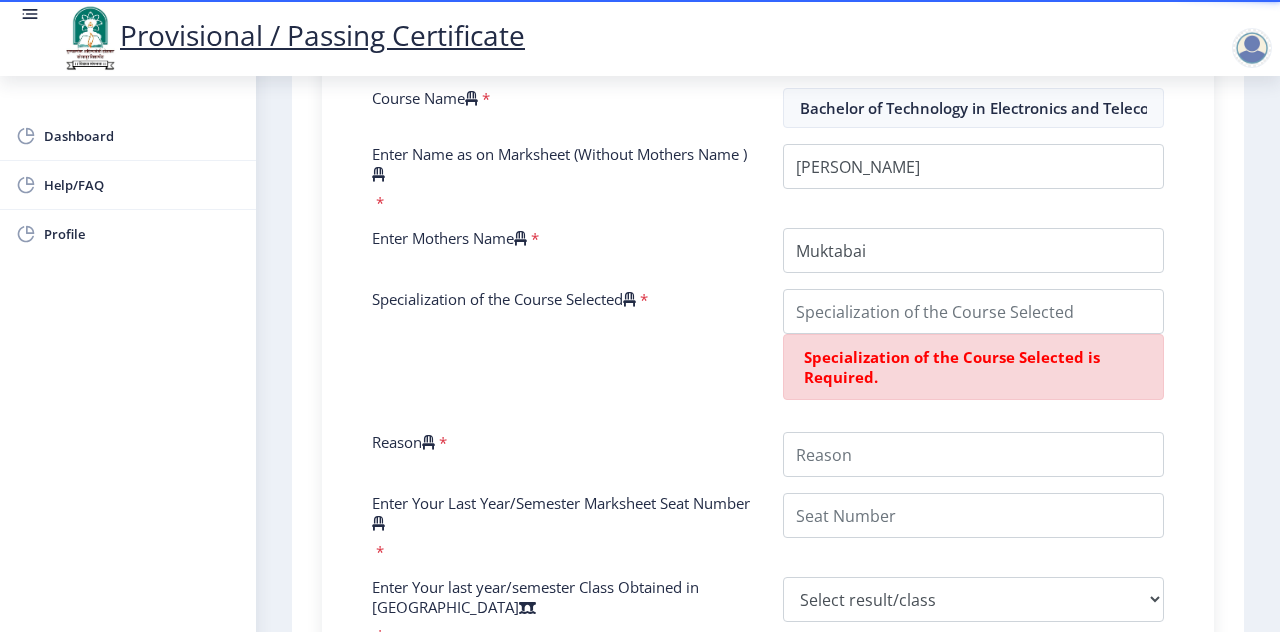 drag, startPoint x: 440, startPoint y: 380, endPoint x: 418, endPoint y: 380, distance: 22 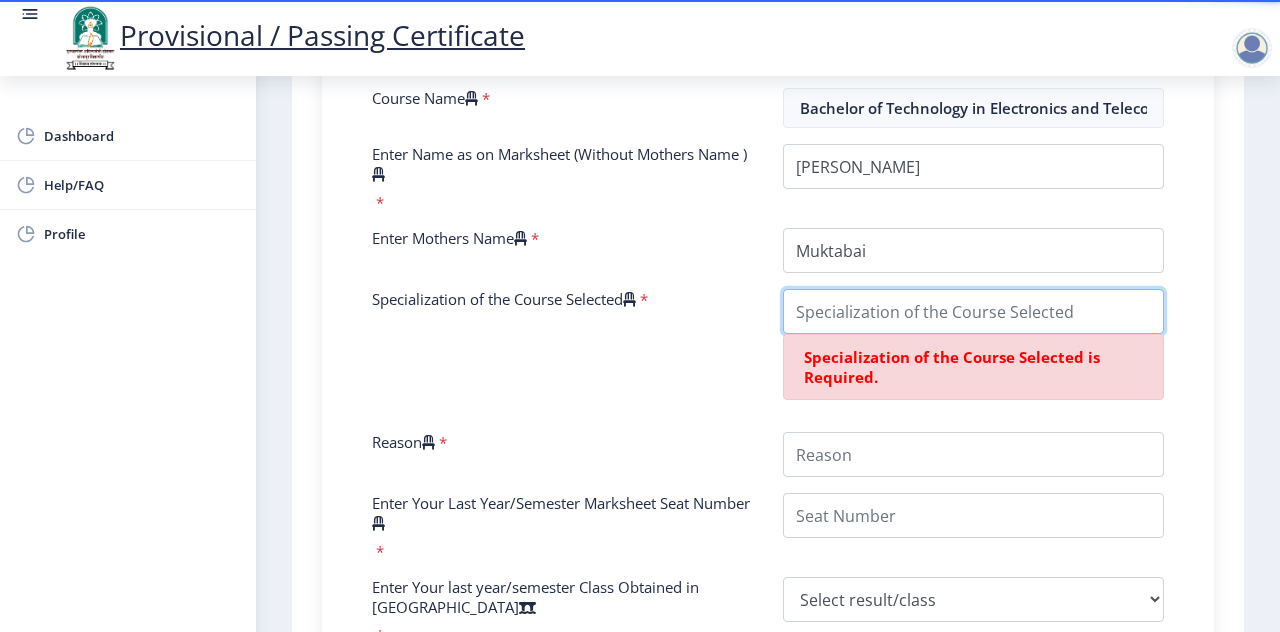 click on "Specialization of the Course Selected" at bounding box center [973, 311] 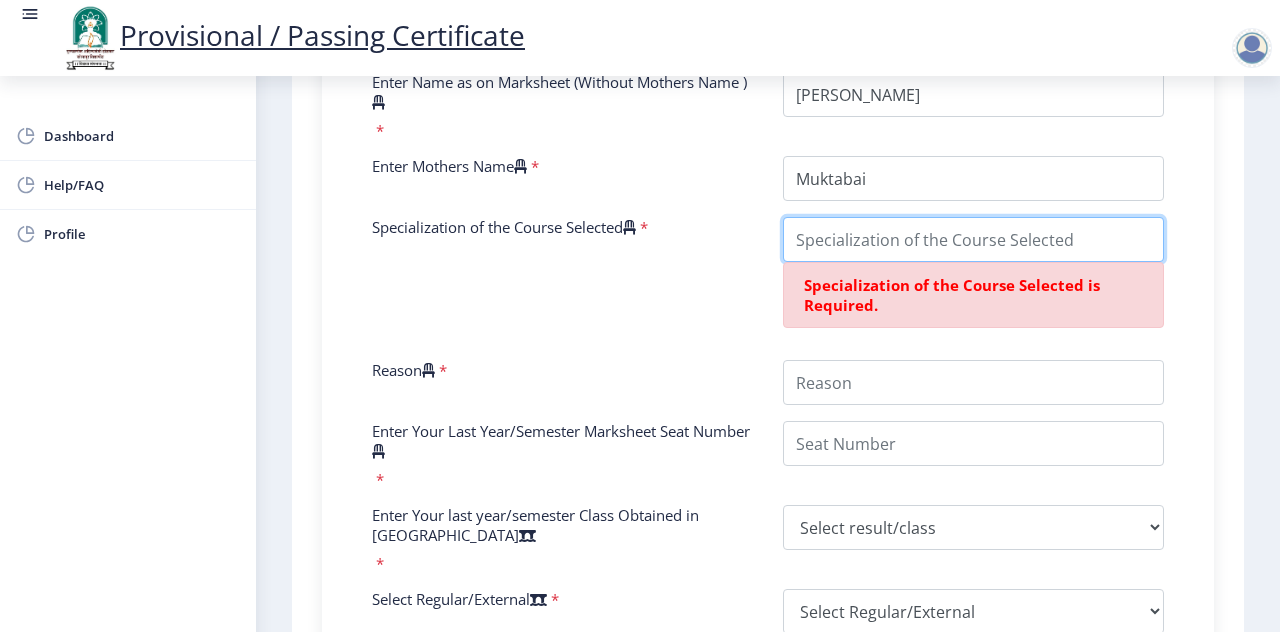scroll, scrollTop: 700, scrollLeft: 0, axis: vertical 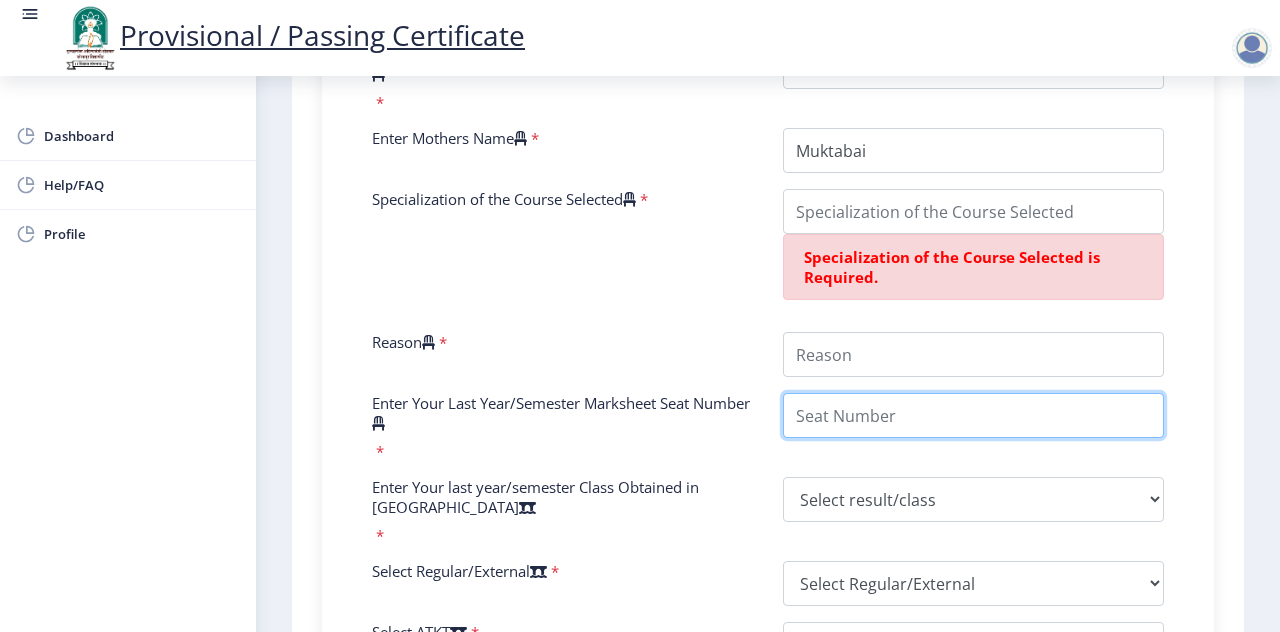click on "Enter Your Last Year/Semester Marksheet Seat Number" at bounding box center [973, 415] 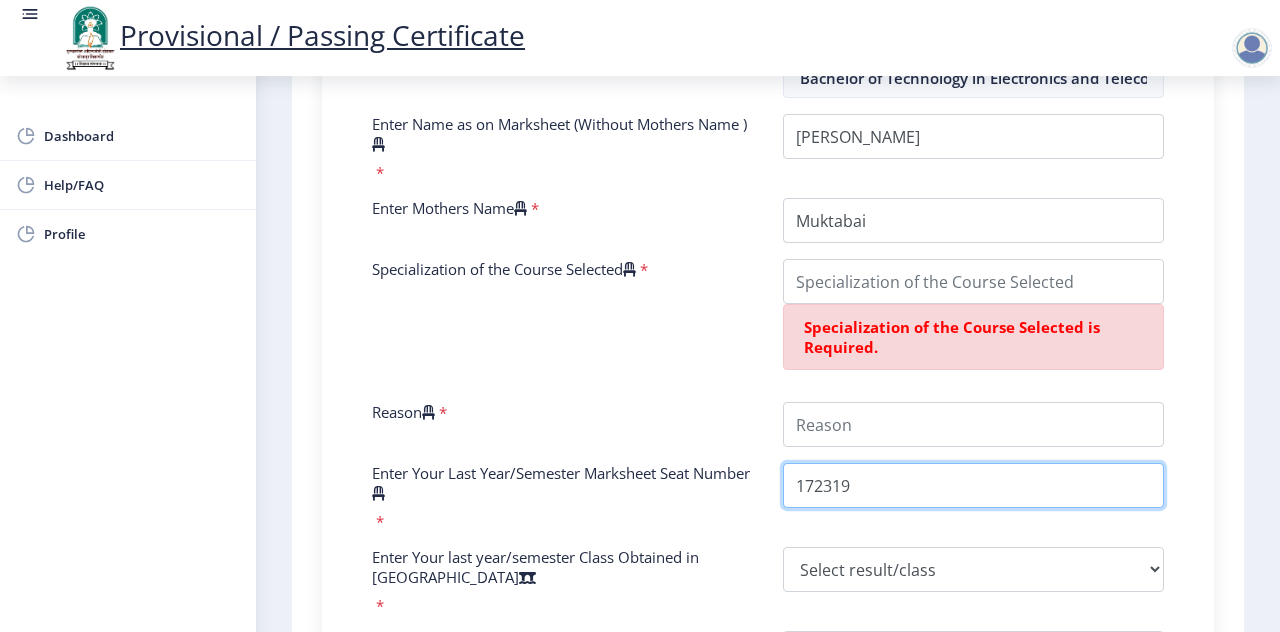 scroll, scrollTop: 600, scrollLeft: 0, axis: vertical 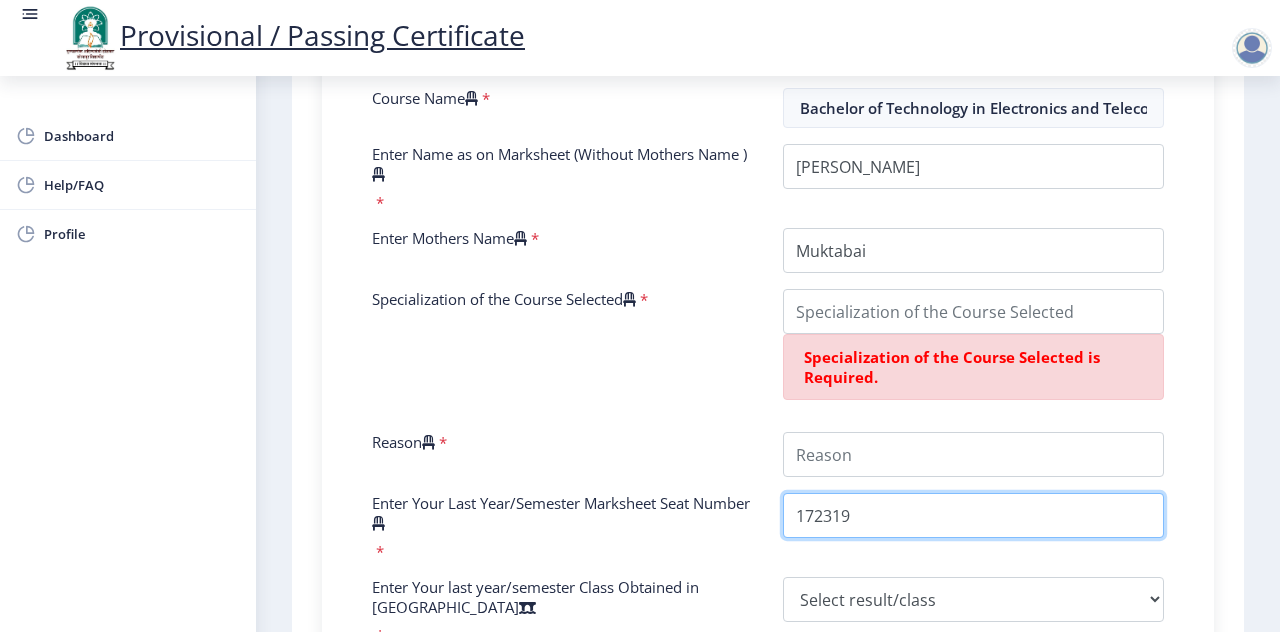 type on "172319" 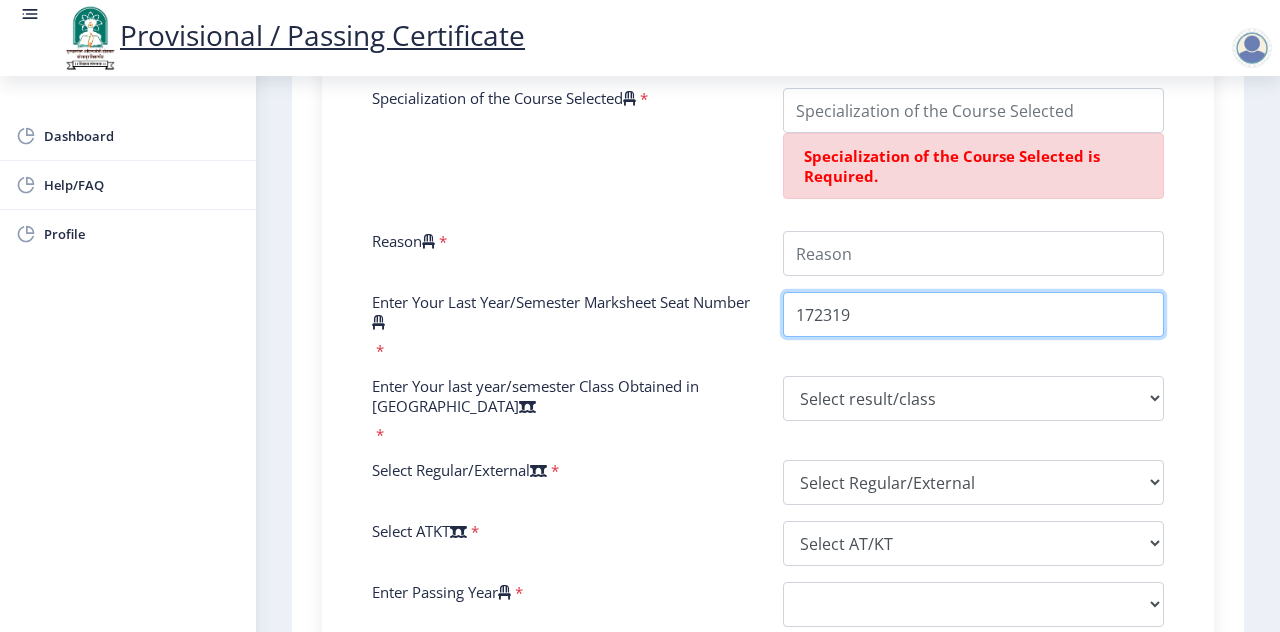 scroll, scrollTop: 900, scrollLeft: 0, axis: vertical 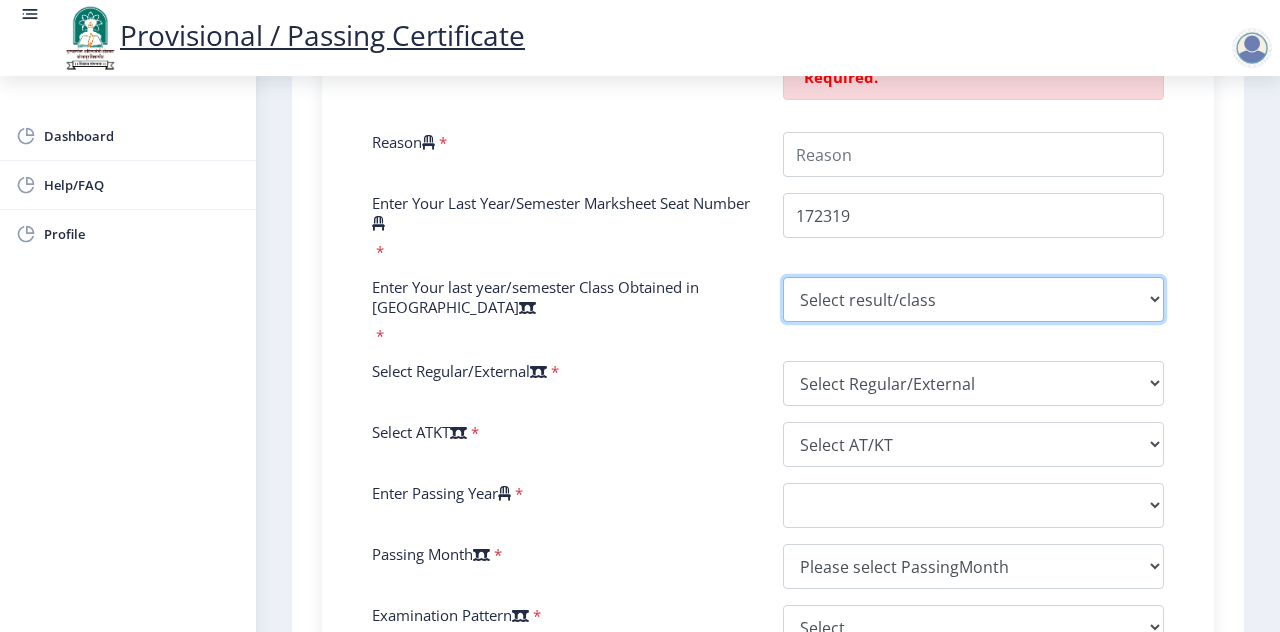 click on "Select result/class  DISTINCTION   FIRST CLASS   HIGHER SECOND CLASS   SECOND CLASS   PASS CLASS   SUCCESSFUL   OUTSTANDING - EXEMPLARY  Grade O Grade A+ Grade A Grade B+ Grade B Grade C+ Grade C Grade F/FC Grade F Grade D Grade E FIRST CLASS WITH DISTINCTION" at bounding box center (973, 299) 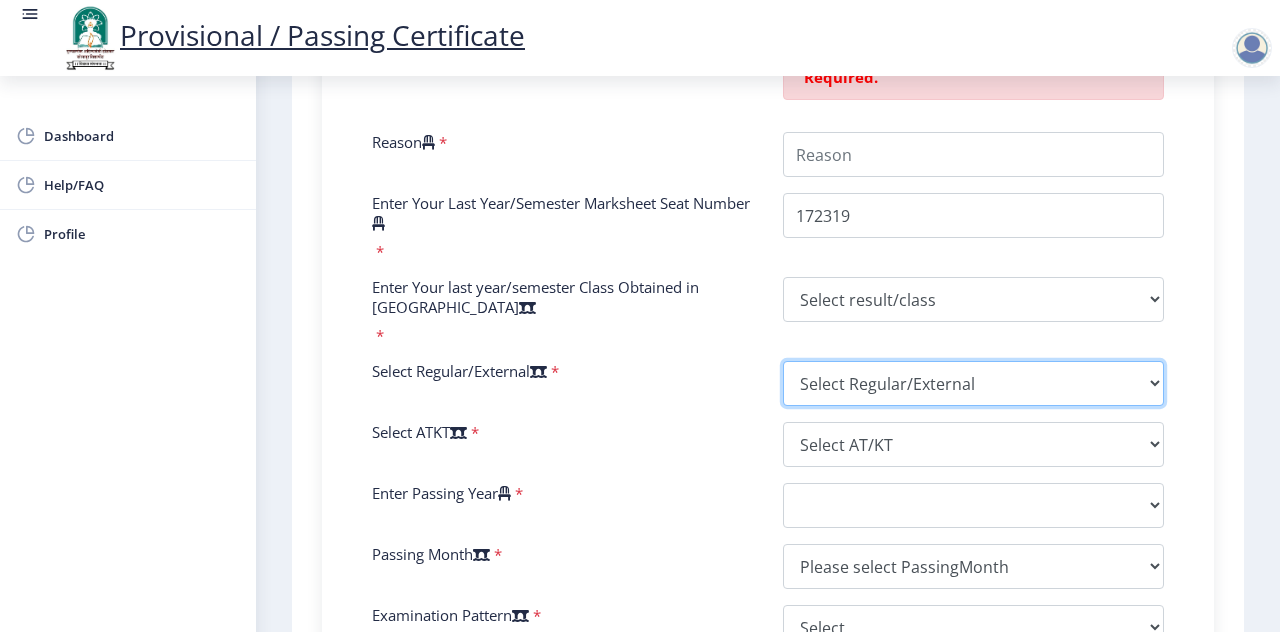 click on "Enter Your PRN Number    * 202201061045374 Verify Edit College Name   * [PERSON_NAME] Mane Institute of Technology Course Name   * Bachelor of Technology in Electronics and Telecommunication Engineering  Enter Name as on Marksheet (Without Mothers Name )   *  Enter Mothers Name    *  Specialization of the Course Selected    * Specialization of the Course Selected is Required.  Reason    *  Enter Your Last Year/Semester Marksheet Seat Number   * Enter Your last year/semester Class Obtained in Exam   * Select result/class  DISTINCTION   FIRST CLASS   HIGHER SECOND CLASS   SECOND CLASS   PASS CLASS   SUCCESSFUL   OUTSTANDING - EXEMPLARY  Grade O Grade A+ Grade A Grade B+ Grade B Grade C+ Grade C Grade F/FC Grade F Grade D Grade E FIRST CLASS WITH DISTINCTION Select Regular/External   *  Select Regular/External   Regular  External  Special Select ATKT   *  Select AT/KT   None ATKT  Enter Passing Year   *  2025   2024   2023   2022   2021   2020   2019   2018   2017   2016   2015   2014" at bounding box center [768, 168] 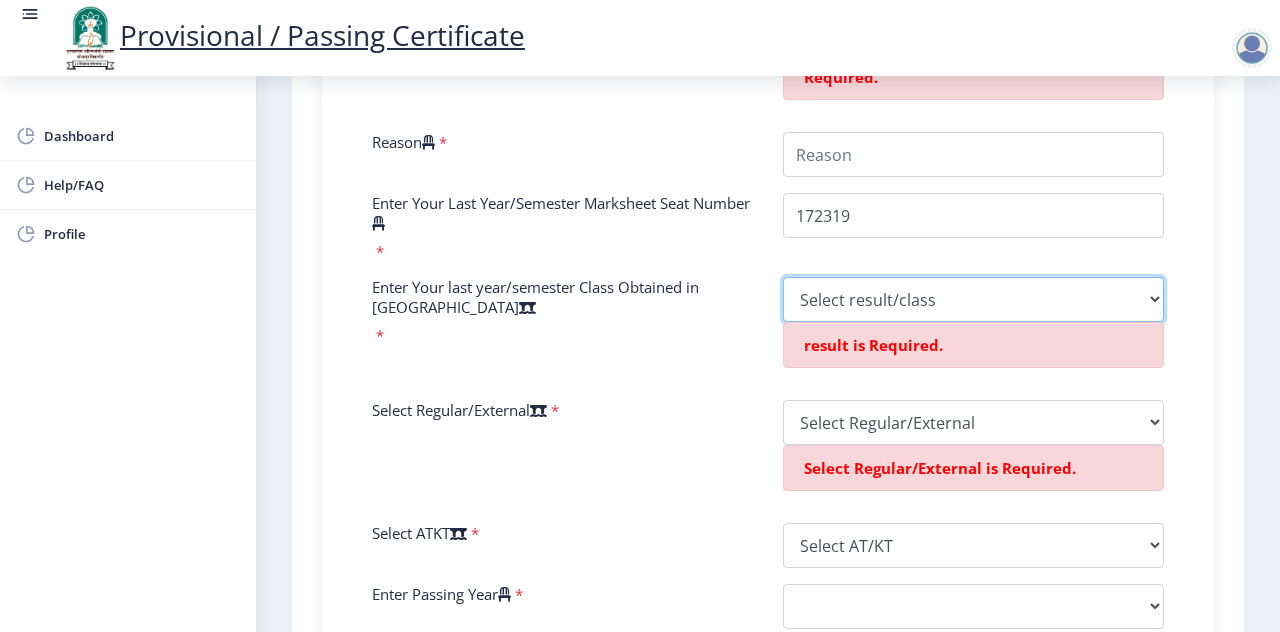 click on "Select result/class  DISTINCTION   FIRST CLASS   HIGHER SECOND CLASS   SECOND CLASS   PASS CLASS   SUCCESSFUL   OUTSTANDING - EXEMPLARY  Grade O Grade A+ Grade A Grade B+ Grade B Grade C+ Grade C Grade F/FC Grade F Grade D Grade E FIRST CLASS WITH DISTINCTION" at bounding box center (973, 299) 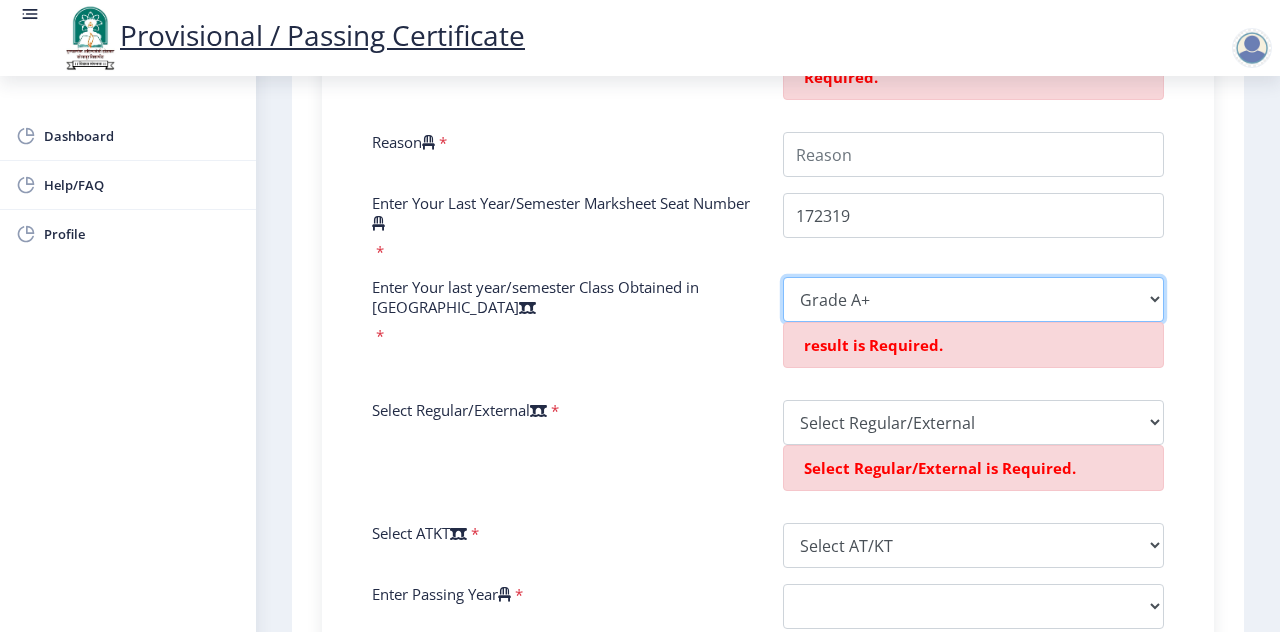 click on "Select result/class  DISTINCTION   FIRST CLASS   HIGHER SECOND CLASS   SECOND CLASS   PASS CLASS   SUCCESSFUL   OUTSTANDING - EXEMPLARY  Grade O Grade A+ Grade A Grade B+ Grade B Grade C+ Grade C Grade F/FC Grade F Grade D Grade E FIRST CLASS WITH DISTINCTION" at bounding box center [973, 299] 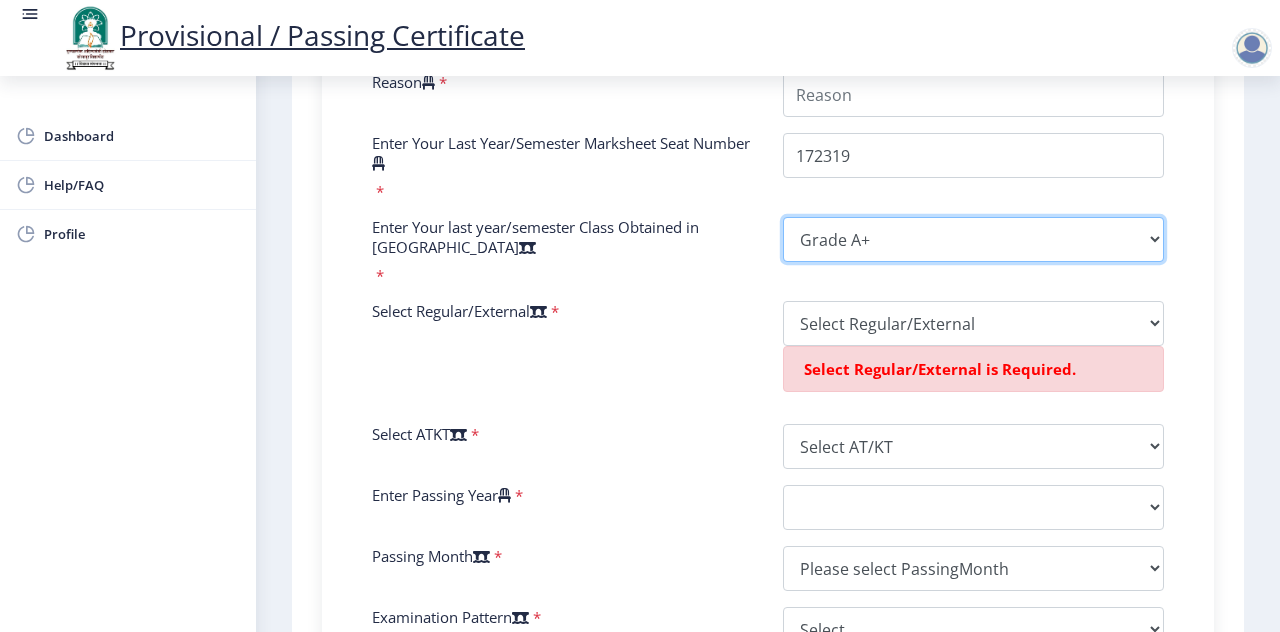 scroll, scrollTop: 1000, scrollLeft: 0, axis: vertical 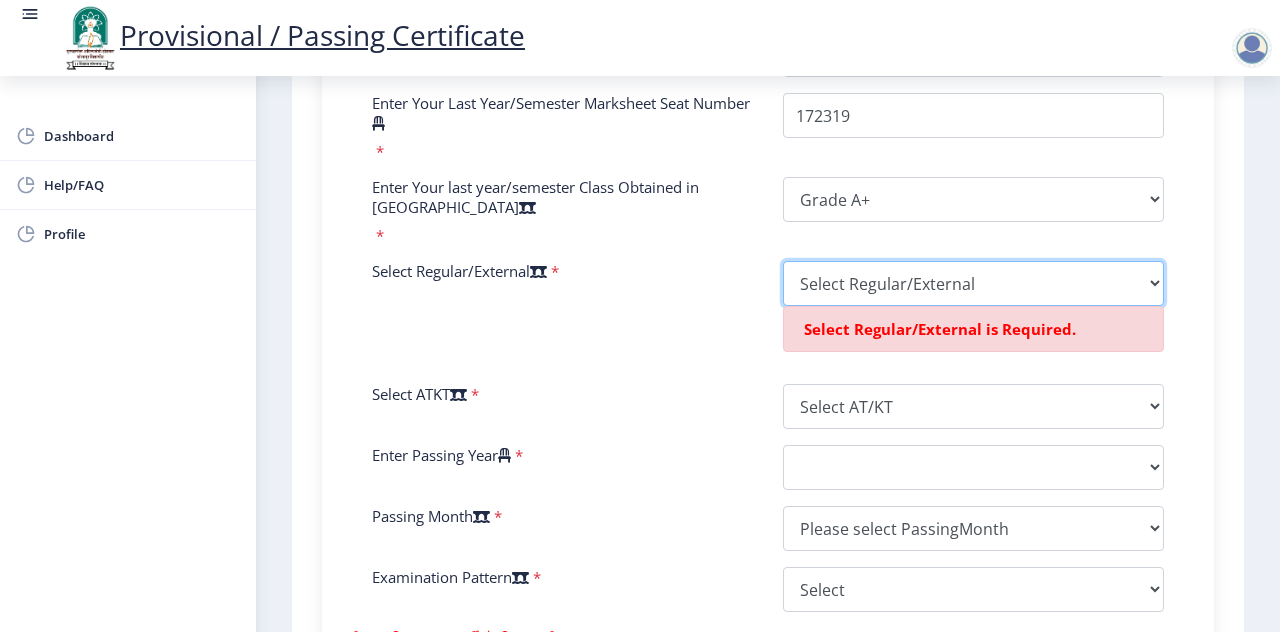 click on "Select Regular/External   Regular  External  Special" at bounding box center [973, 283] 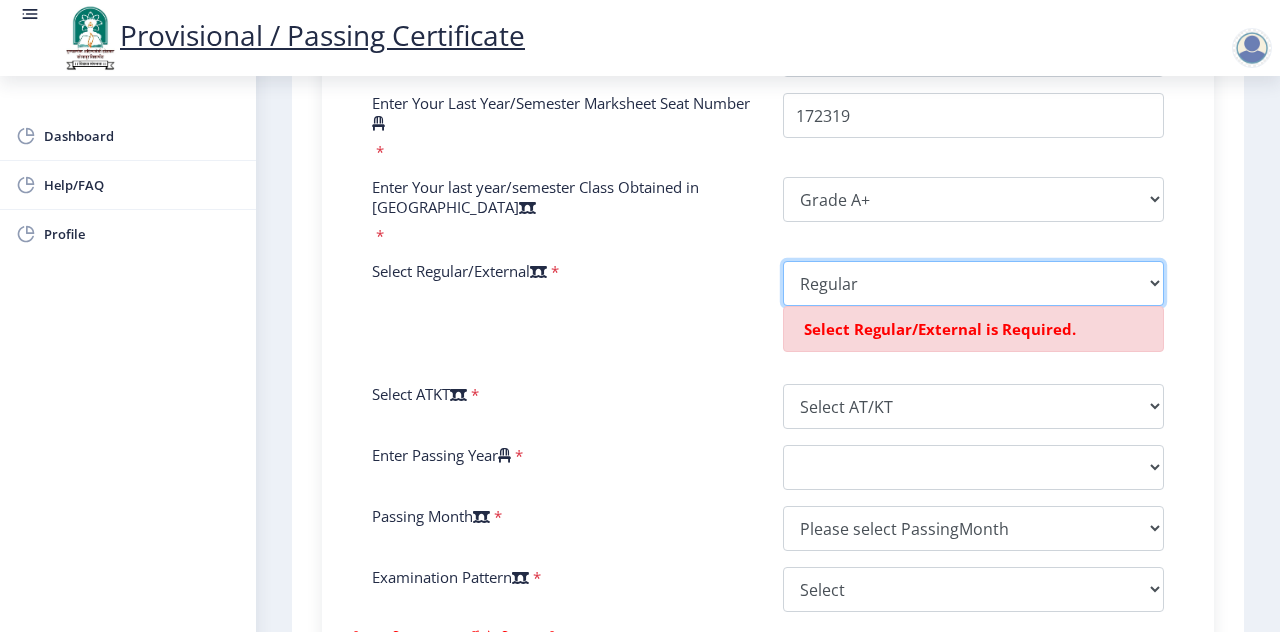 click on "Select Regular/External   Regular  External  Special" at bounding box center (973, 283) 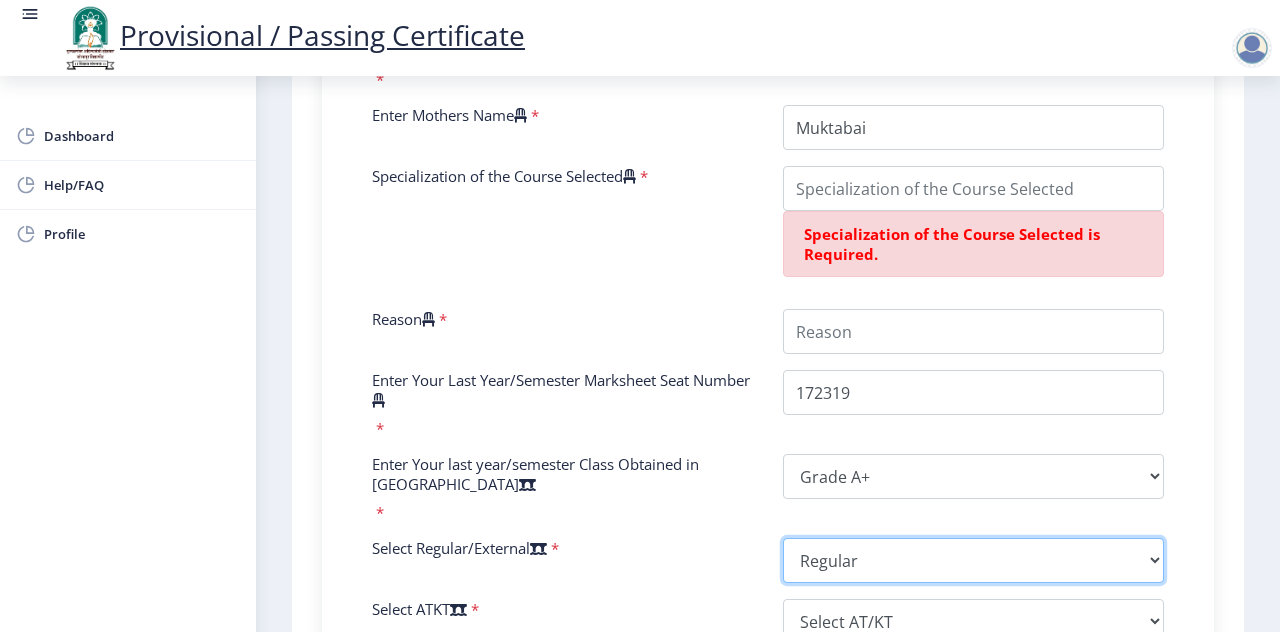 scroll, scrollTop: 700, scrollLeft: 0, axis: vertical 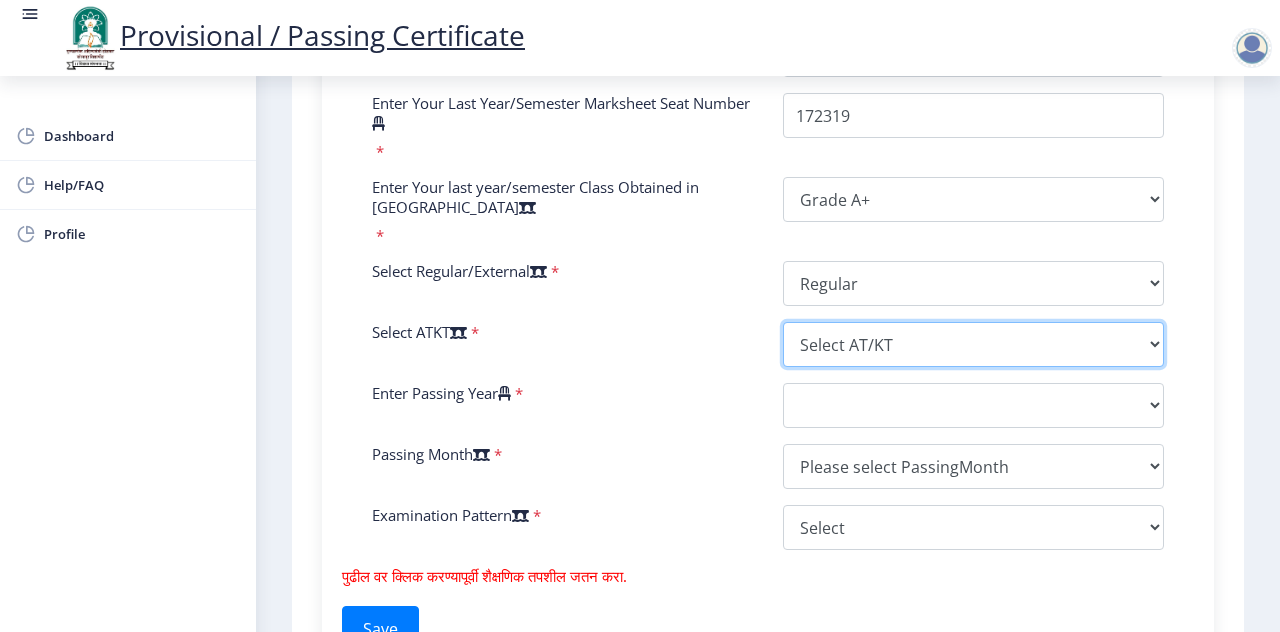 click on "Select AT/KT   None ATKT" at bounding box center [973, 344] 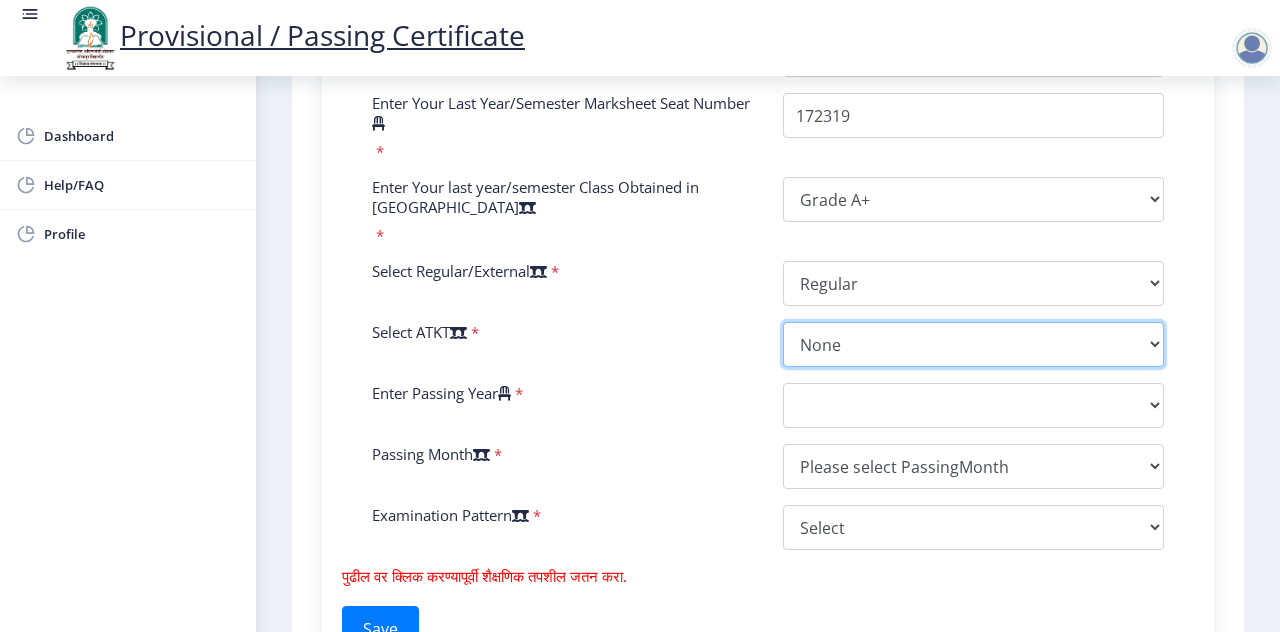 click on "Select AT/KT   None ATKT" at bounding box center (973, 344) 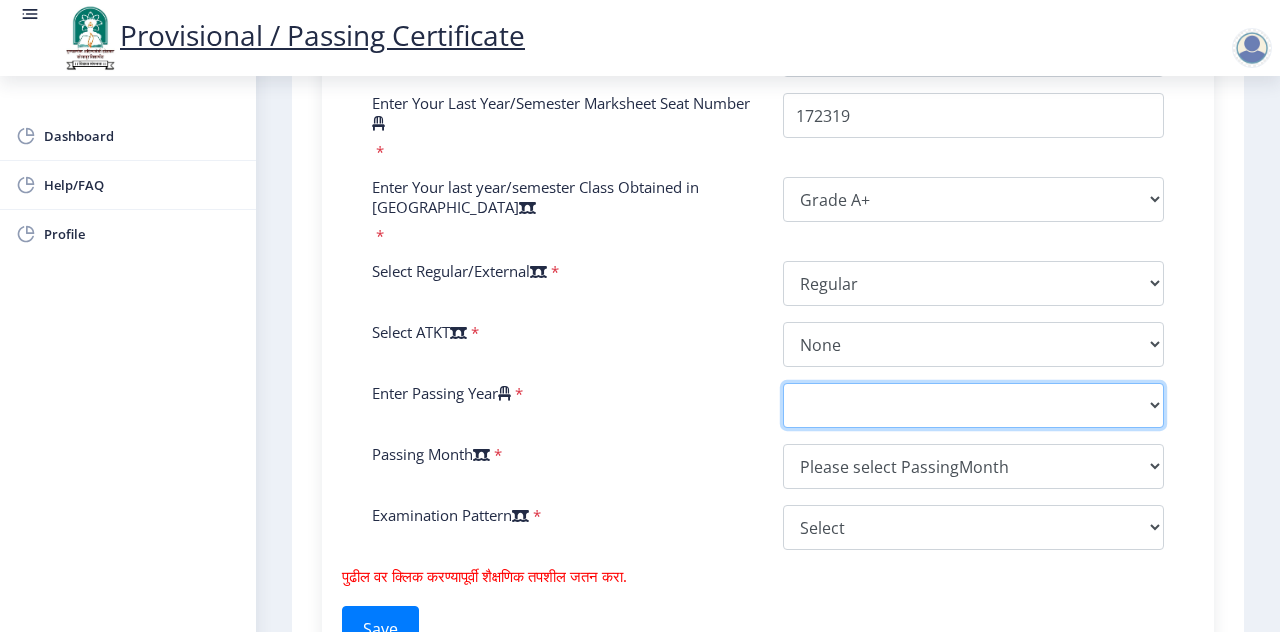 click on "2025   2024   2023   2022   2021   2020   2019   2018   2017   2016   2015   2014   2013   2012   2011   2010   2009   2008   2007   2006   2005   2004   2003   2002   2001   2000   1999   1998   1997   1996   1995   1994   1993   1992   1991   1990   1989   1988   1987   1986   1985   1984   1983   1982   1981   1980   1979   1978   1977   1976   1975   1974   1973   1972   1971   1970   1969   1968   1967" at bounding box center [973, 405] 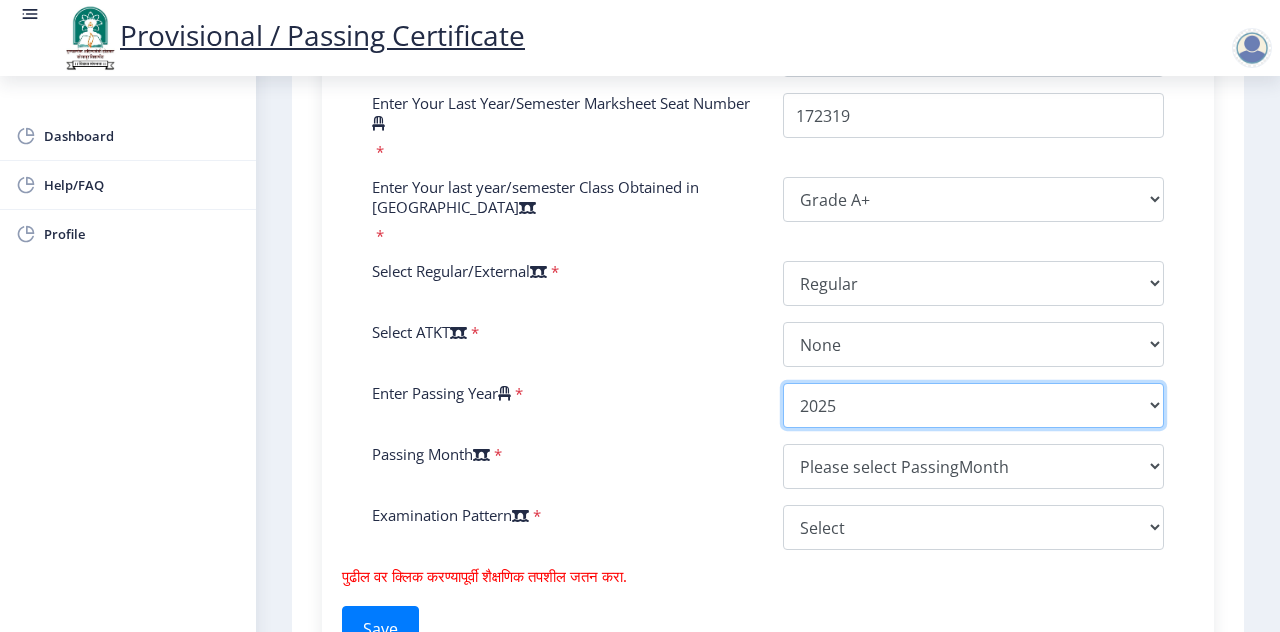 click on "2025   2024   2023   2022   2021   2020   2019   2018   2017   2016   2015   2014   2013   2012   2011   2010   2009   2008   2007   2006   2005   2004   2003   2002   2001   2000   1999   1998   1997   1996   1995   1994   1993   1992   1991   1990   1989   1988   1987   1986   1985   1984   1983   1982   1981   1980   1979   1978   1977   1976   1975   1974   1973   1972   1971   1970   1969   1968   1967" at bounding box center (973, 405) 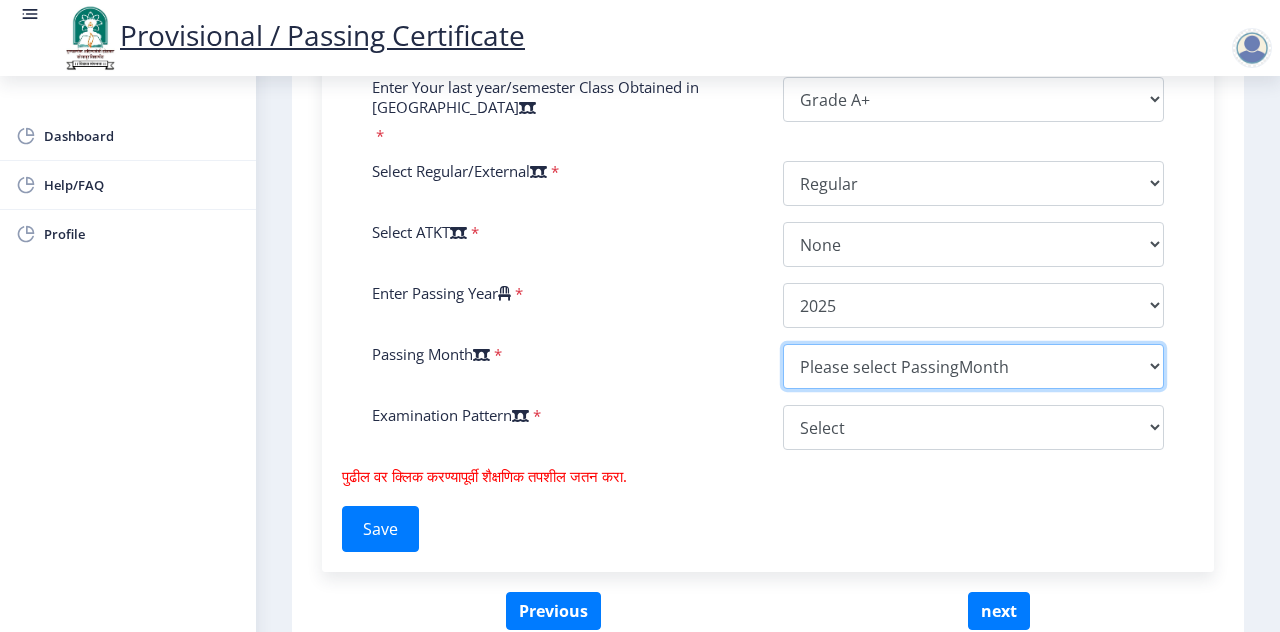 click on "Please select PassingMonth  (01) January (02) February (03) March (04) April (05) May (06) June (07) July (08) August (09) September (10) October (11) November (12) December" at bounding box center (973, 366) 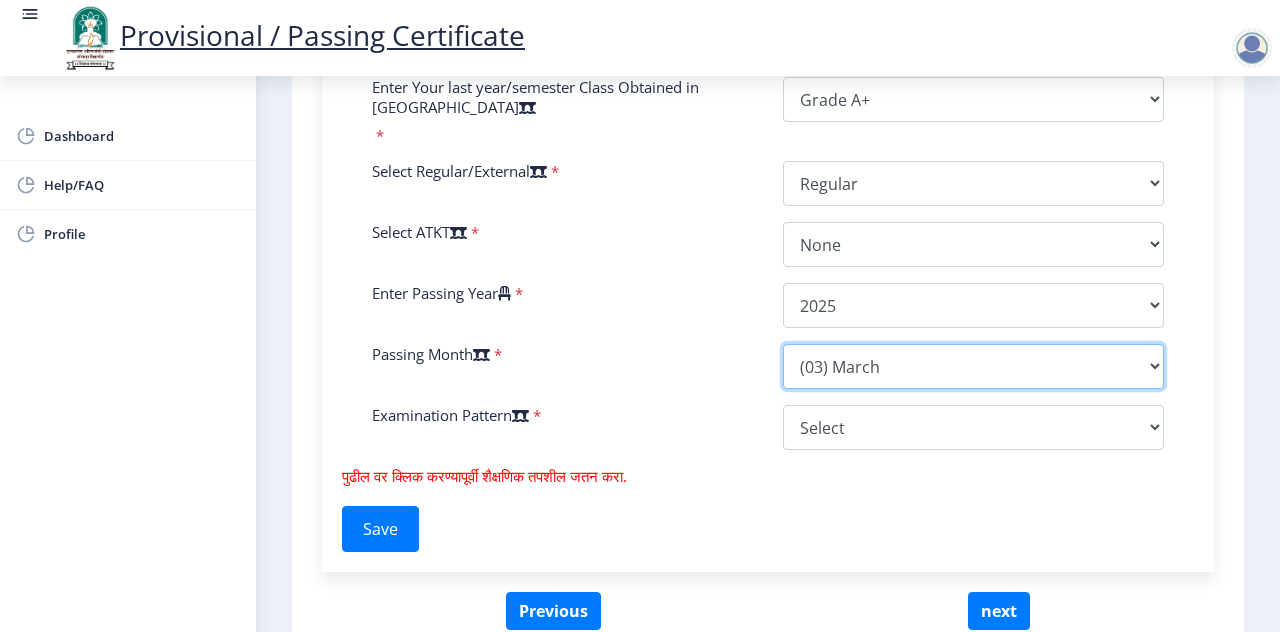 click on "Please select PassingMonth  (01) January (02) February (03) March (04) April (05) May (06) June (07) July (08) August (09) September (10) October (11) November (12) December" at bounding box center (973, 366) 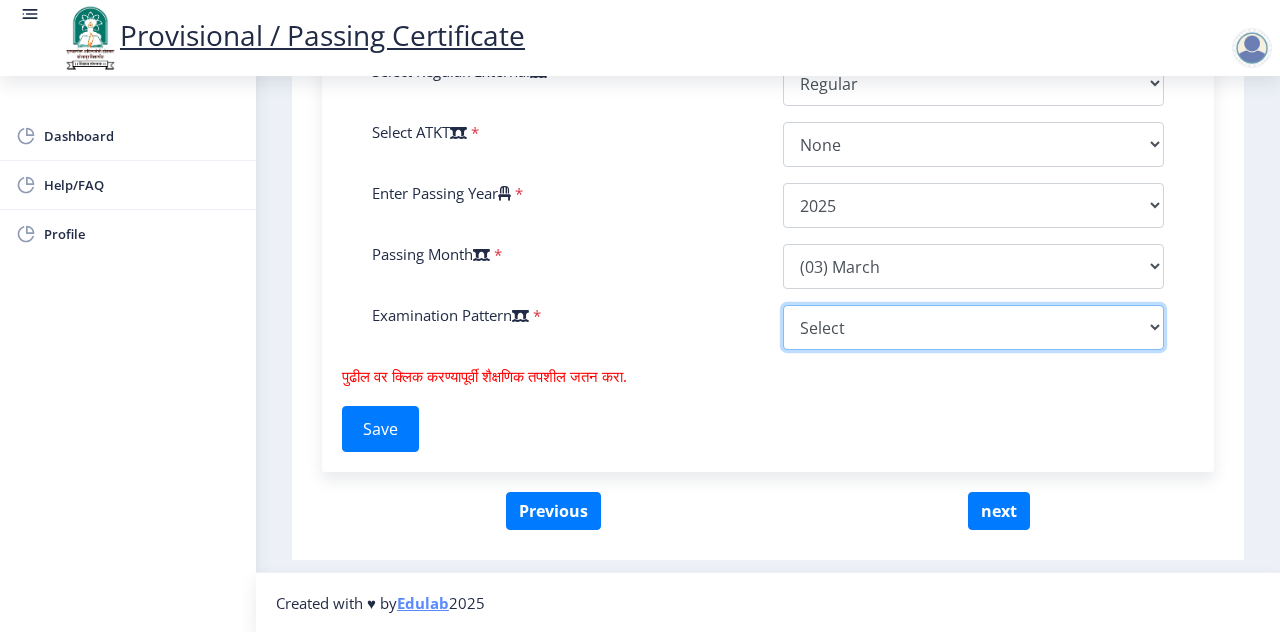 click on "Select  Yearly Semester" at bounding box center [973, 327] 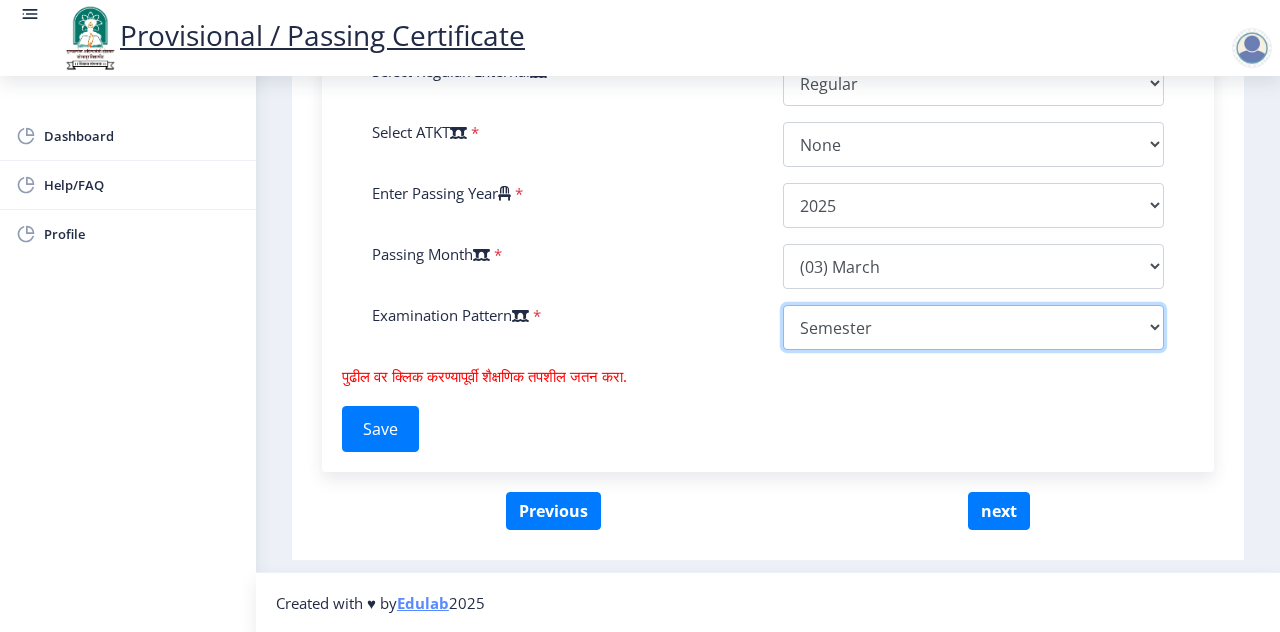 click on "Select  Yearly Semester" at bounding box center (973, 327) 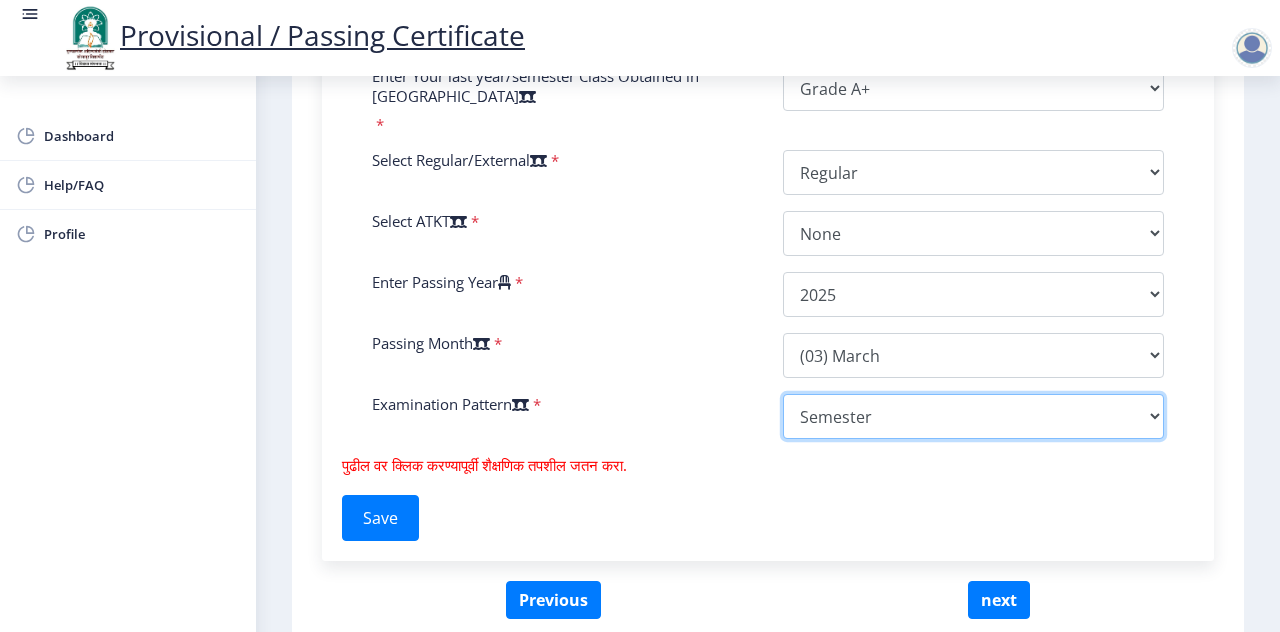 scroll, scrollTop: 1216, scrollLeft: 0, axis: vertical 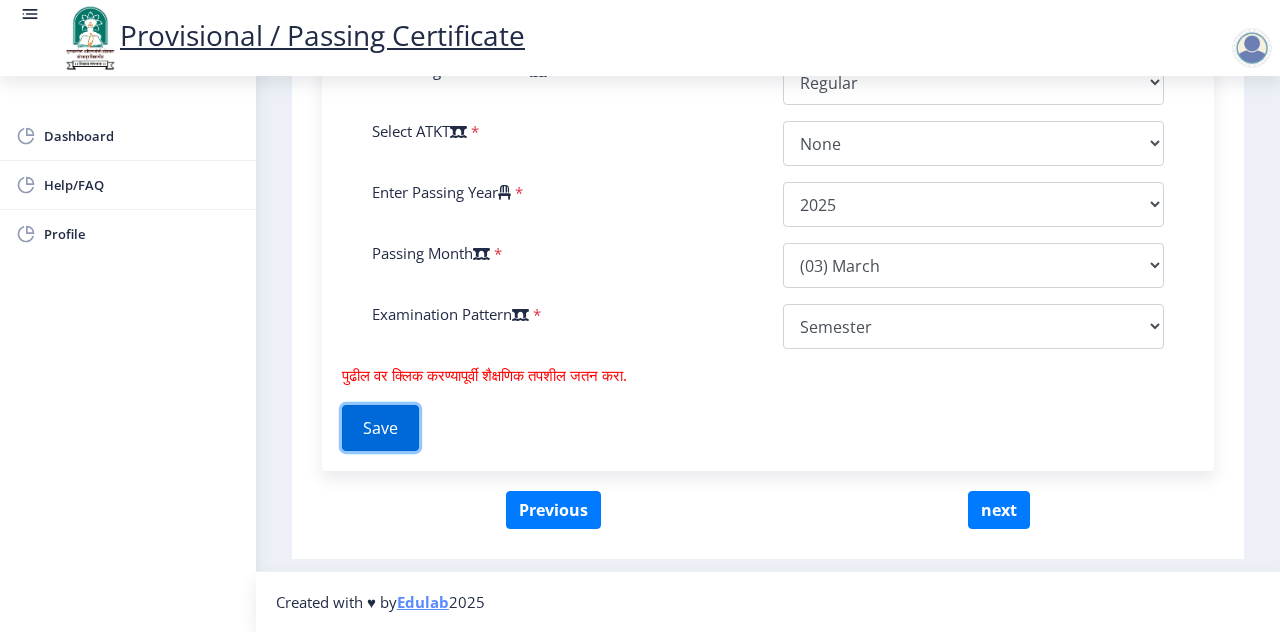 click on "Save" at bounding box center [380, 428] 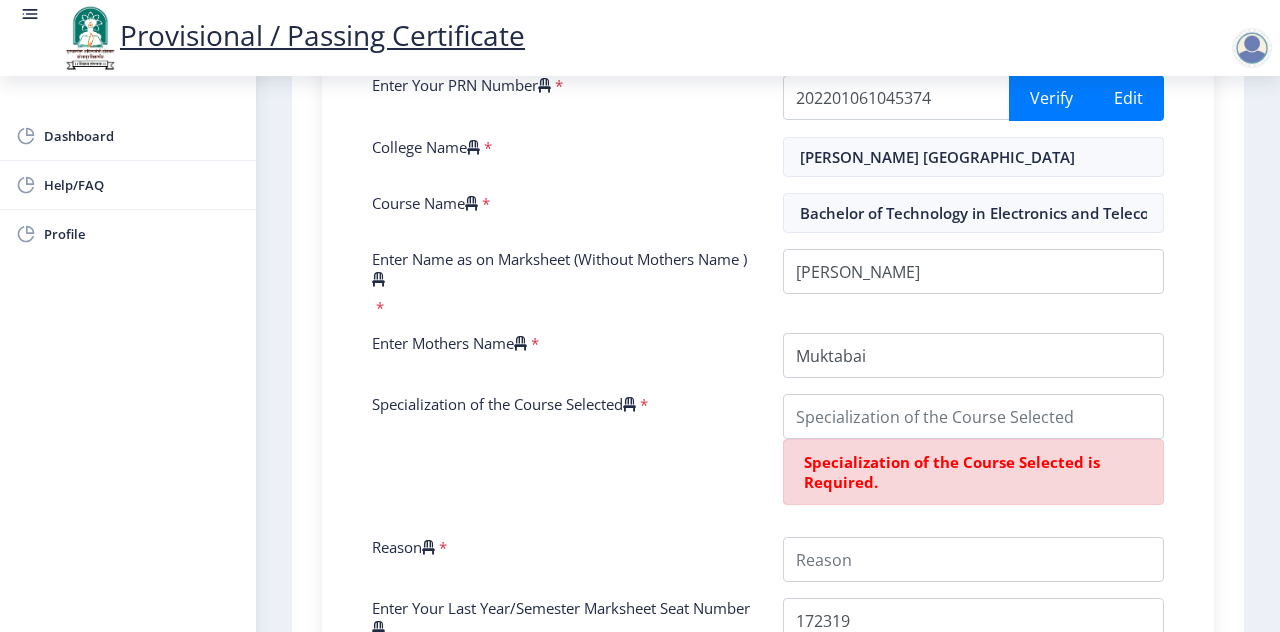 scroll, scrollTop: 416, scrollLeft: 0, axis: vertical 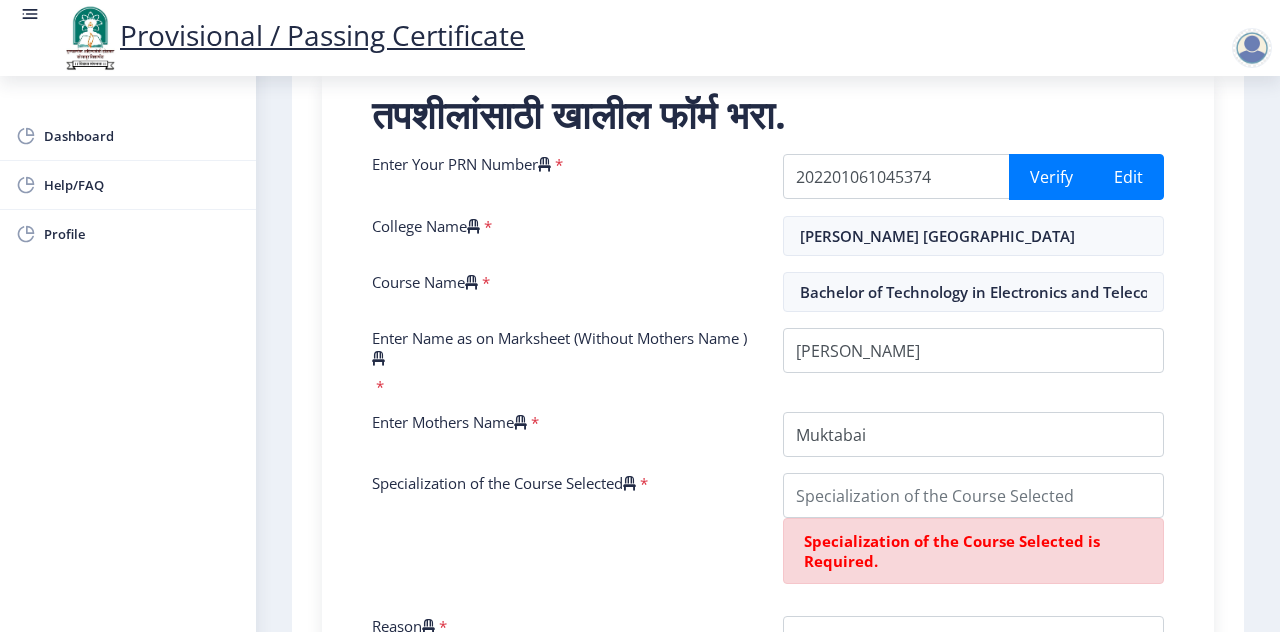 click at bounding box center (473, 226) 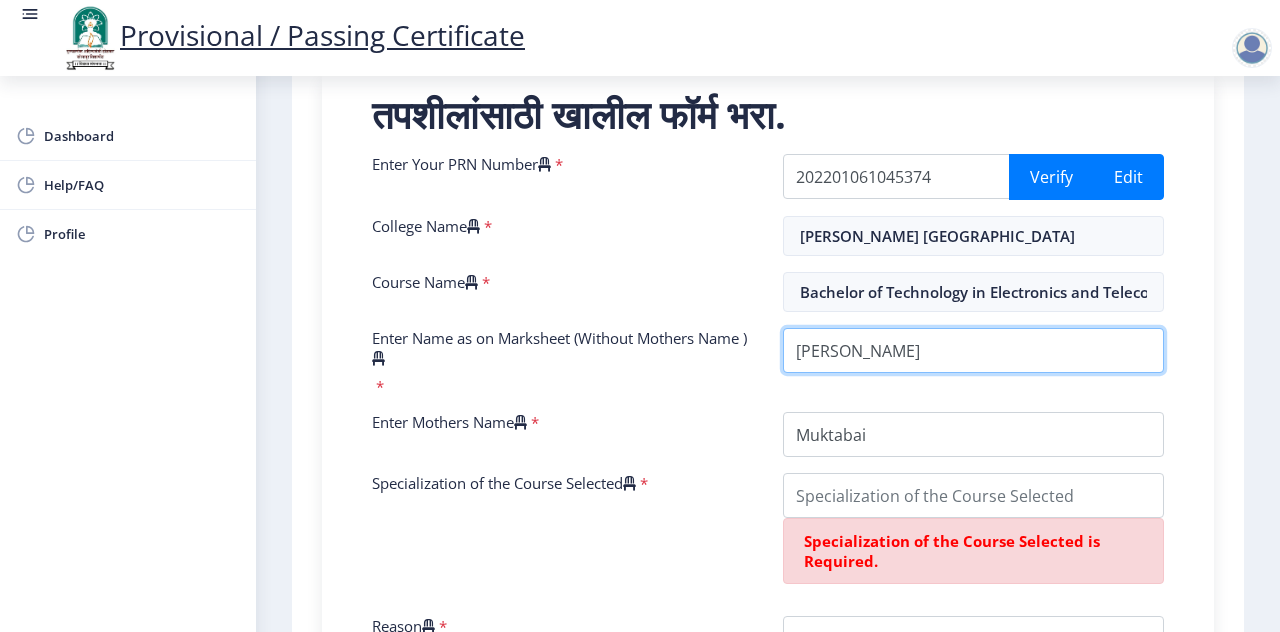 click on "Enter Name as on Marksheet (Without Mothers Name )" at bounding box center [973, 350] 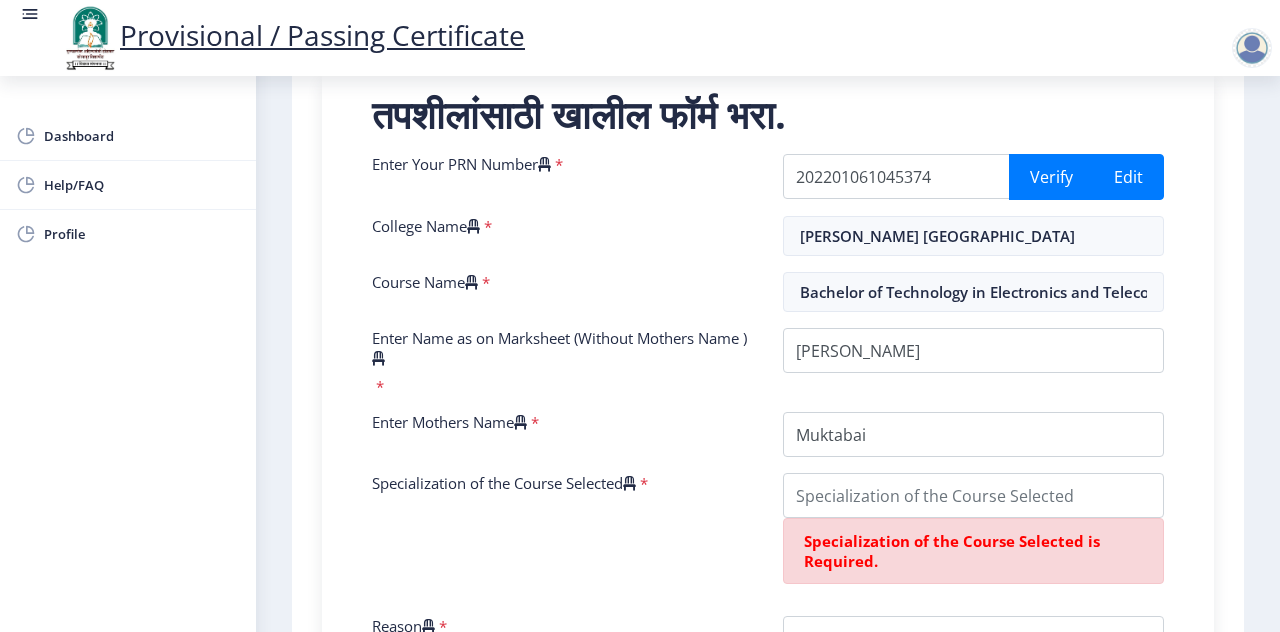 click at bounding box center [520, 422] 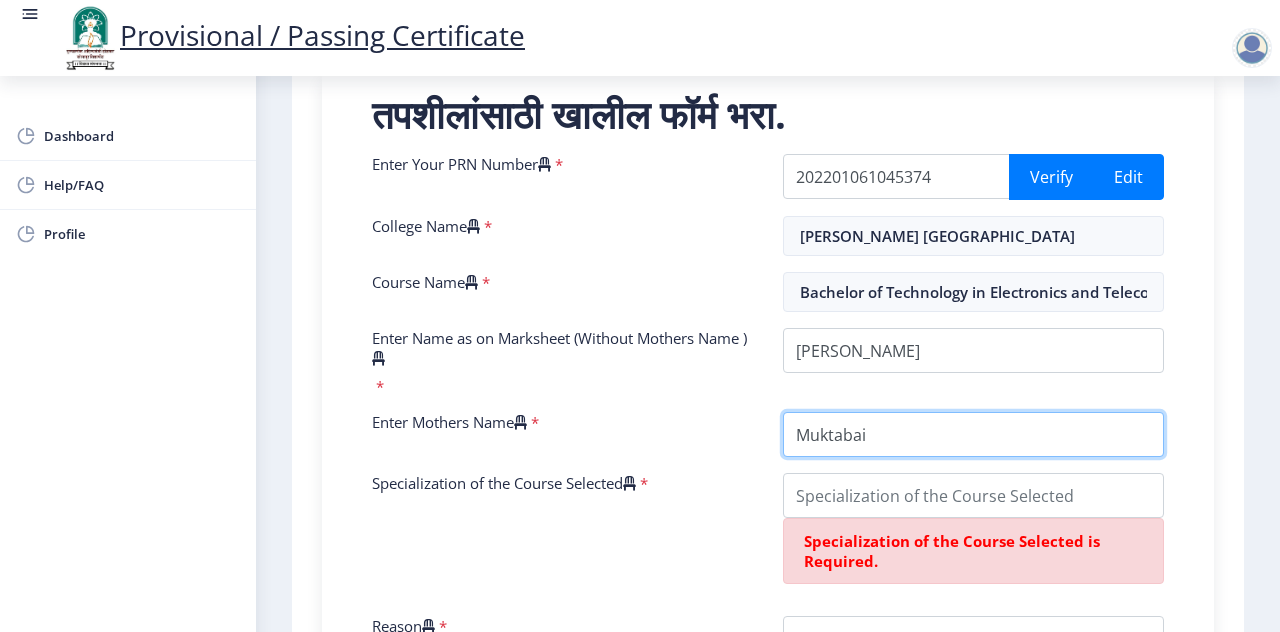 click on "Enter Mothers Name" at bounding box center [973, 434] 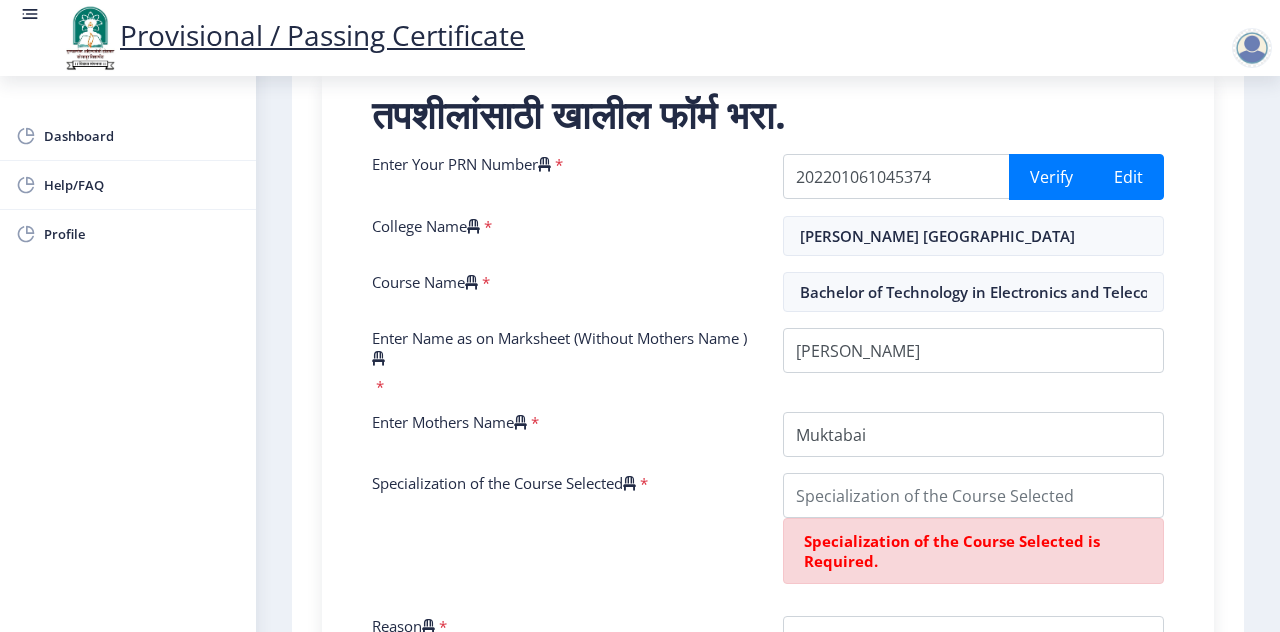 click at bounding box center (629, 483) 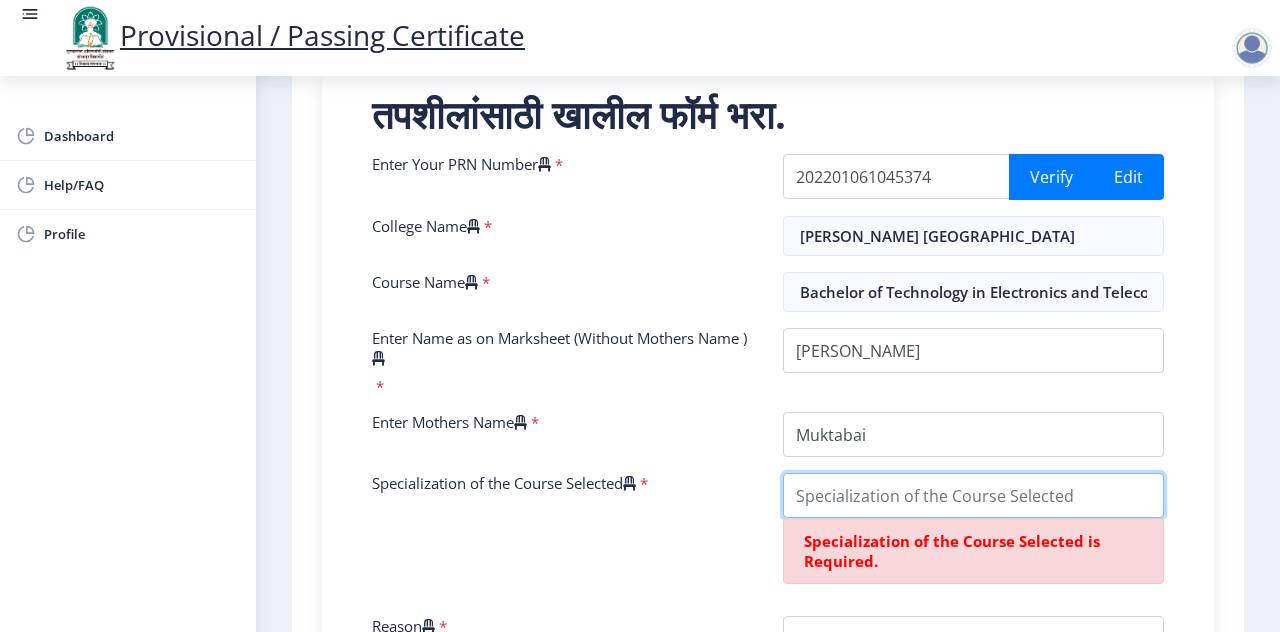 click on "Specialization of the Course Selected" at bounding box center [973, 495] 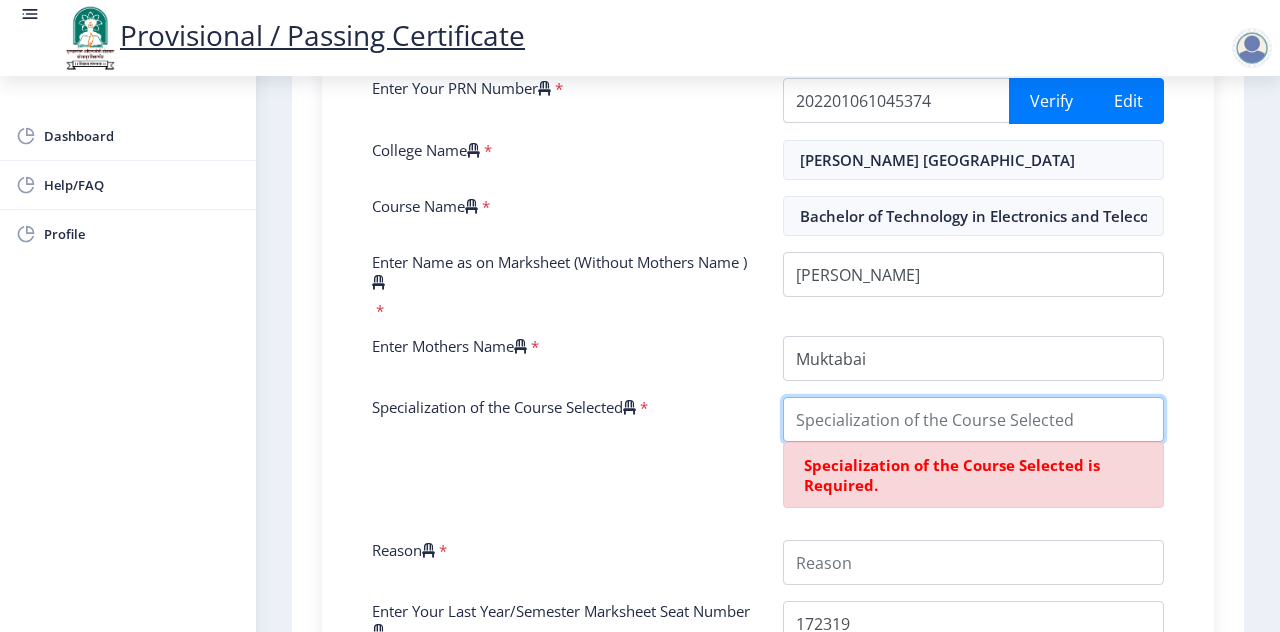 scroll, scrollTop: 516, scrollLeft: 0, axis: vertical 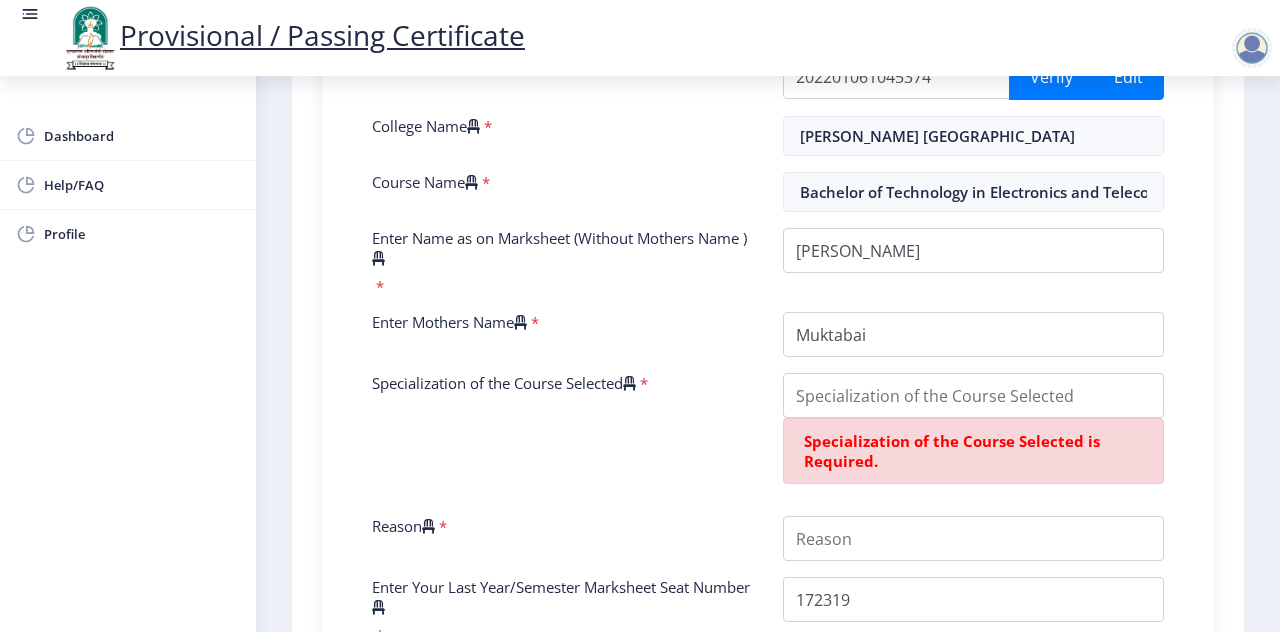 click at bounding box center [629, 383] 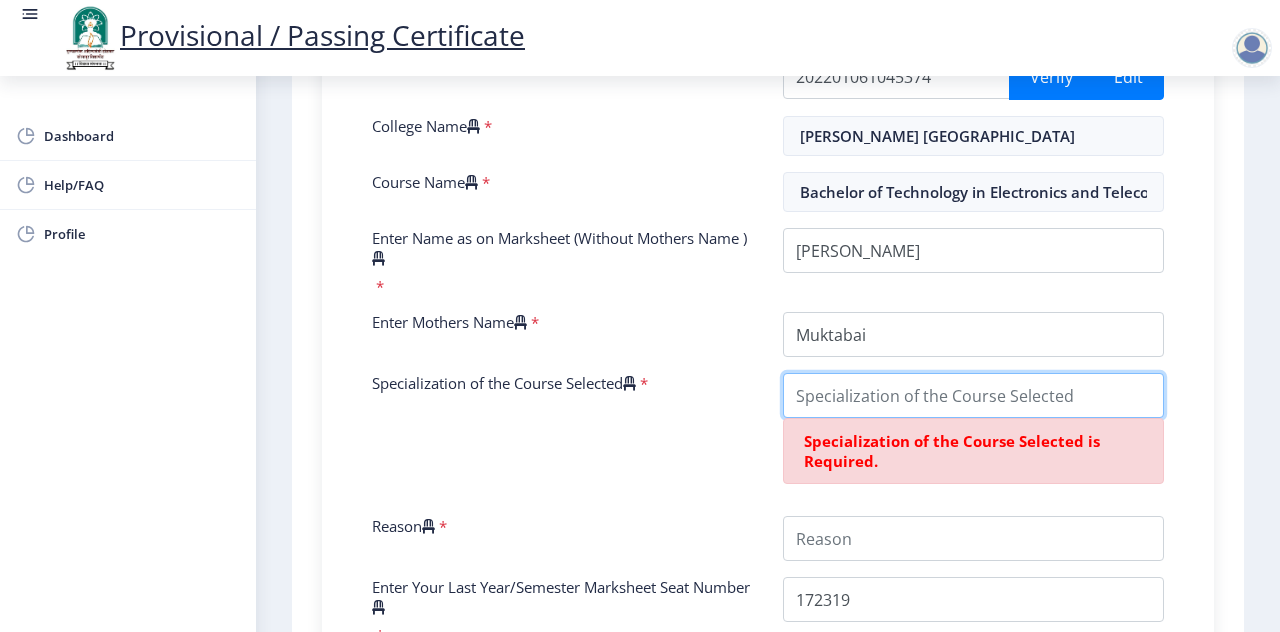 click on "Specialization of the Course Selected" at bounding box center (973, 395) 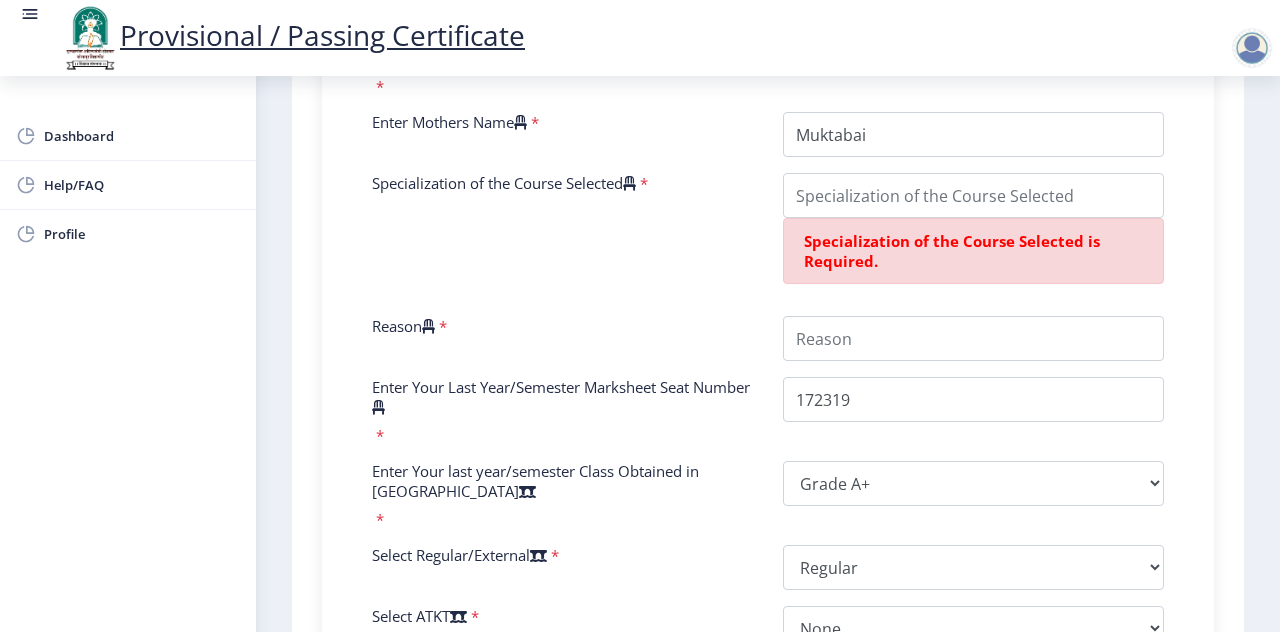 click at bounding box center [428, 326] 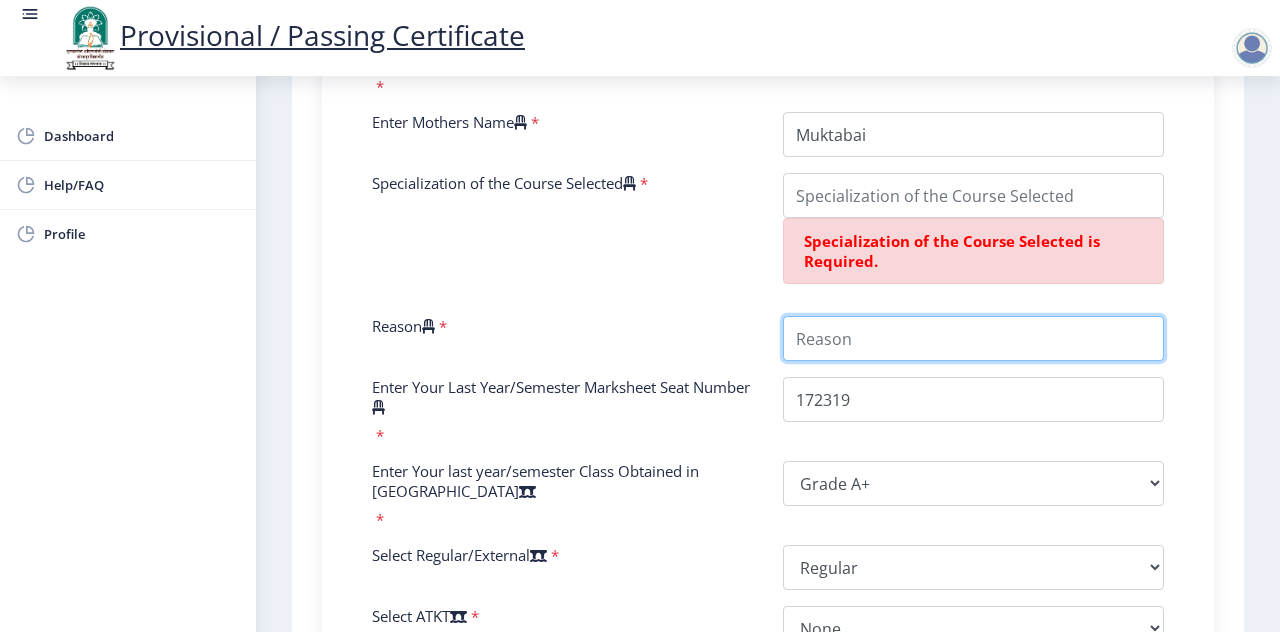 click on "Reason" at bounding box center (973, 338) 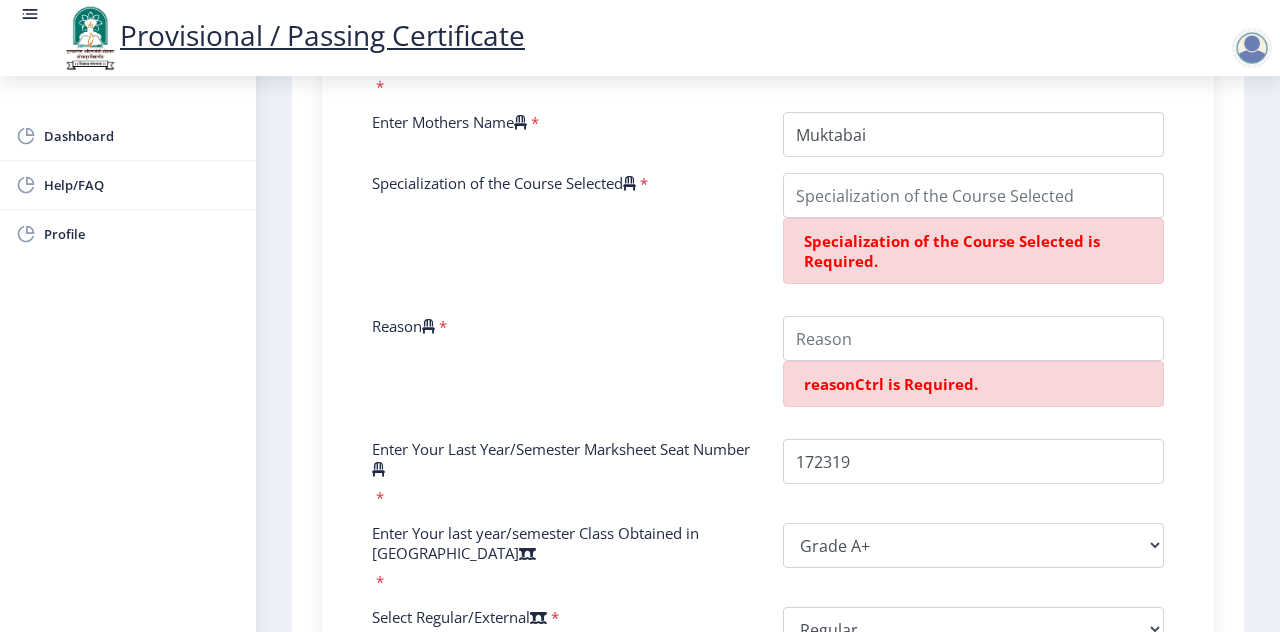 click on "*" at bounding box center [642, 183] 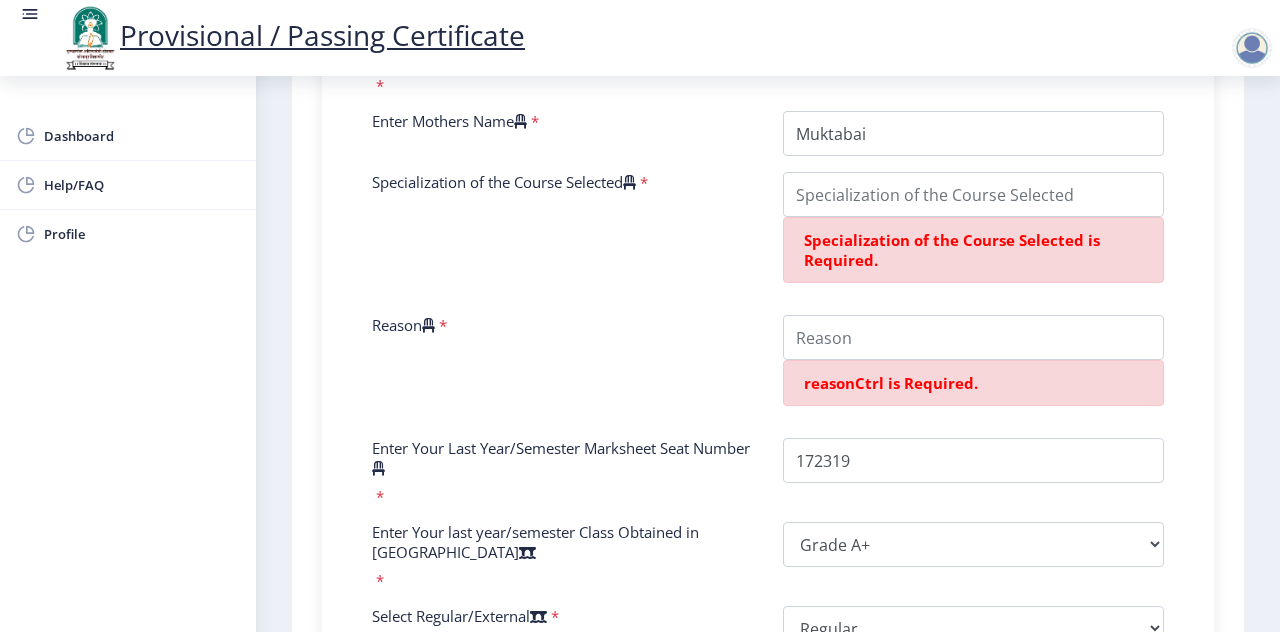 drag, startPoint x: 531, startPoint y: 301, endPoint x: 385, endPoint y: 217, distance: 168.4399 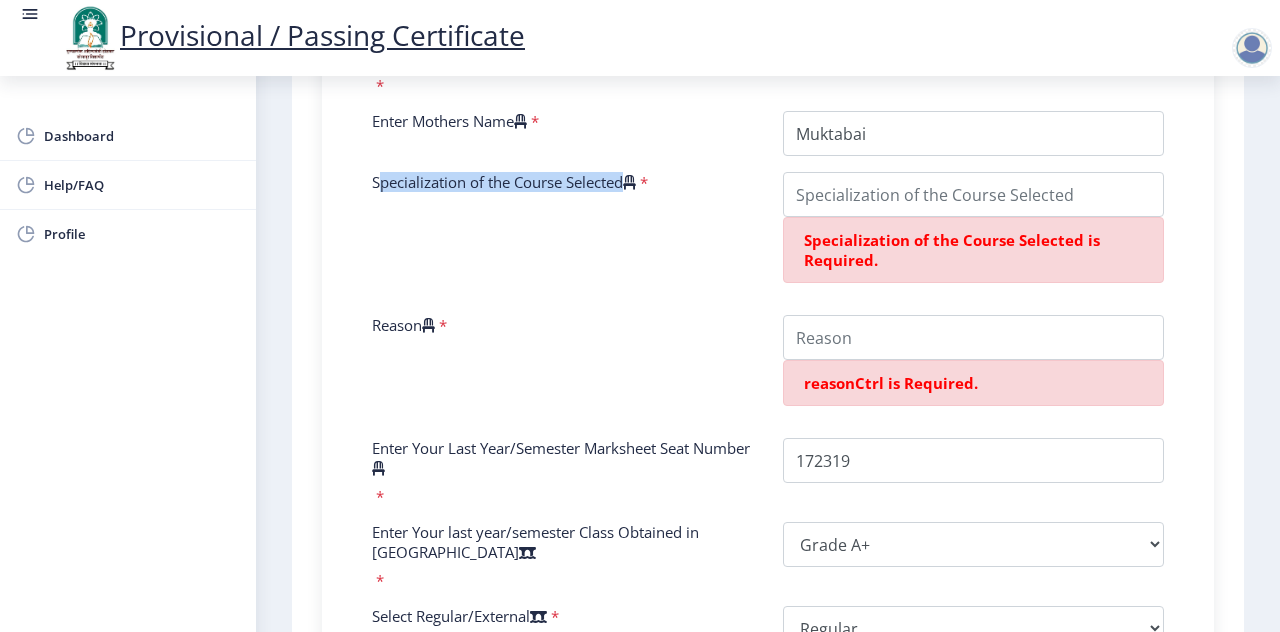 drag, startPoint x: 360, startPoint y: 219, endPoint x: 503, endPoint y: 295, distance: 161.94135 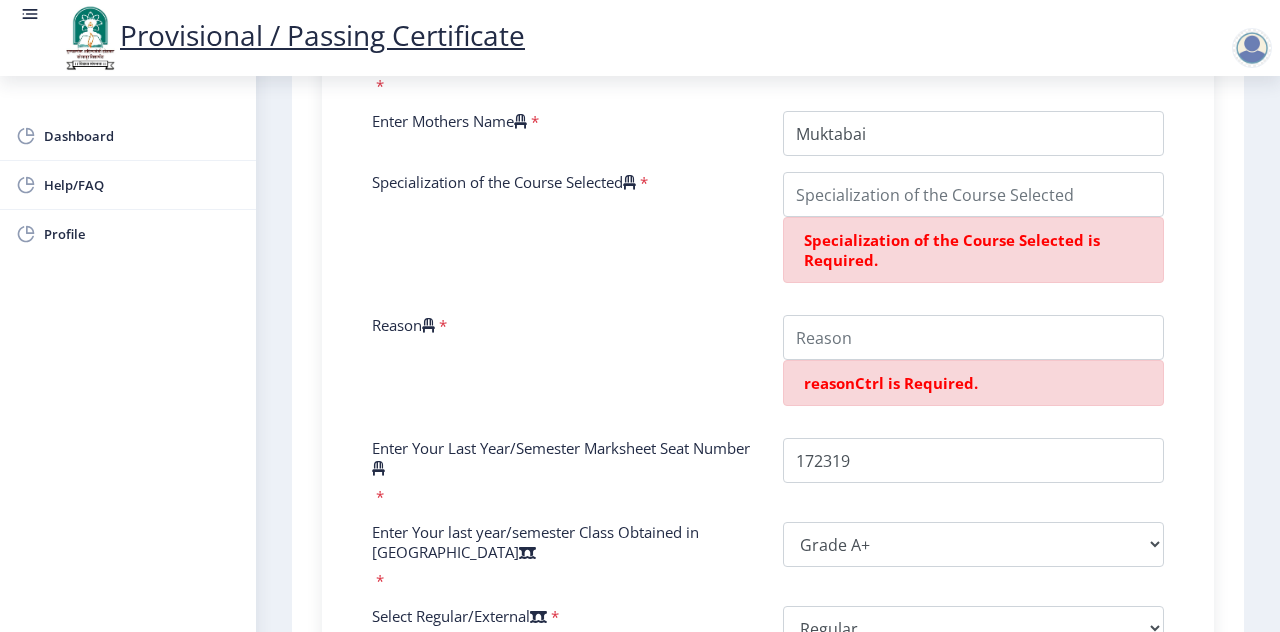 click on "Specialization of the Course Selected    *" at bounding box center [562, 235] 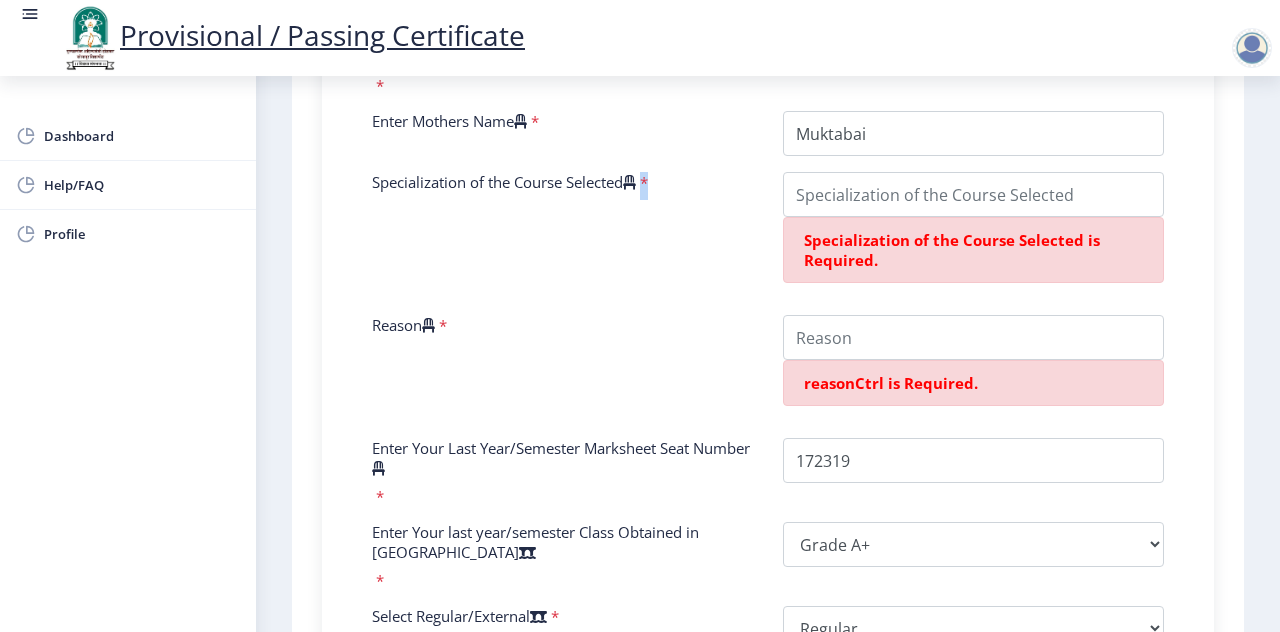 drag, startPoint x: 658, startPoint y: 199, endPoint x: 695, endPoint y: 197, distance: 37.054016 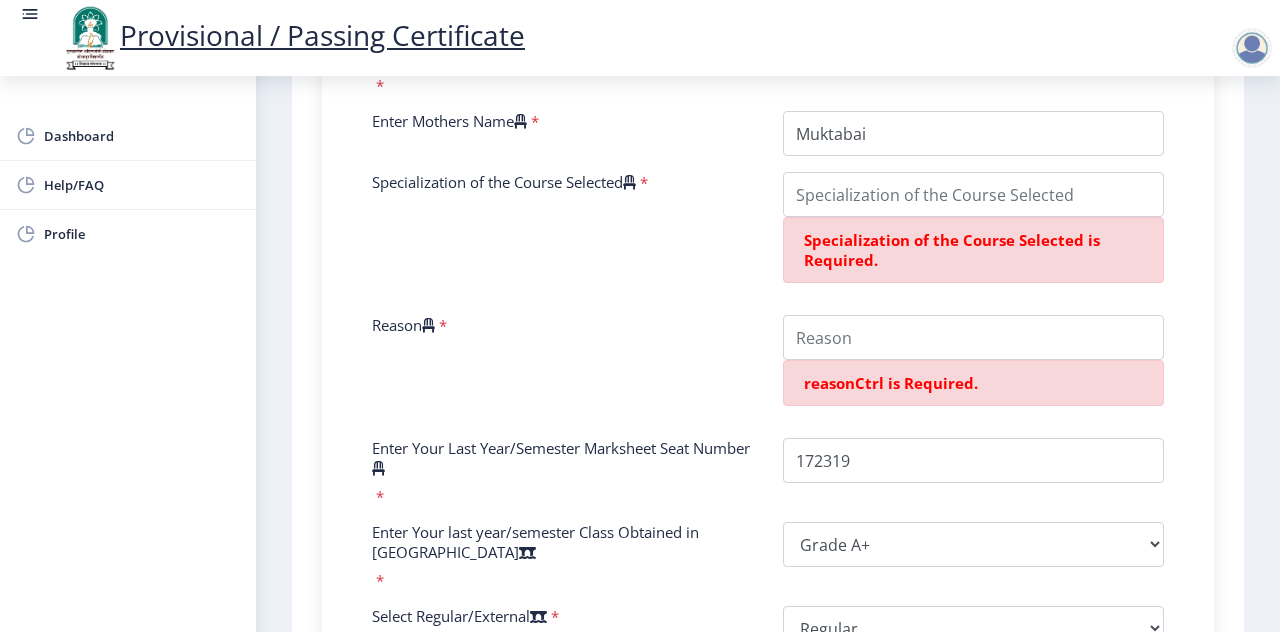 click on "Reason    *" at bounding box center (562, 368) 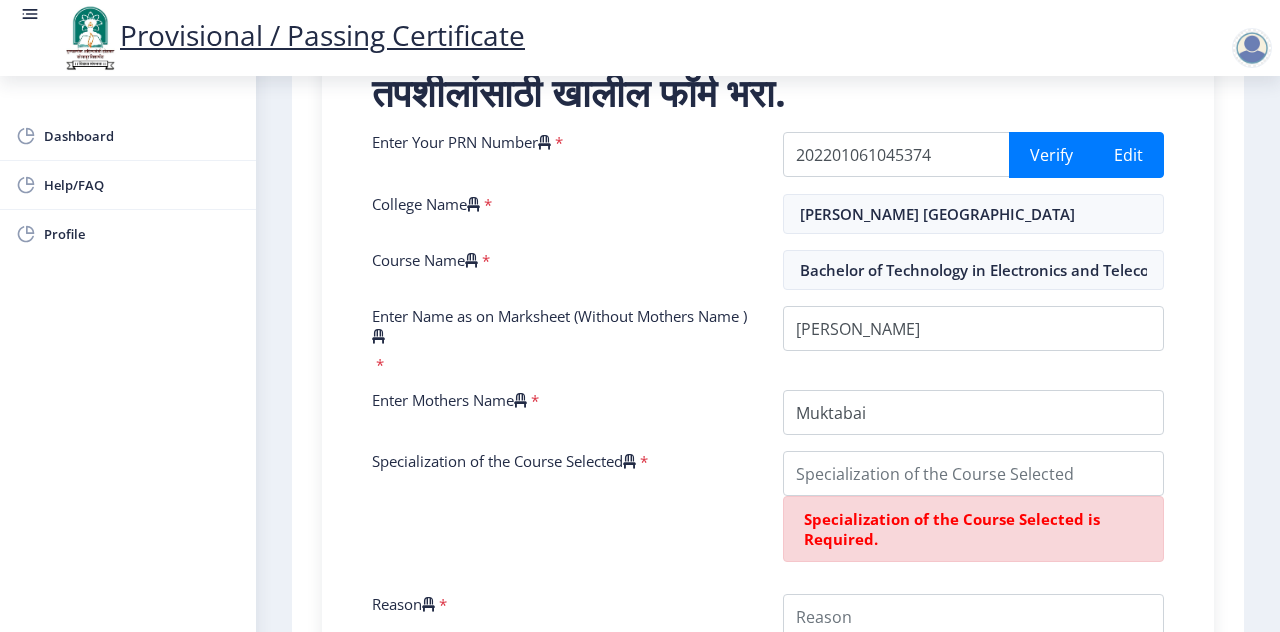 scroll, scrollTop: 417, scrollLeft: 0, axis: vertical 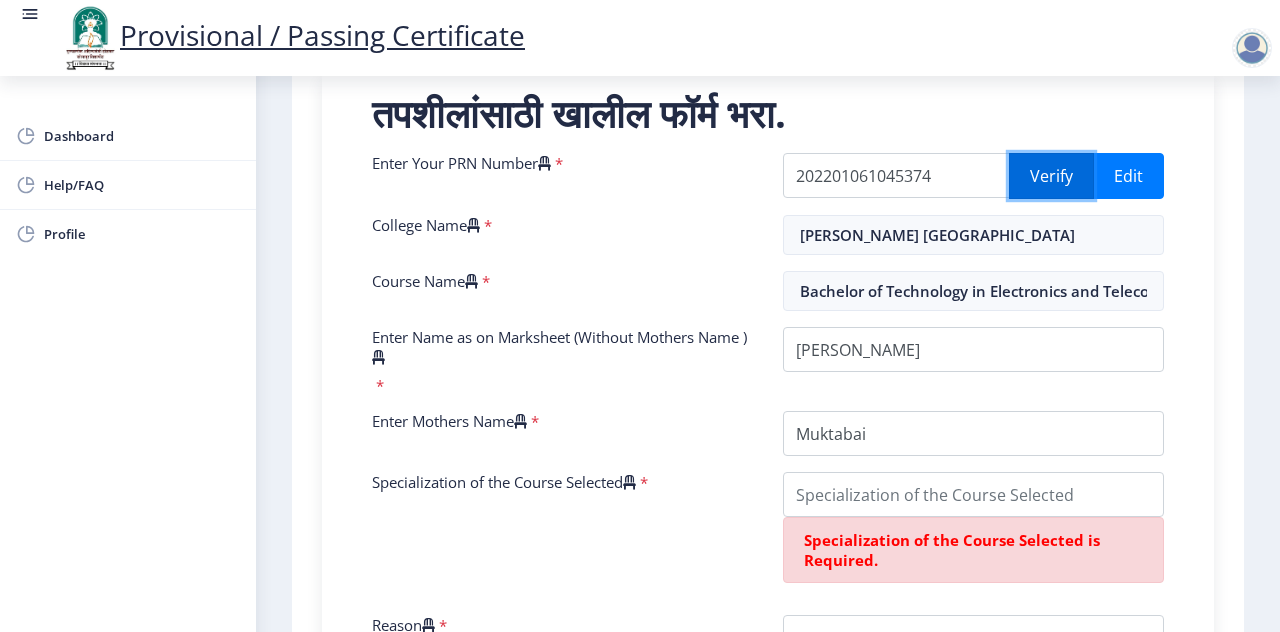 click on "Verify" at bounding box center (1051, 176) 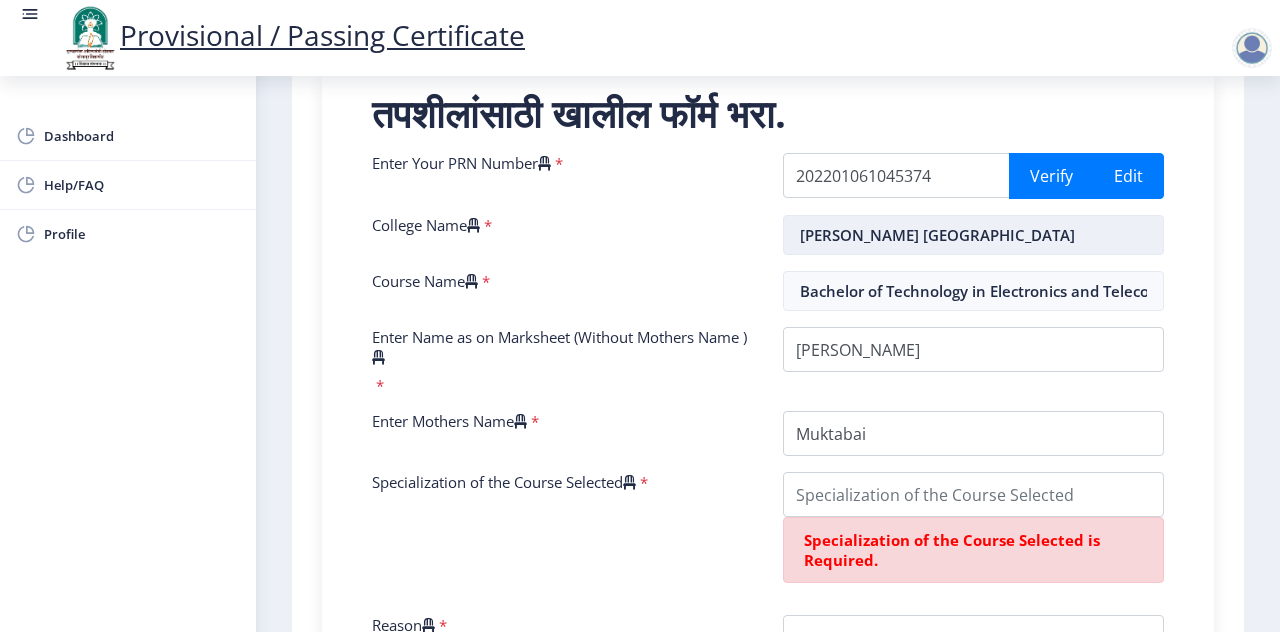 select on "Grade A+" 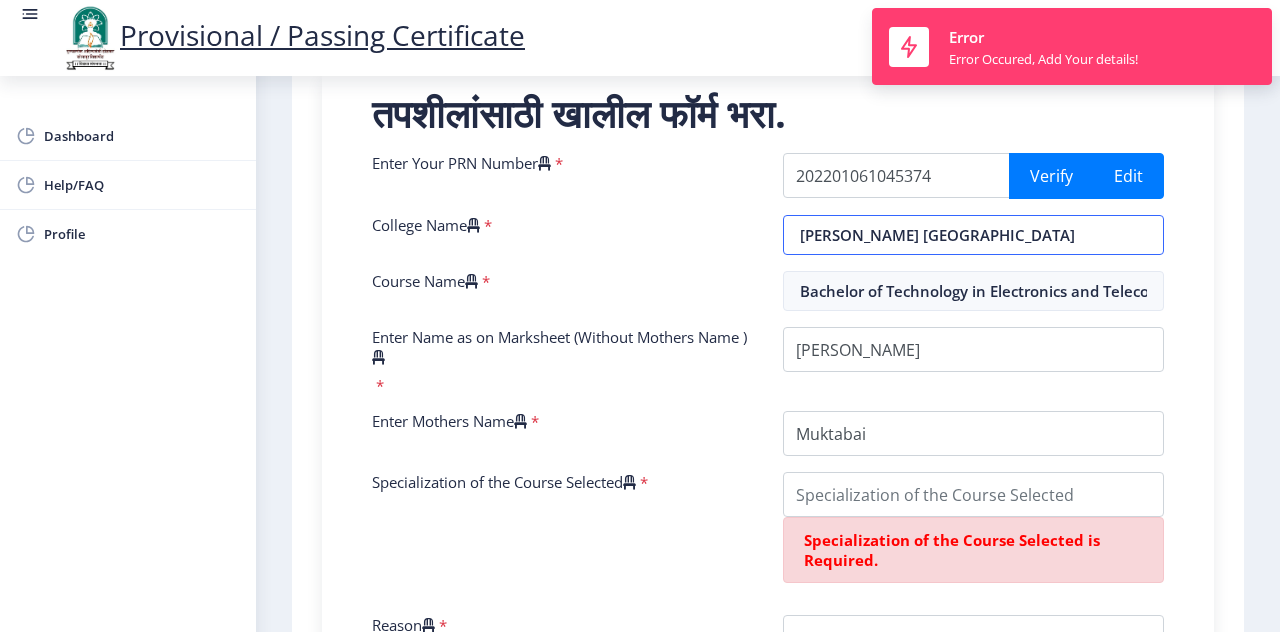 scroll, scrollTop: 0, scrollLeft: 0, axis: both 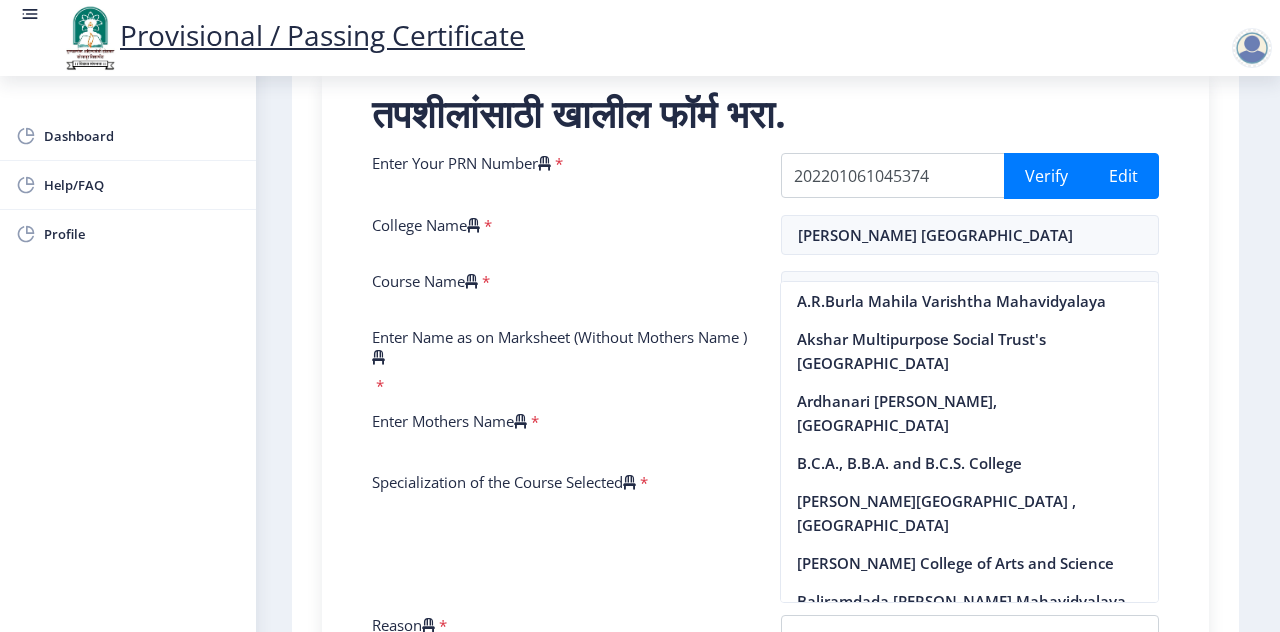 click on "तपशीलांसाठी खालील फॉर्म भरा." at bounding box center (765, 113) 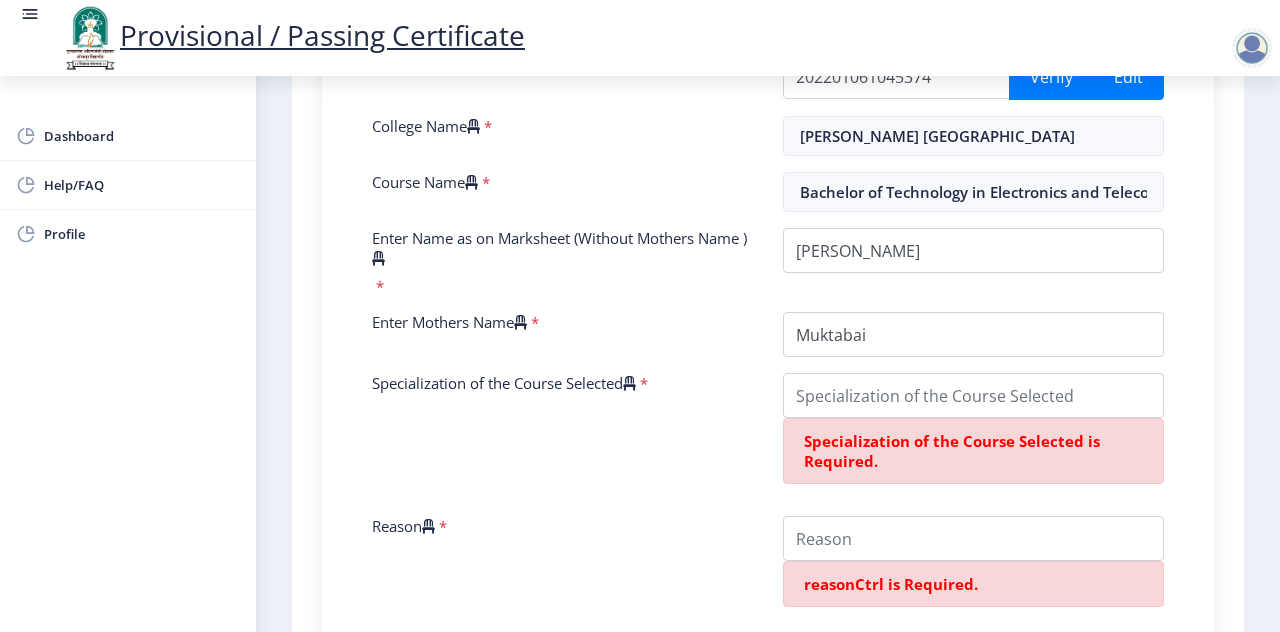 scroll, scrollTop: 517, scrollLeft: 0, axis: vertical 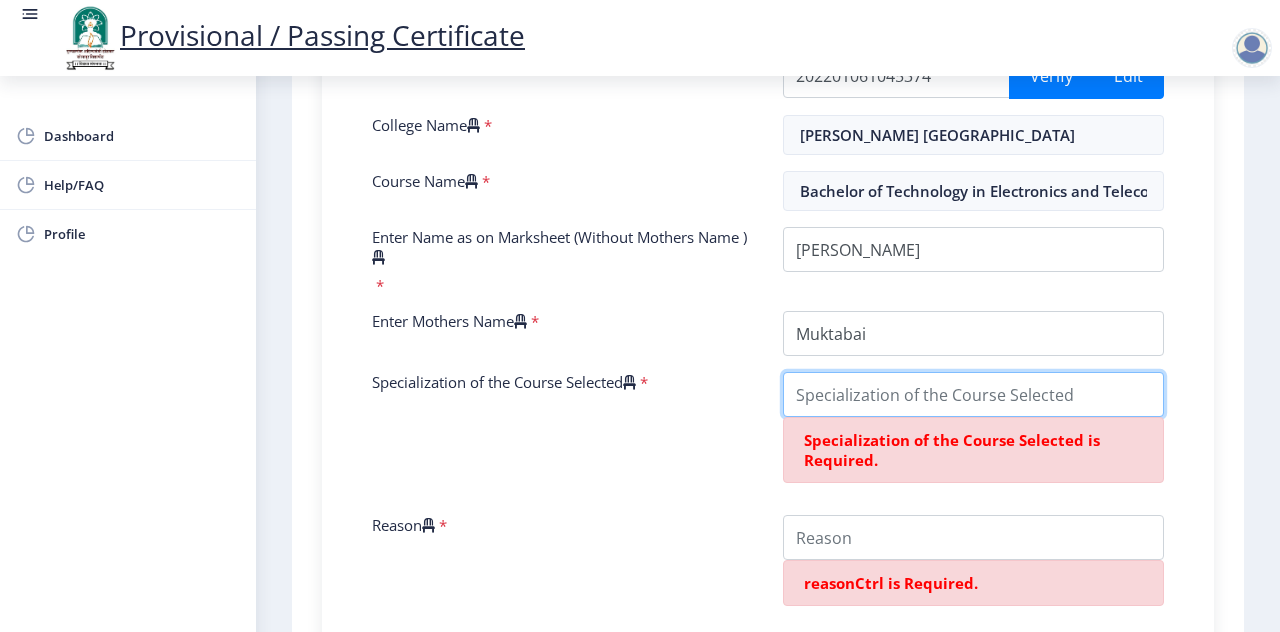 click on "Specialization of the Course Selected" at bounding box center (973, 394) 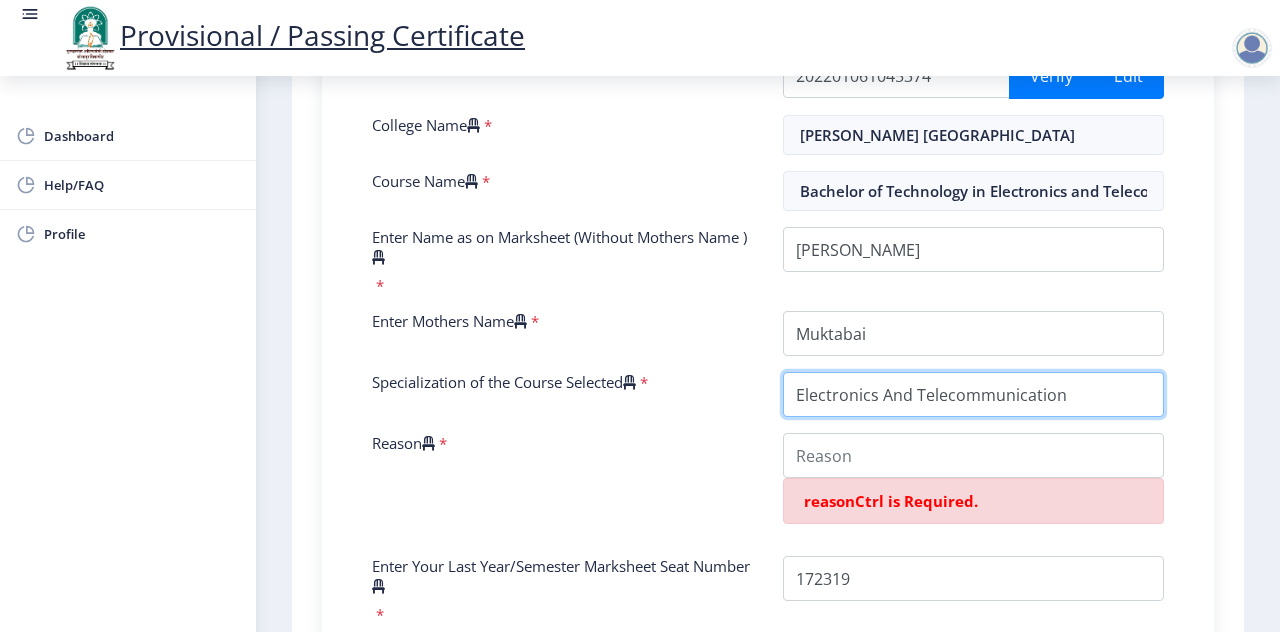 scroll, scrollTop: 417, scrollLeft: 0, axis: vertical 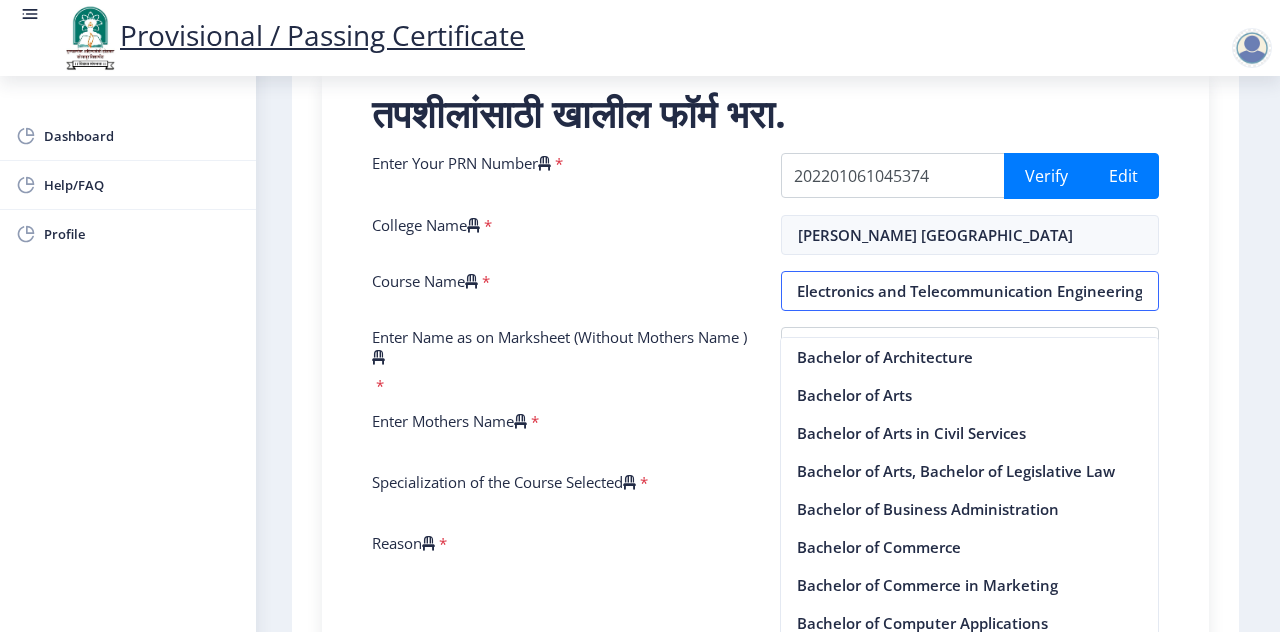 drag, startPoint x: 988, startPoint y: 310, endPoint x: 1159, endPoint y: 308, distance: 171.01169 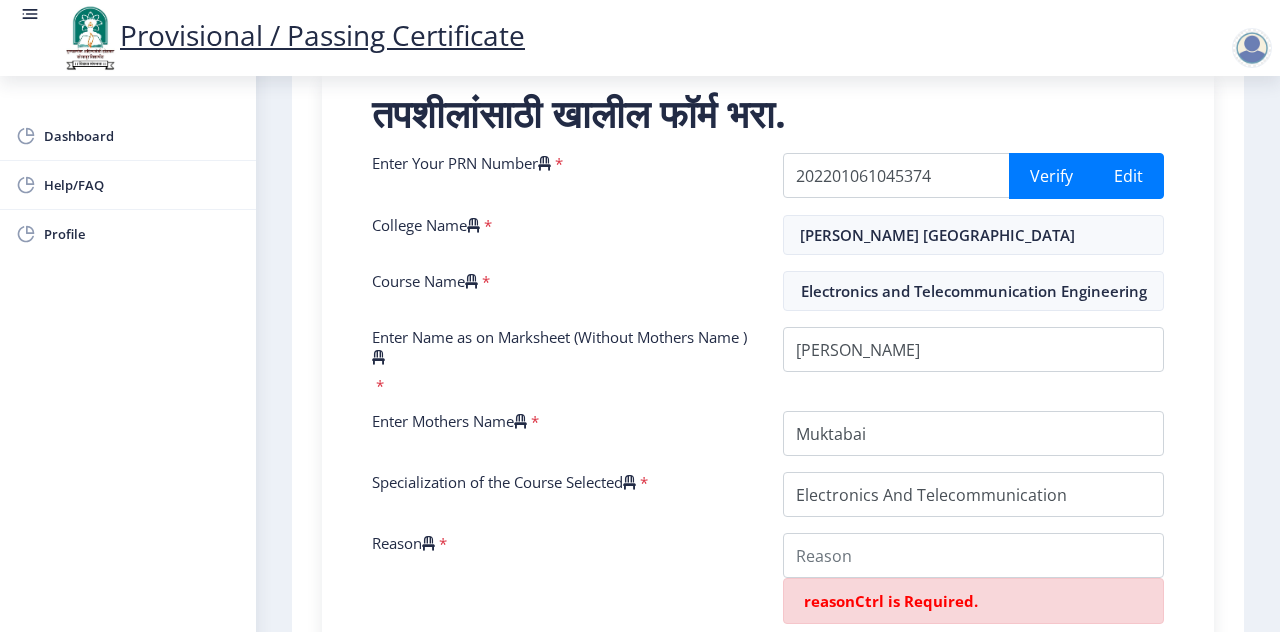 click on "सूचना  1. * सह चिन्हांकित फील्ड अनिवार्य आहेत. 2. आसन क्रमांक प्रविष्ट करा (Input the seat Number) - तुमच्या शेवटच्या वर्षाच्या/सेमिस्टरच्या मार्कशीटनुसार.  3. तुमच्या मार्कशीट/हॉल तिकिटावर आसन (Seat) क्रमांक नमूद केलेला (Mentioned) आहे.  4. कृपया तुमच्या अंतिम वर्ष/सेमिस्टरच्या मार्कशीटमधील योग्य वर्ग निवडा.  6. महाविद्यालयाच्या नावाची चुकीची निवड केल्यास अर्ज नाकारला जाईल.  Need Help? Email Us on   [EMAIL_ADDRESS][DOMAIN_NAME]  Enter Your PRN Number    * 202201061045374 Verify Edit * * *" 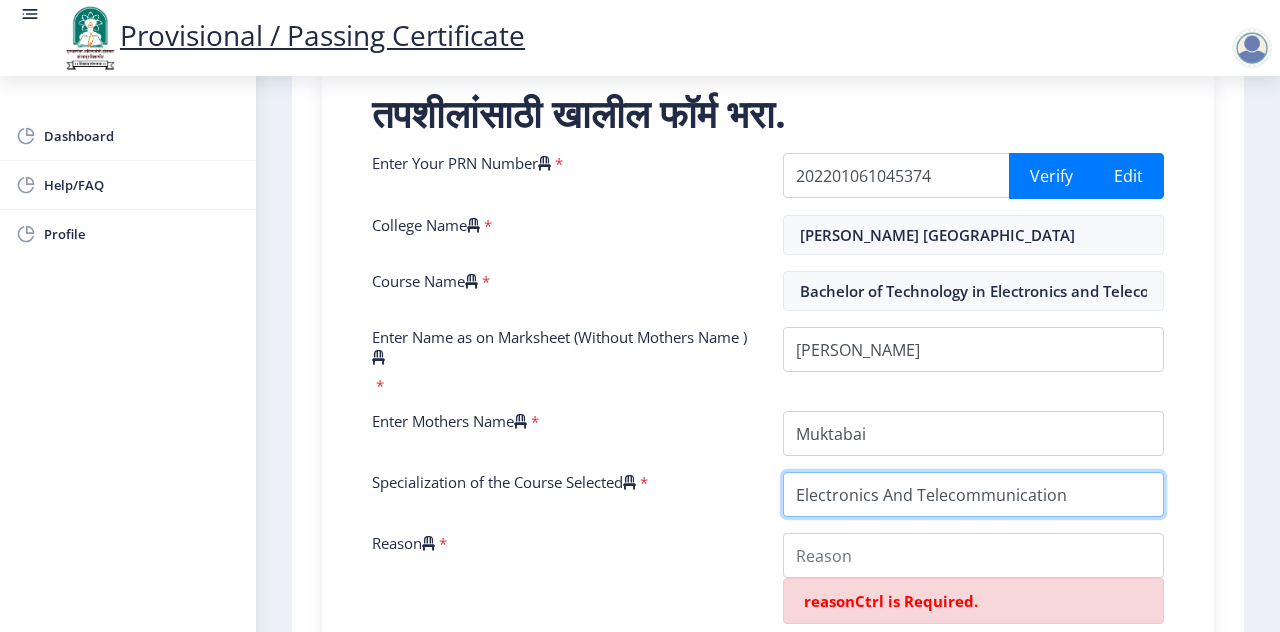 click on "Specialization of the Course Selected" at bounding box center (973, 494) 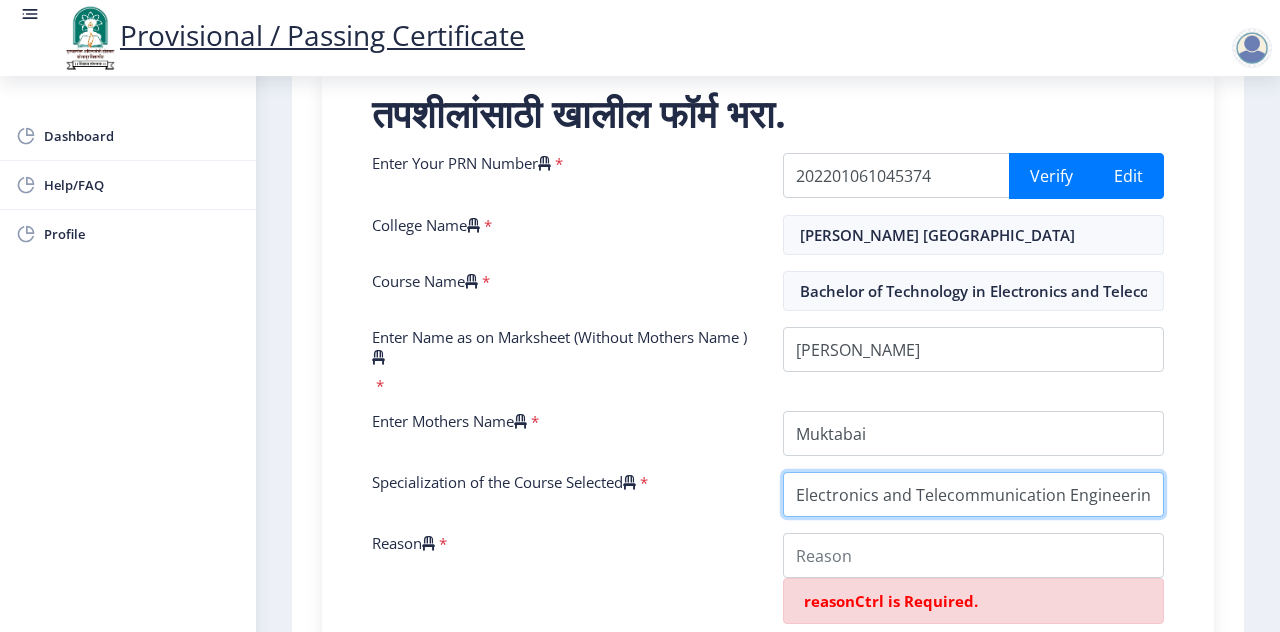 scroll, scrollTop: 0, scrollLeft: 3, axis: horizontal 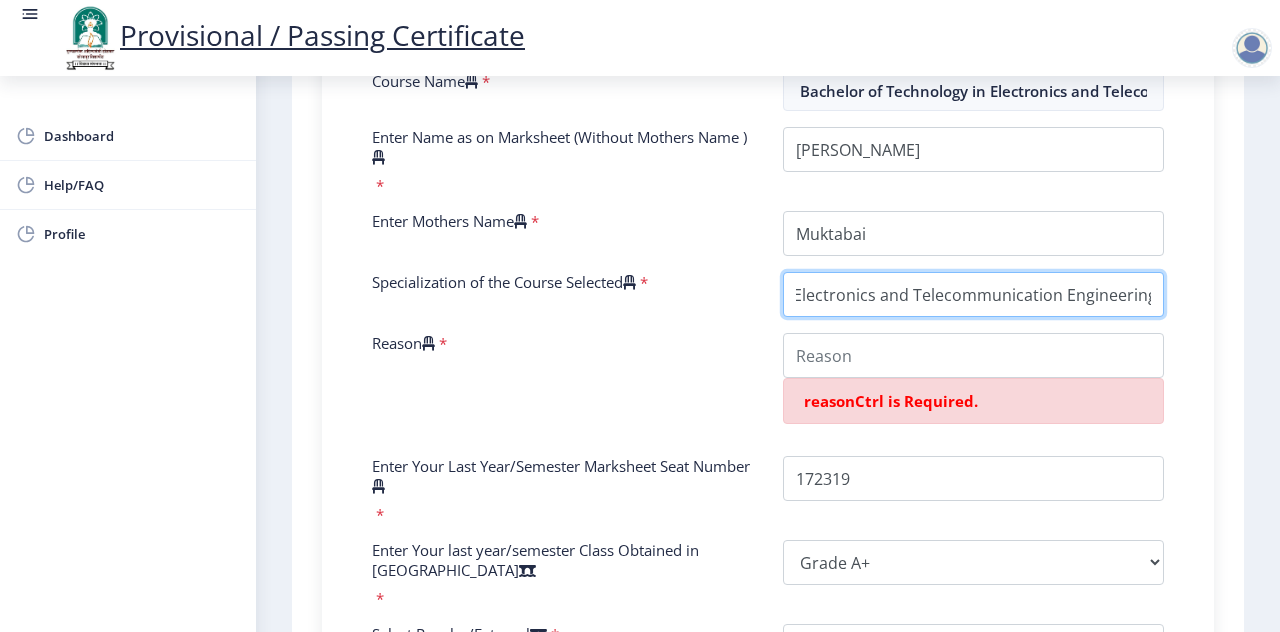 type on "Electronics and Telecommunication Engineering" 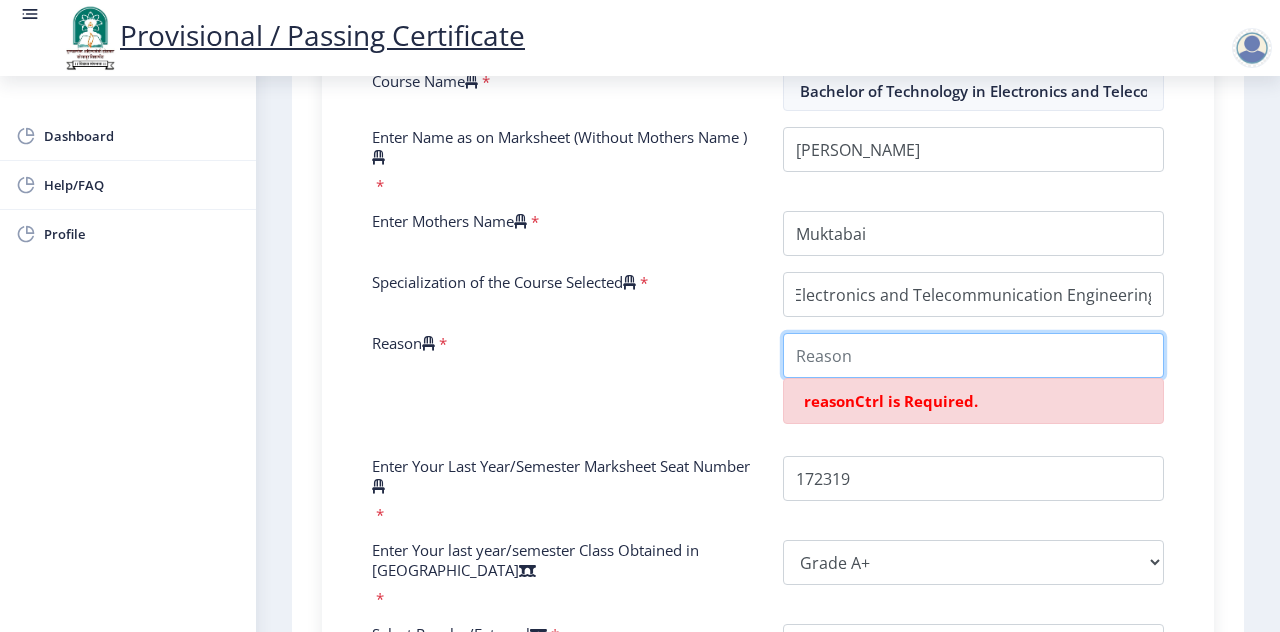 click on "Reason" at bounding box center [973, 355] 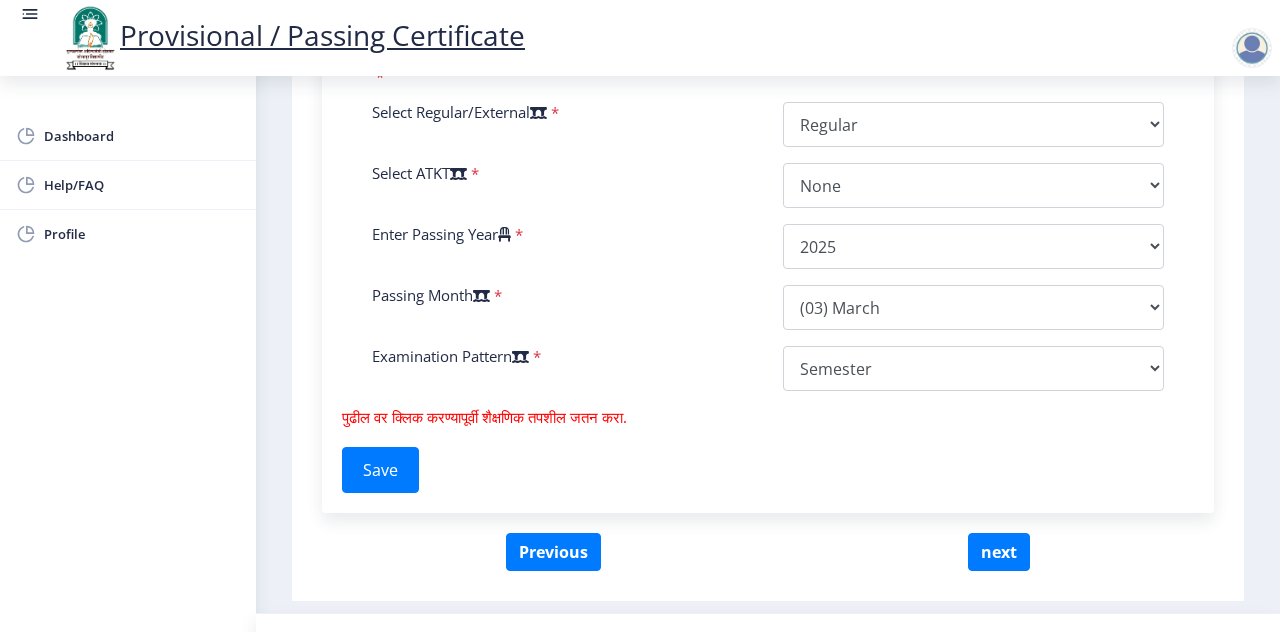 scroll, scrollTop: 1117, scrollLeft: 0, axis: vertical 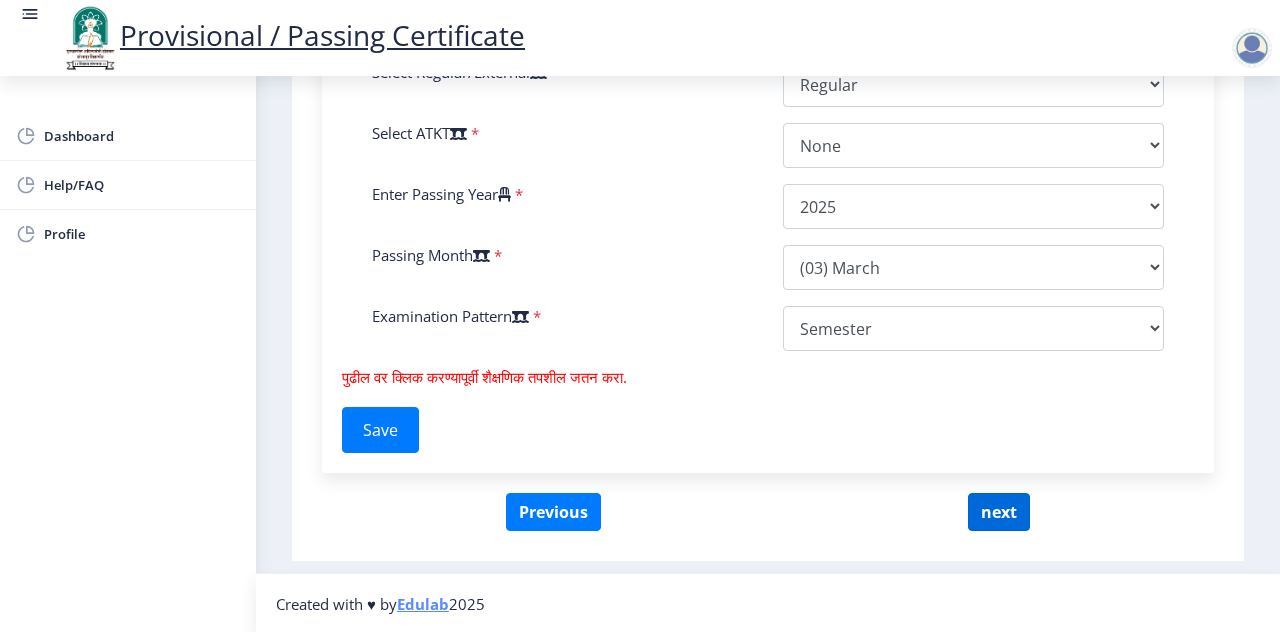 type on "Completed" 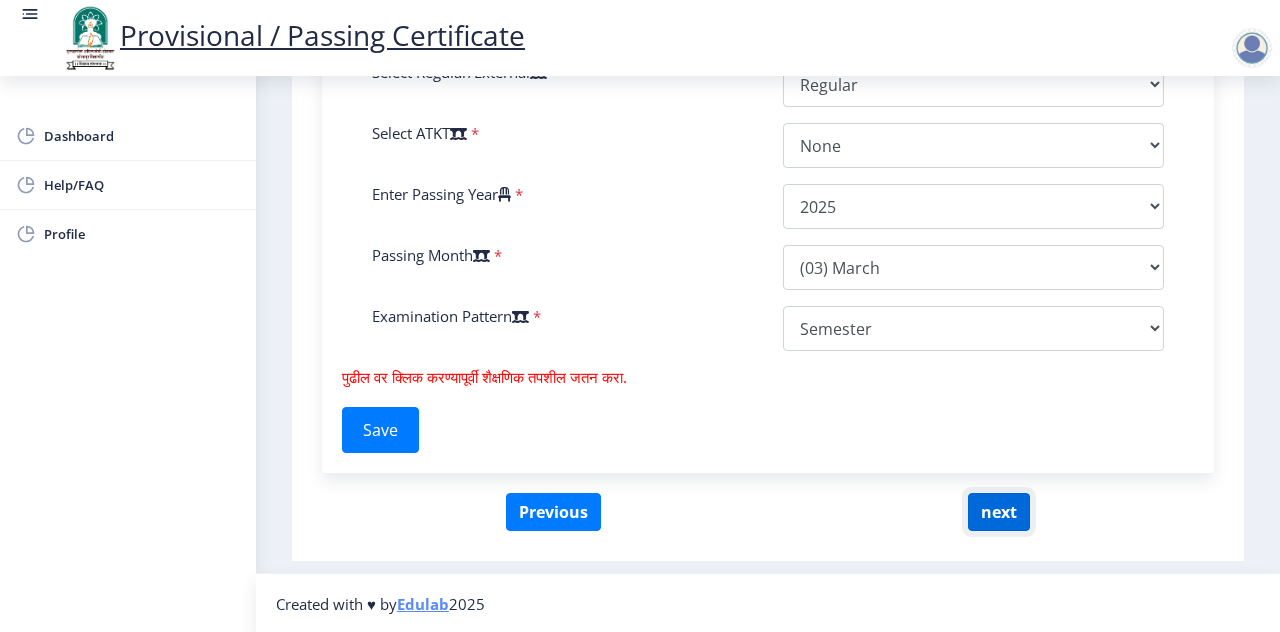 click on "next" 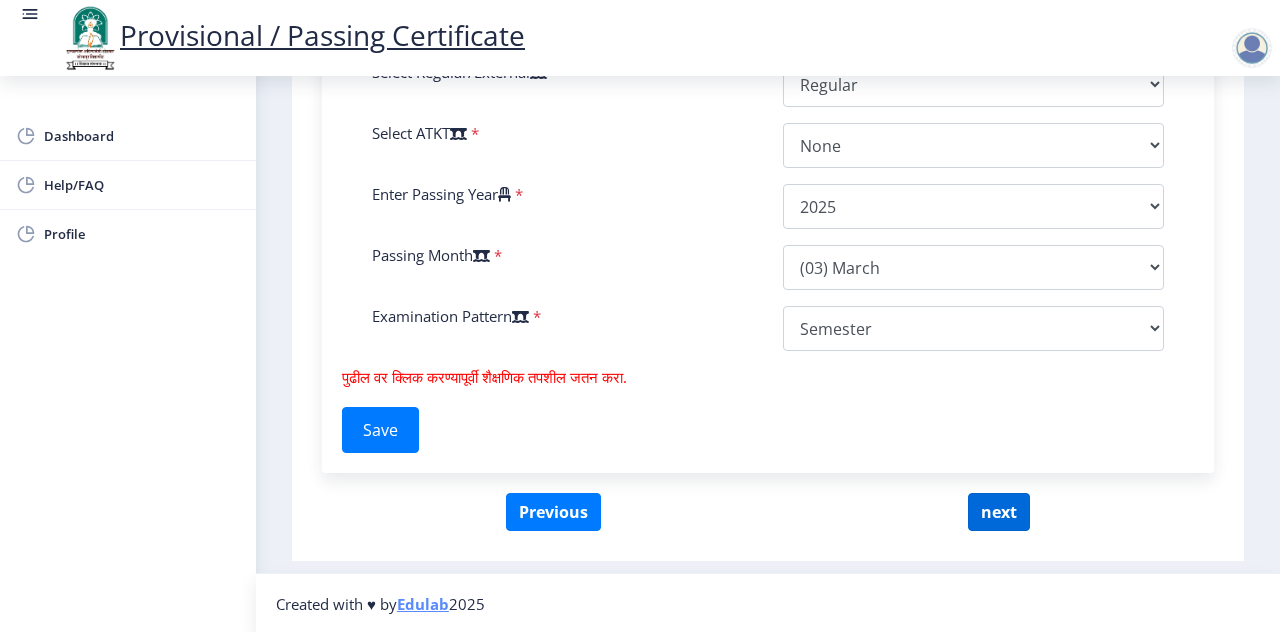 select on "Grade A+" 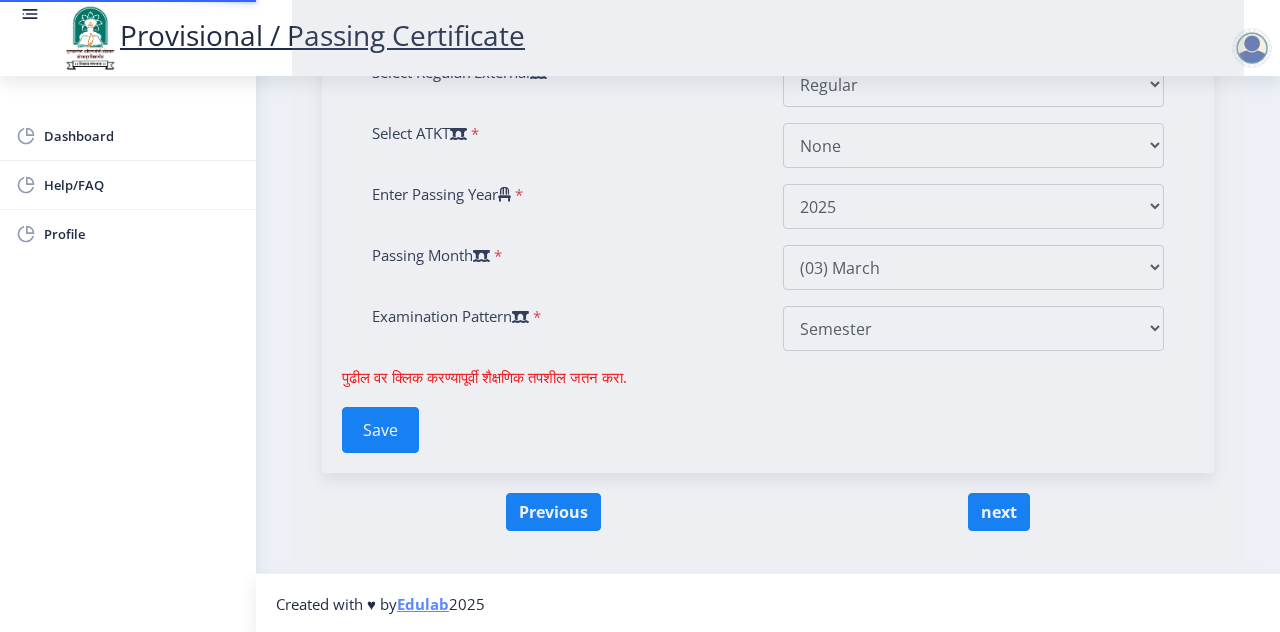 scroll, scrollTop: 410, scrollLeft: 0, axis: vertical 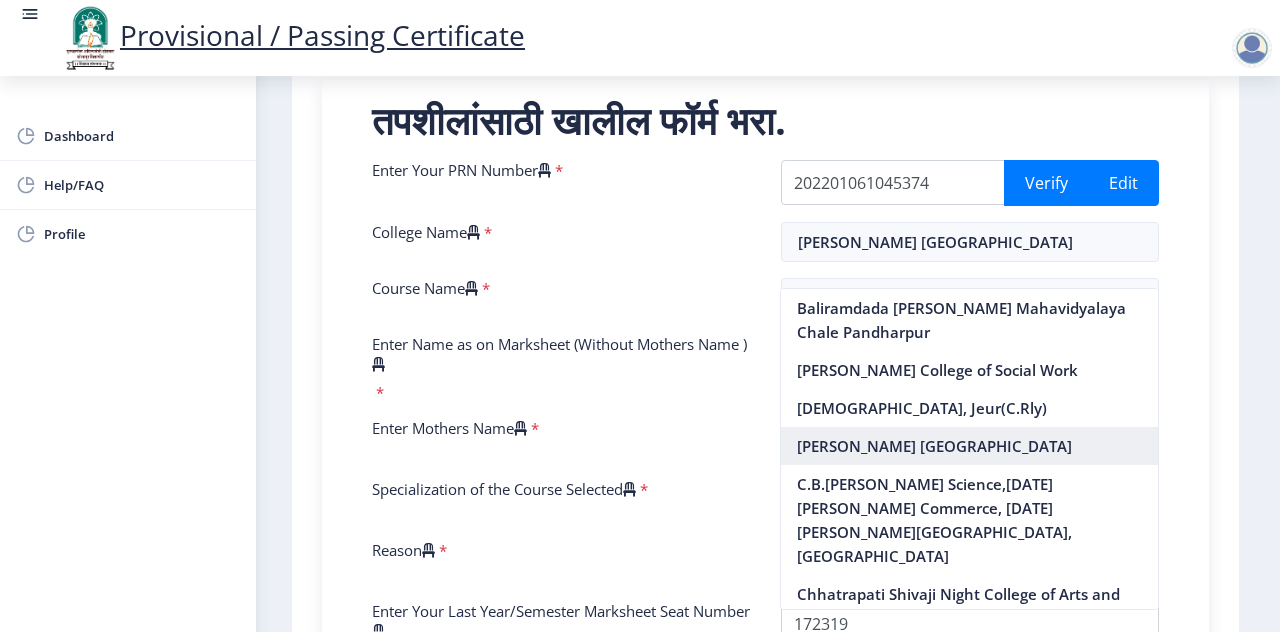 click on "[PERSON_NAME] [GEOGRAPHIC_DATA]" at bounding box center [969, 446] 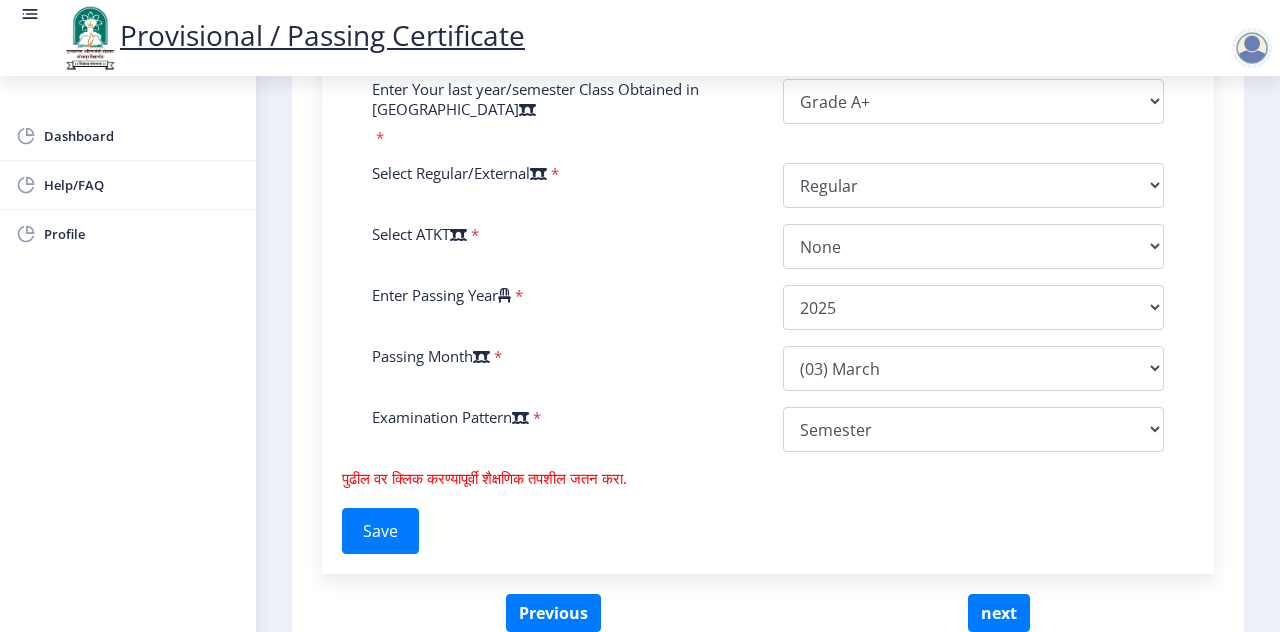 scroll, scrollTop: 1035, scrollLeft: 0, axis: vertical 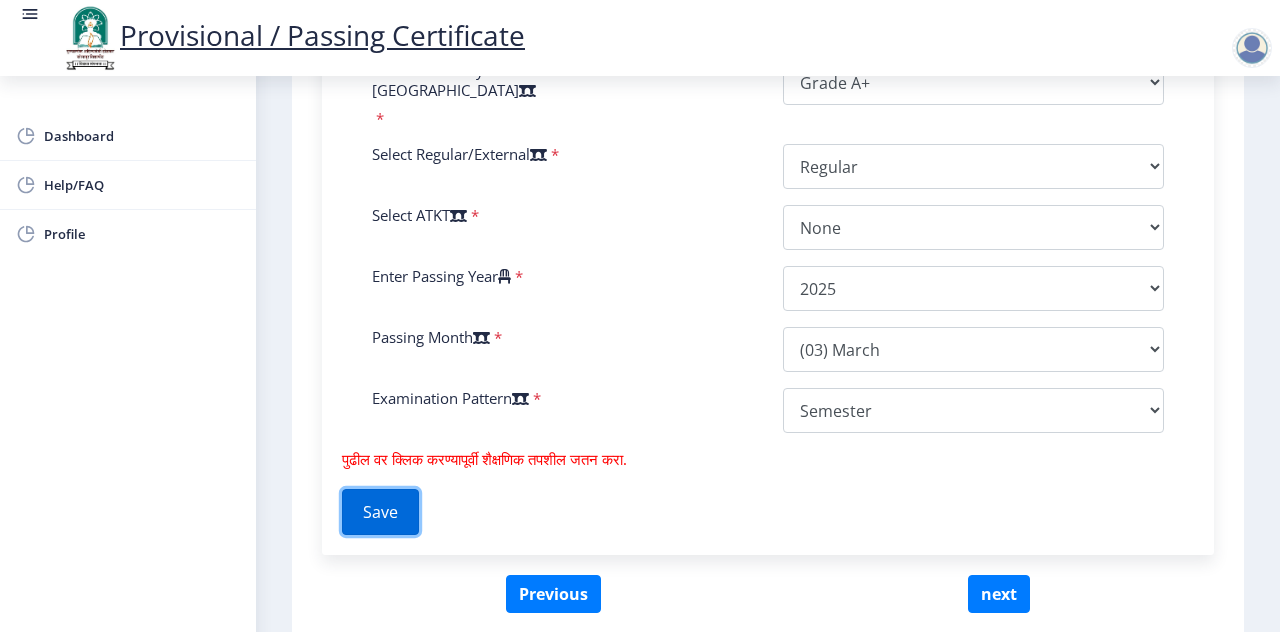 click on "Save" at bounding box center (380, 512) 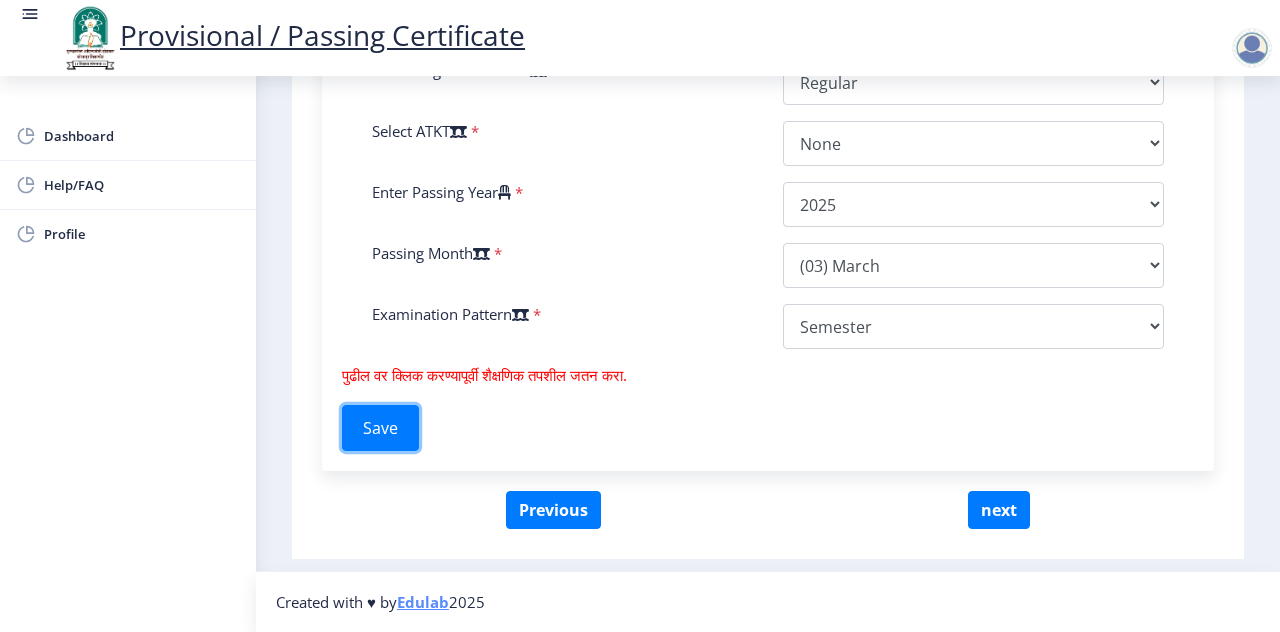 scroll, scrollTop: 1135, scrollLeft: 0, axis: vertical 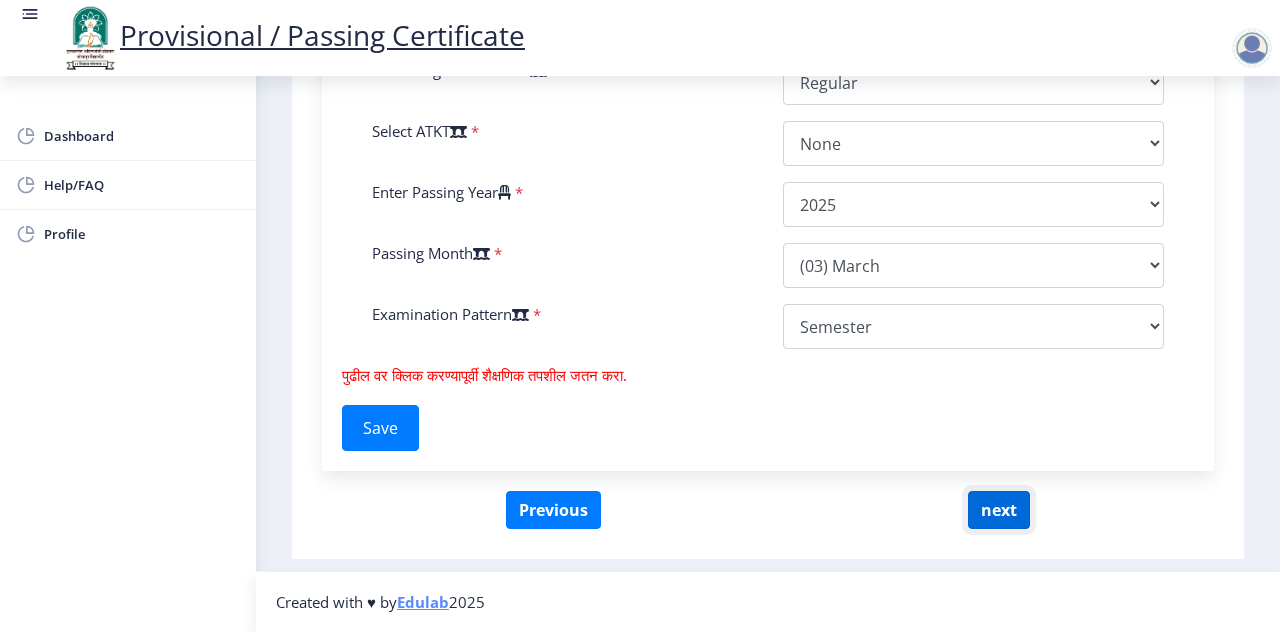 click on "next" 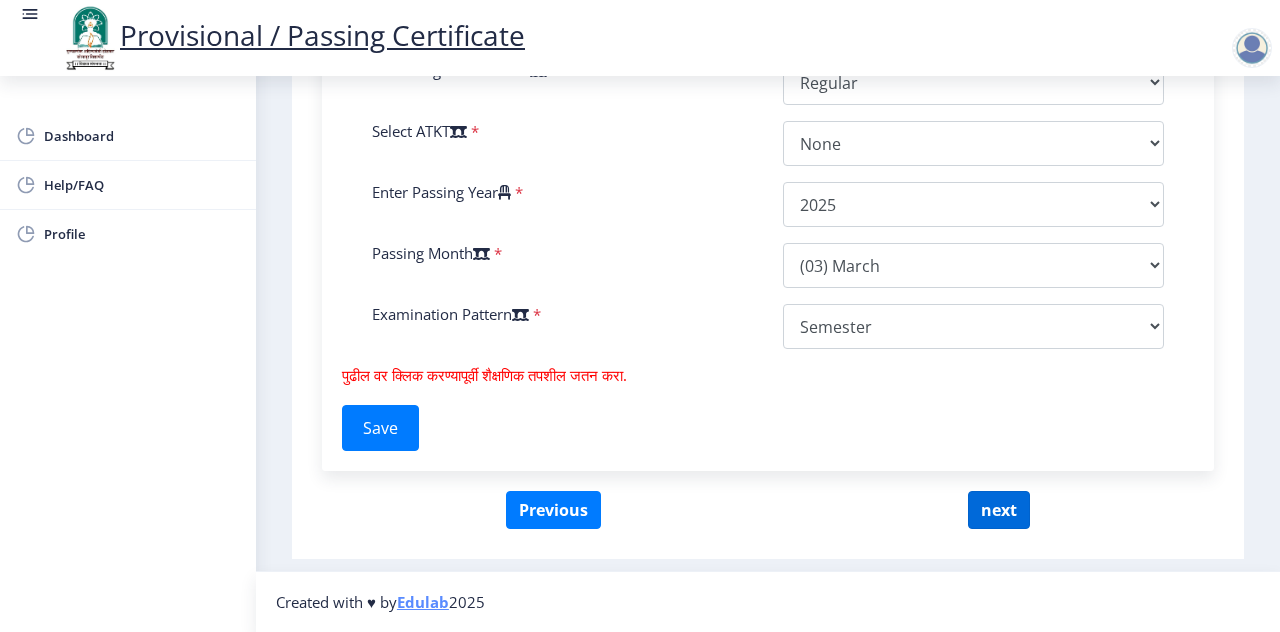 select 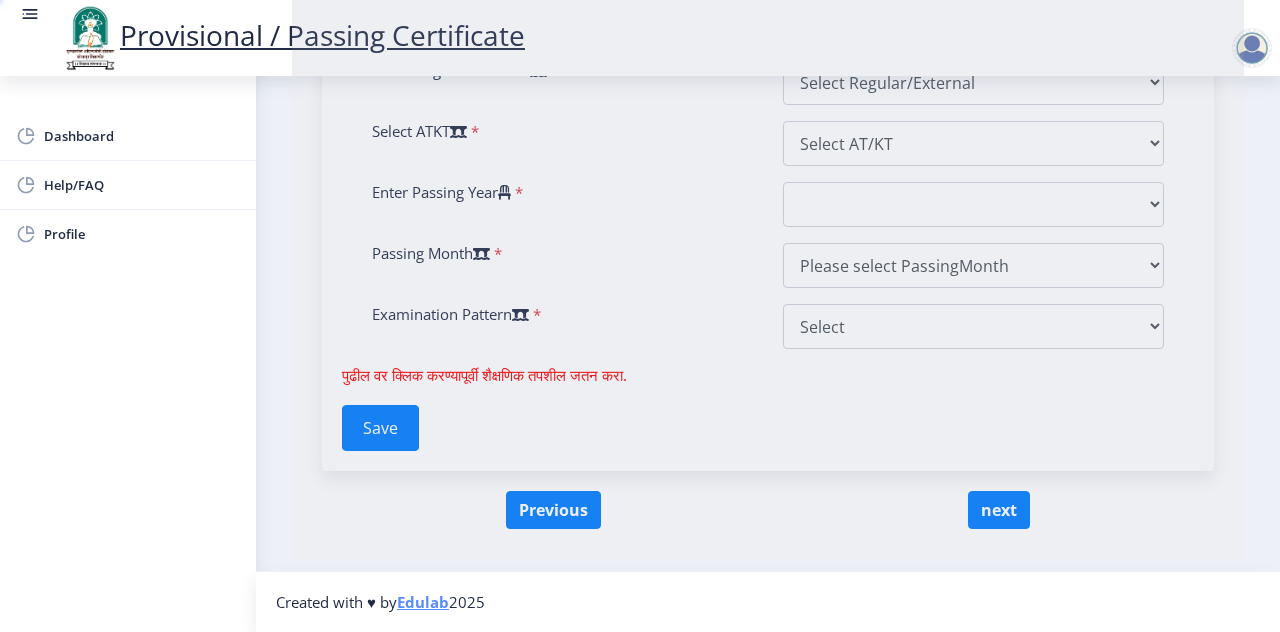 type on "202201061045374" 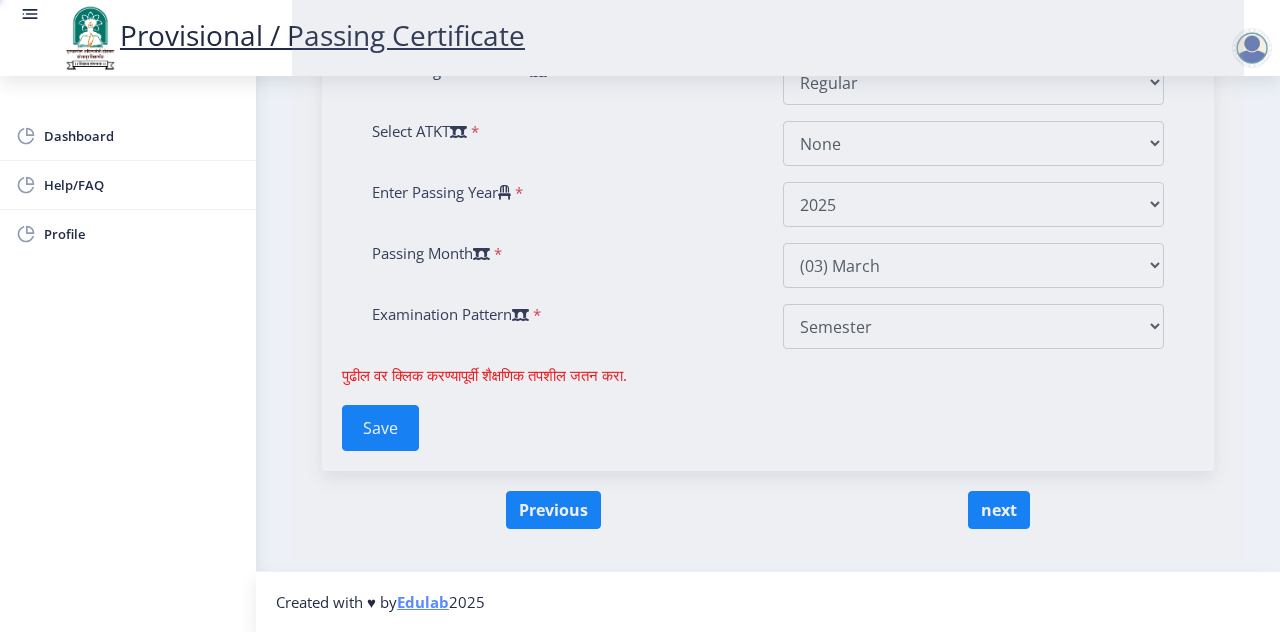 scroll, scrollTop: 410, scrollLeft: 0, axis: vertical 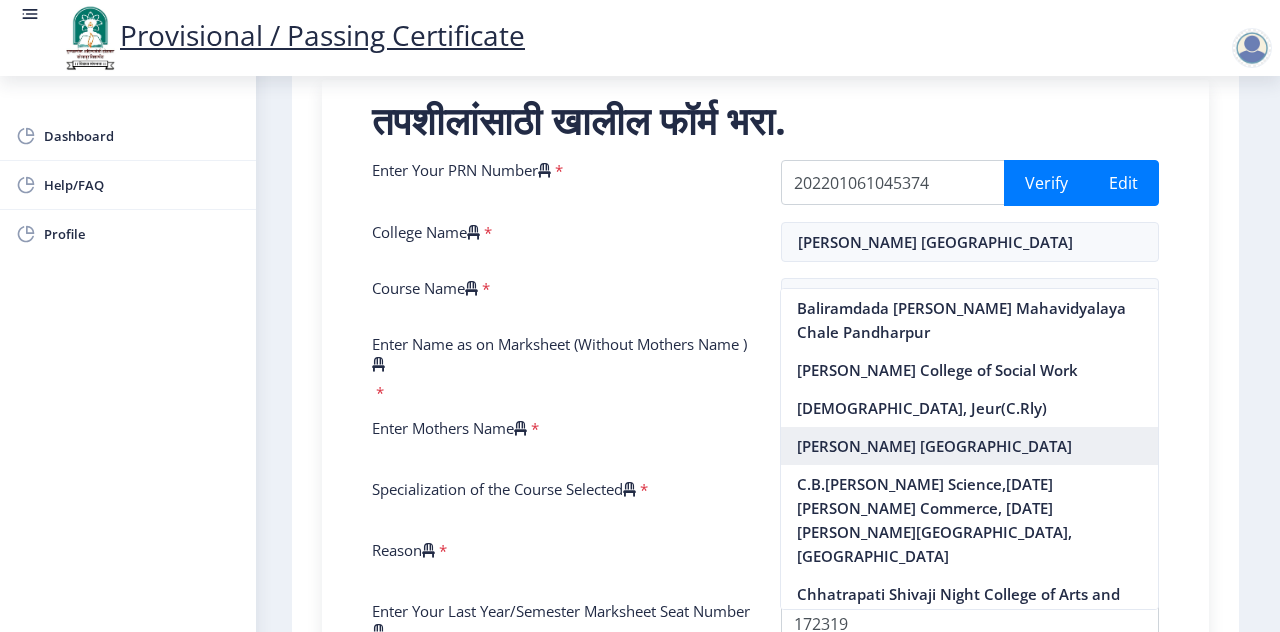 click on "[PERSON_NAME] [GEOGRAPHIC_DATA]" at bounding box center (969, 446) 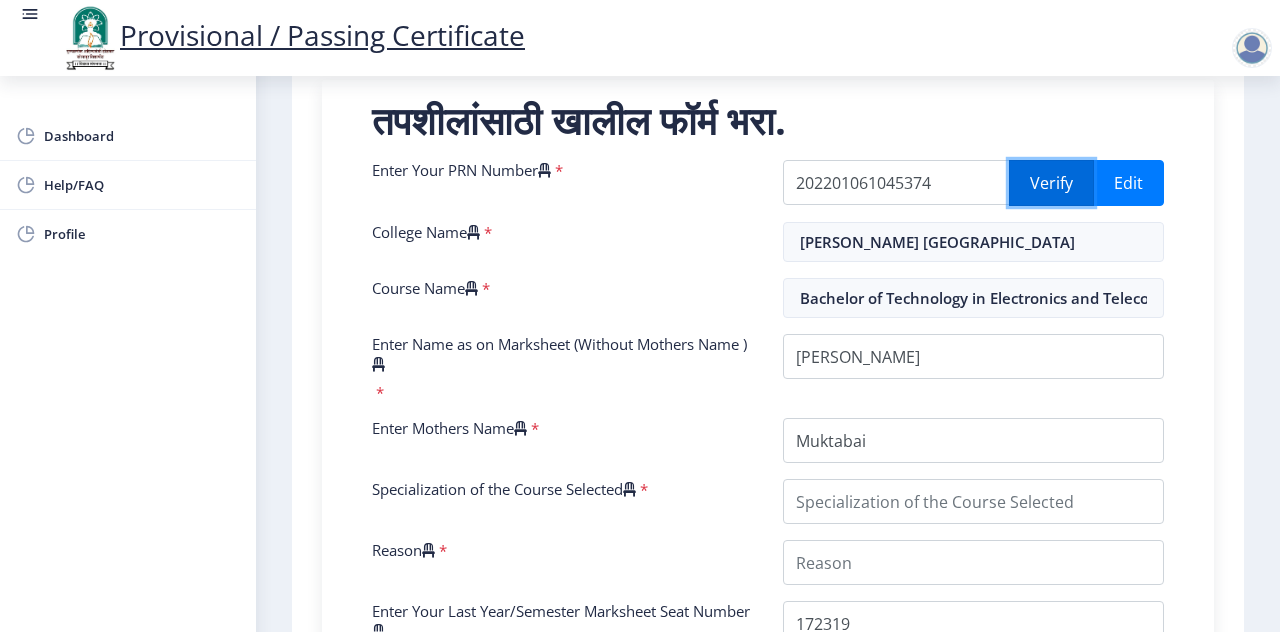 click on "Verify" at bounding box center (1051, 183) 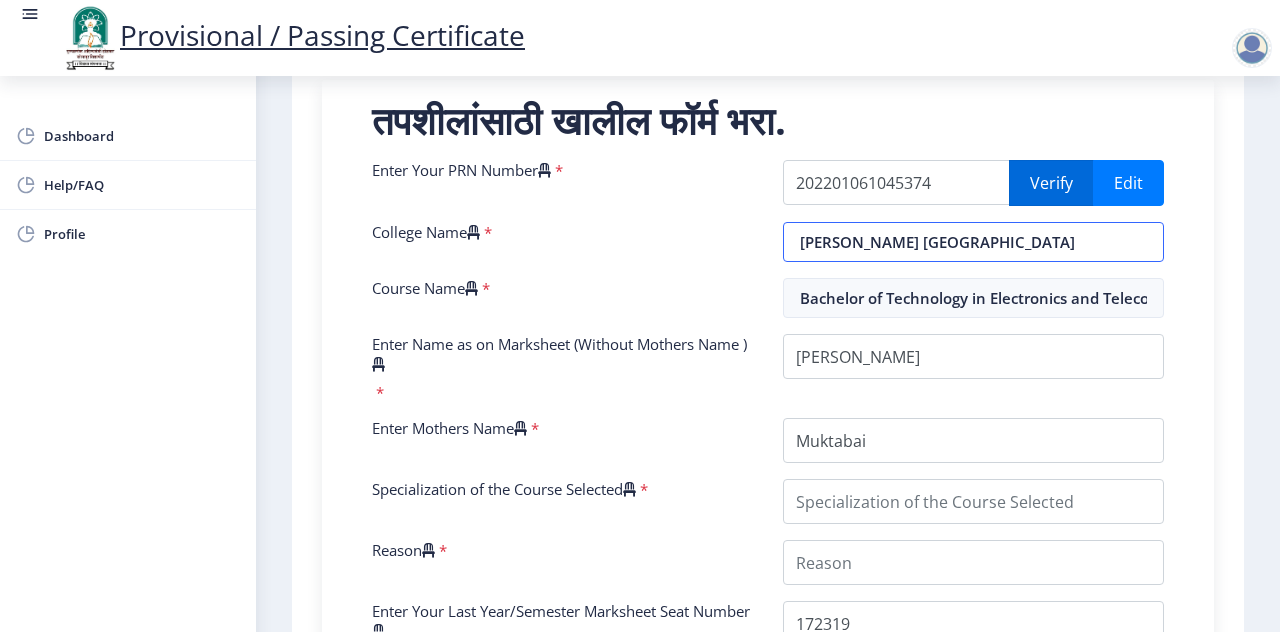 select on "Grade A+" 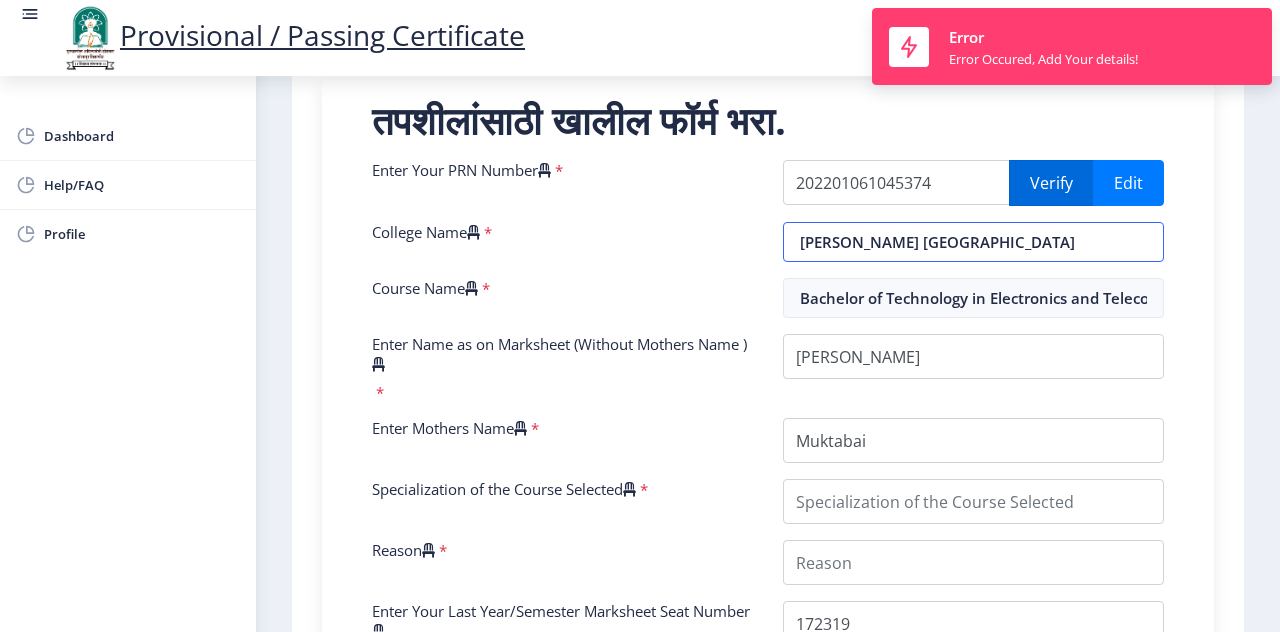 scroll, scrollTop: 0, scrollLeft: 0, axis: both 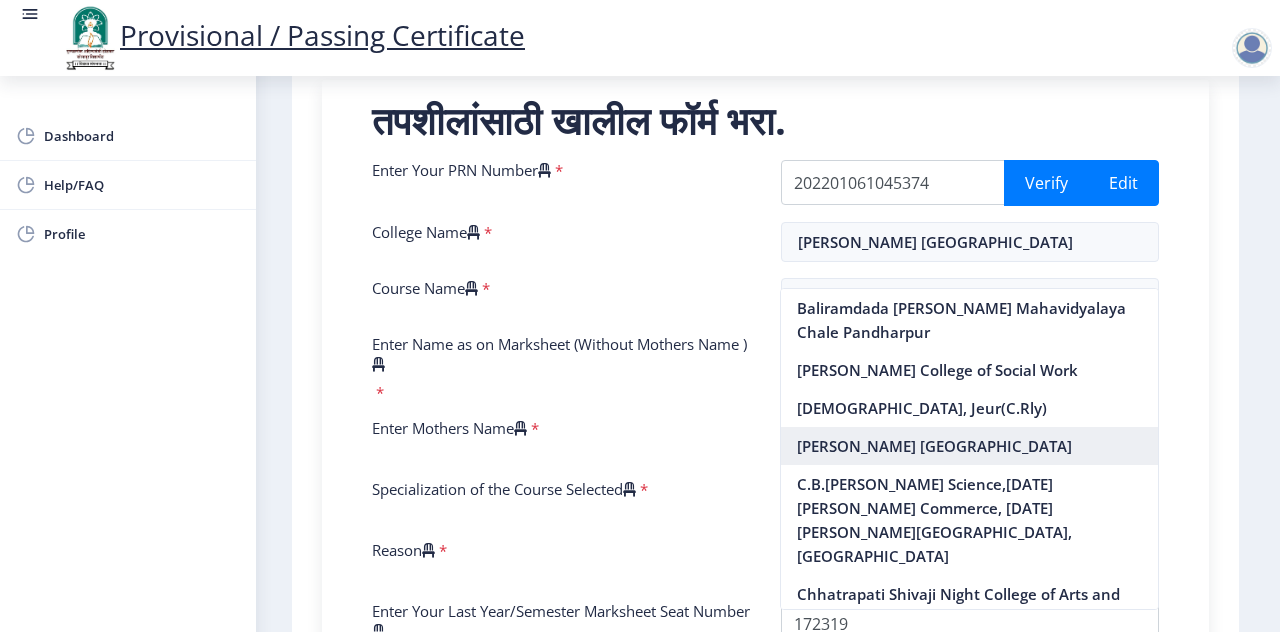 click on "[PERSON_NAME] [GEOGRAPHIC_DATA]" at bounding box center [969, 446] 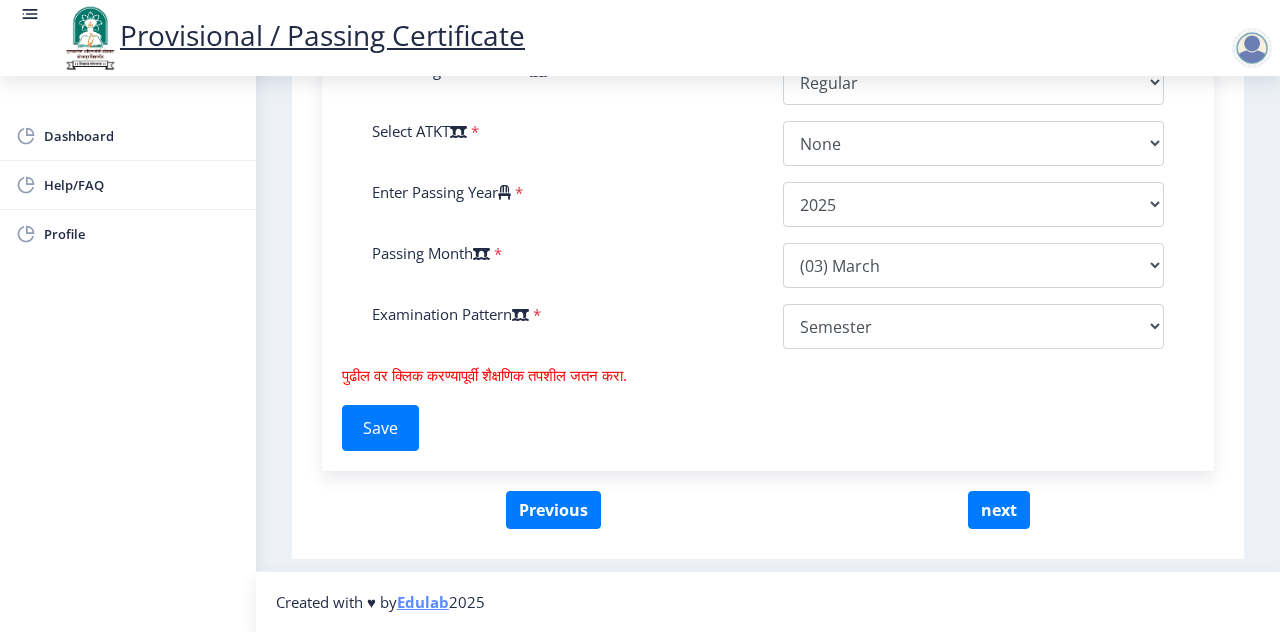 scroll, scrollTop: 1135, scrollLeft: 0, axis: vertical 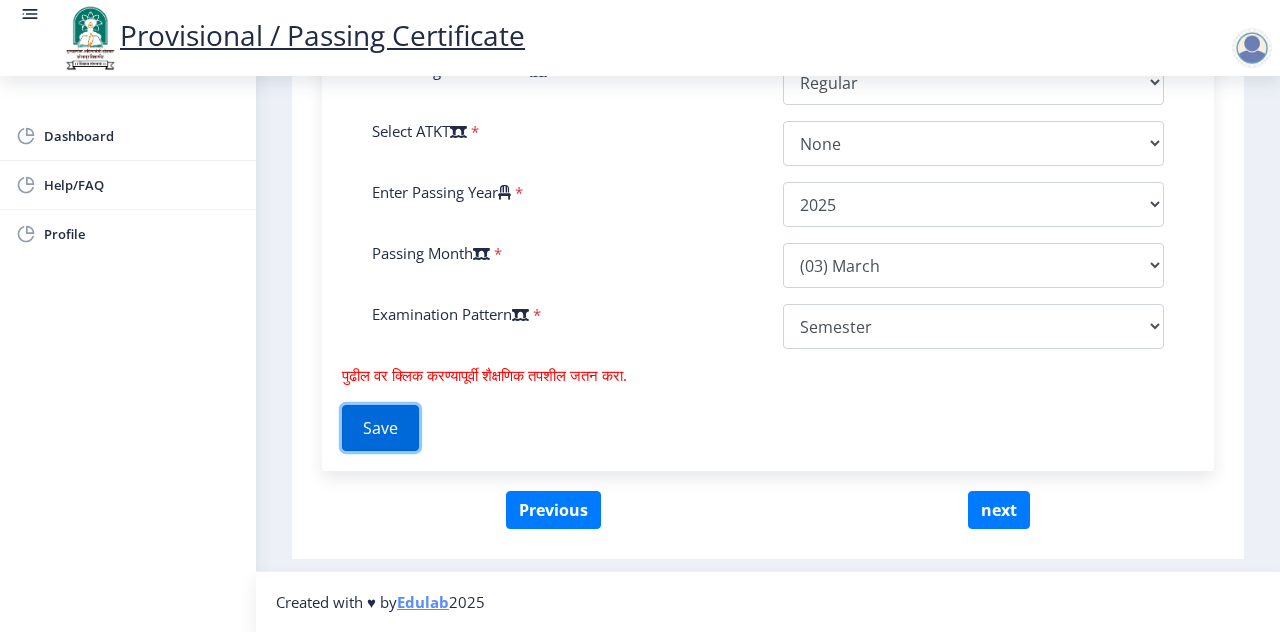 click on "Save" at bounding box center [380, 428] 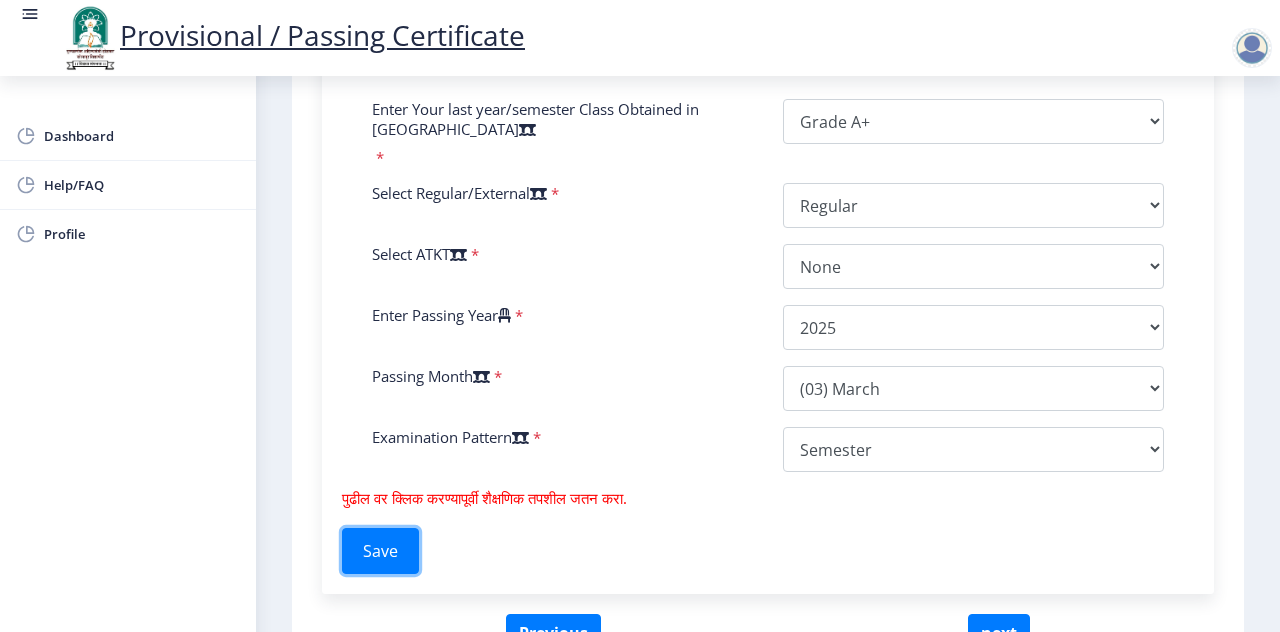 scroll, scrollTop: 1135, scrollLeft: 0, axis: vertical 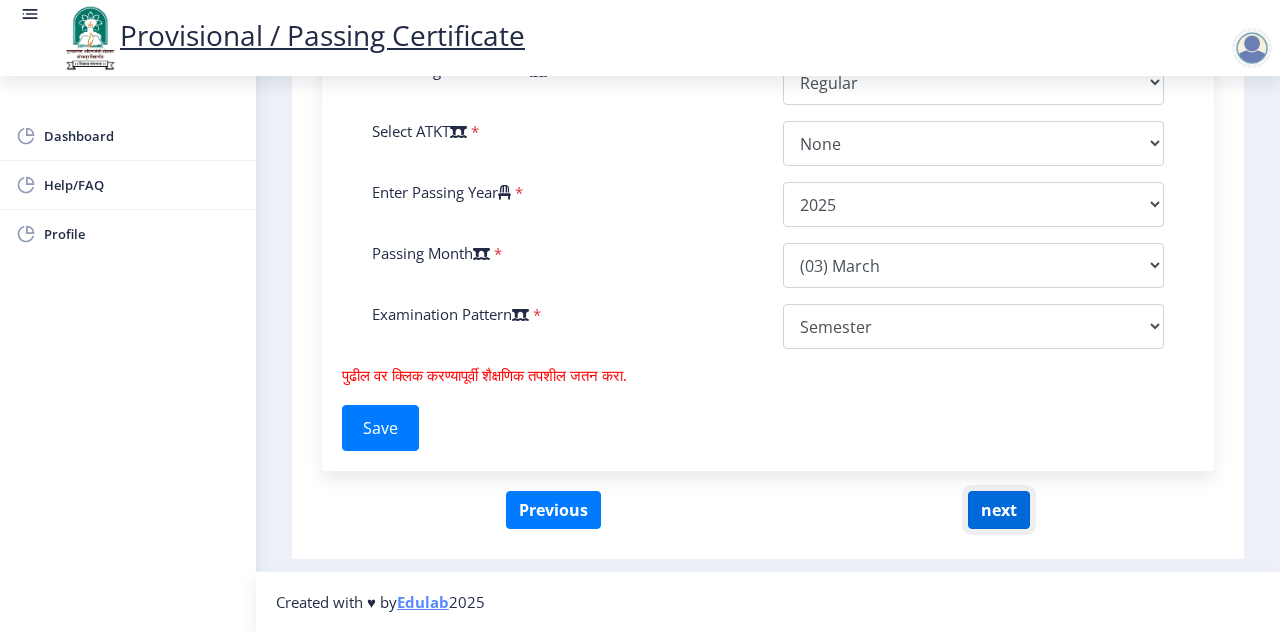 click on "next" 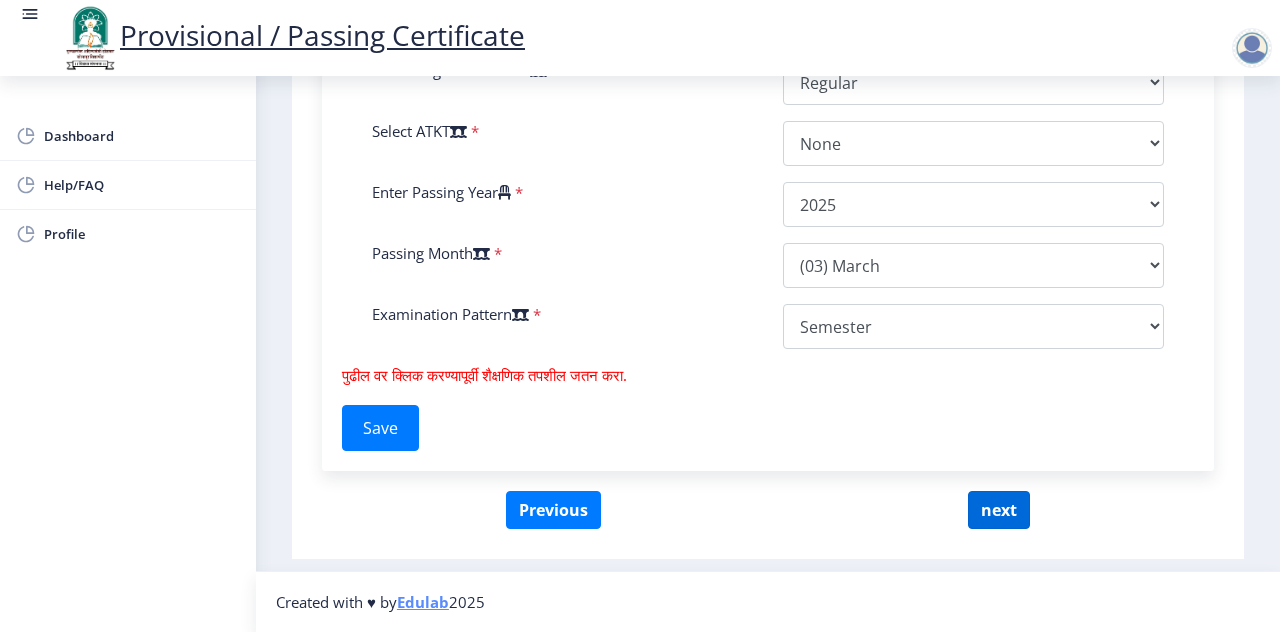 select on "Grade A+" 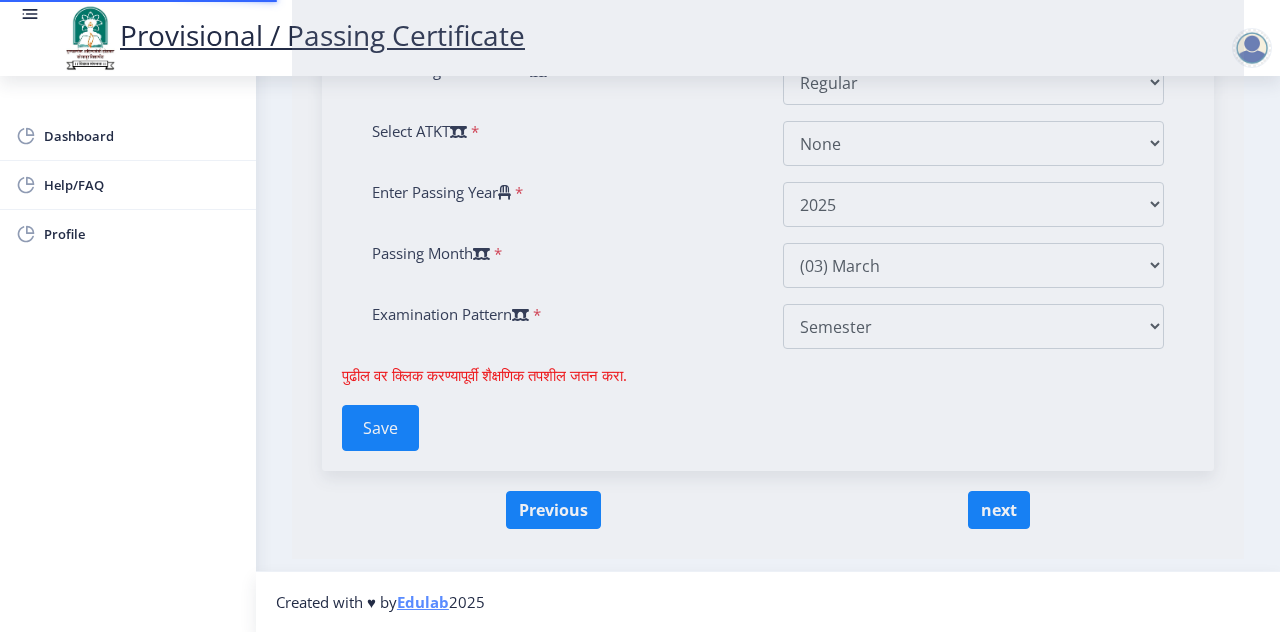 scroll, scrollTop: 410, scrollLeft: 0, axis: vertical 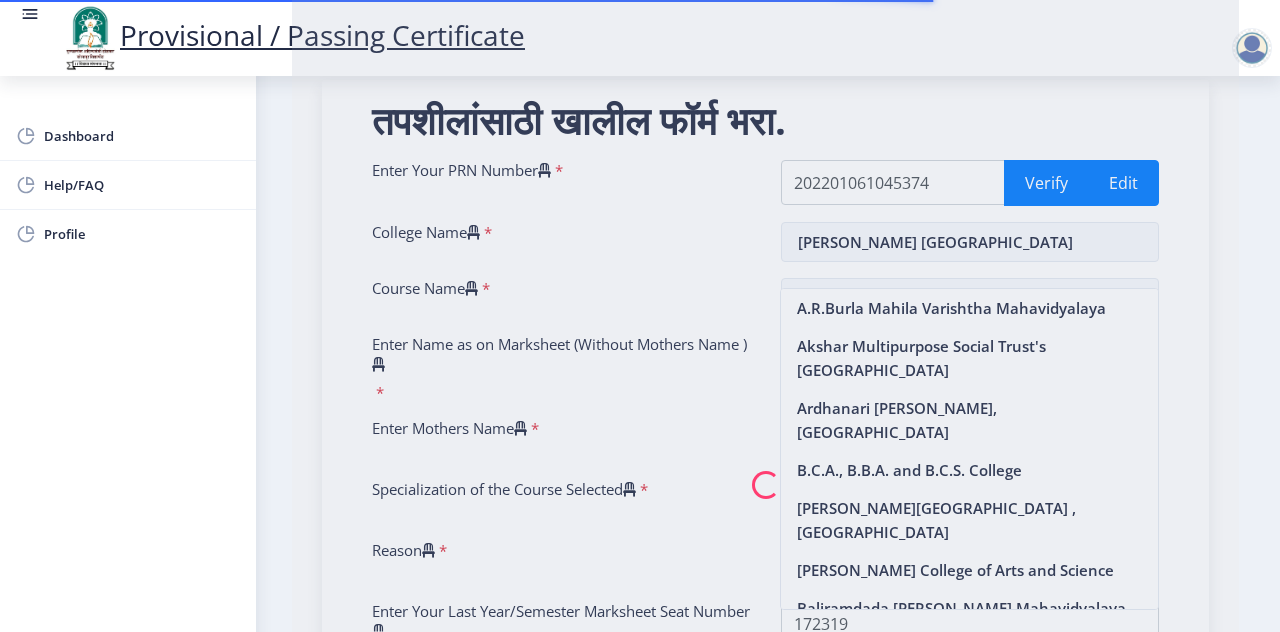 click 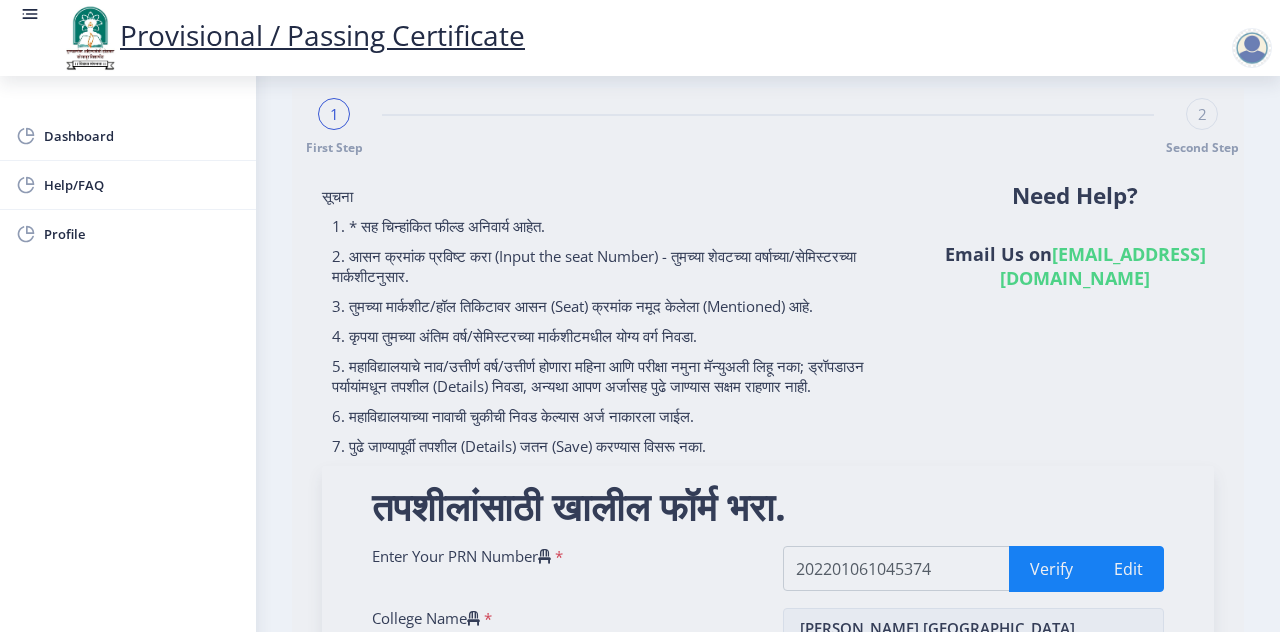 scroll, scrollTop: 0, scrollLeft: 0, axis: both 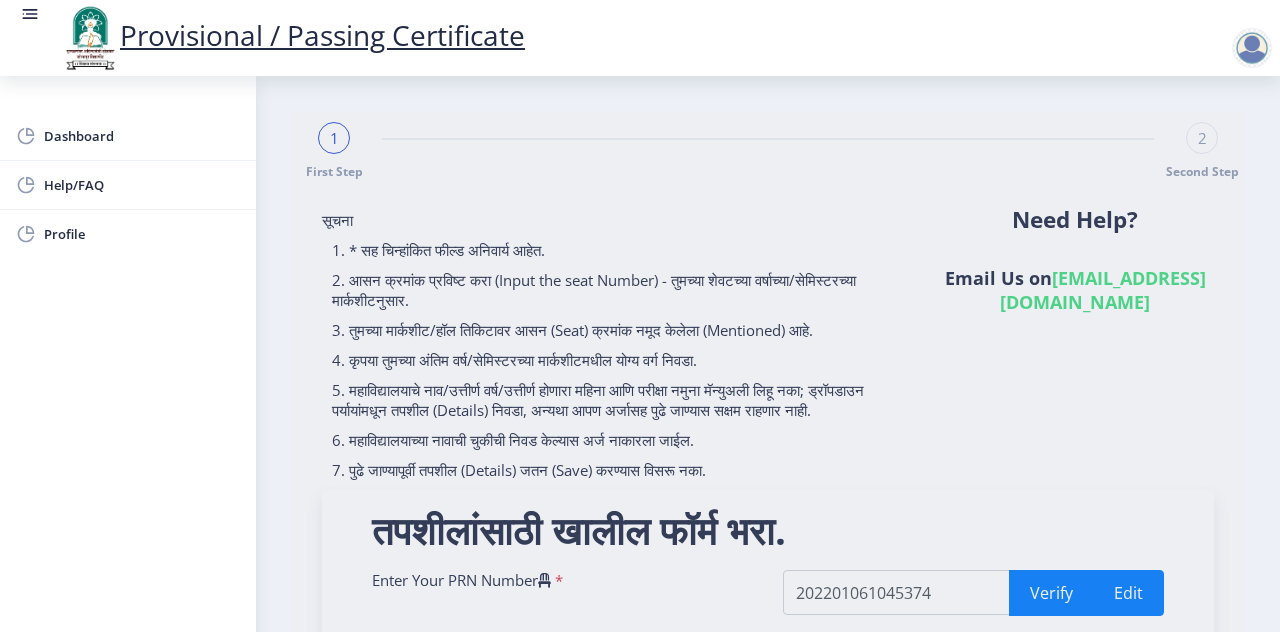 click 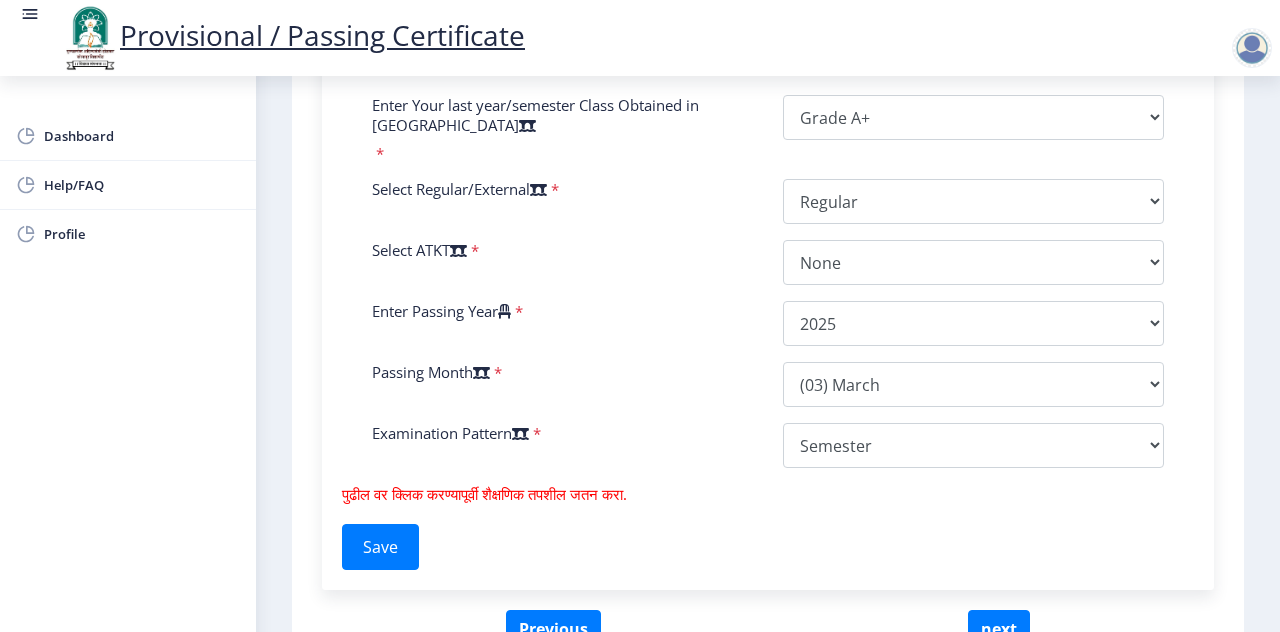 scroll, scrollTop: 1100, scrollLeft: 0, axis: vertical 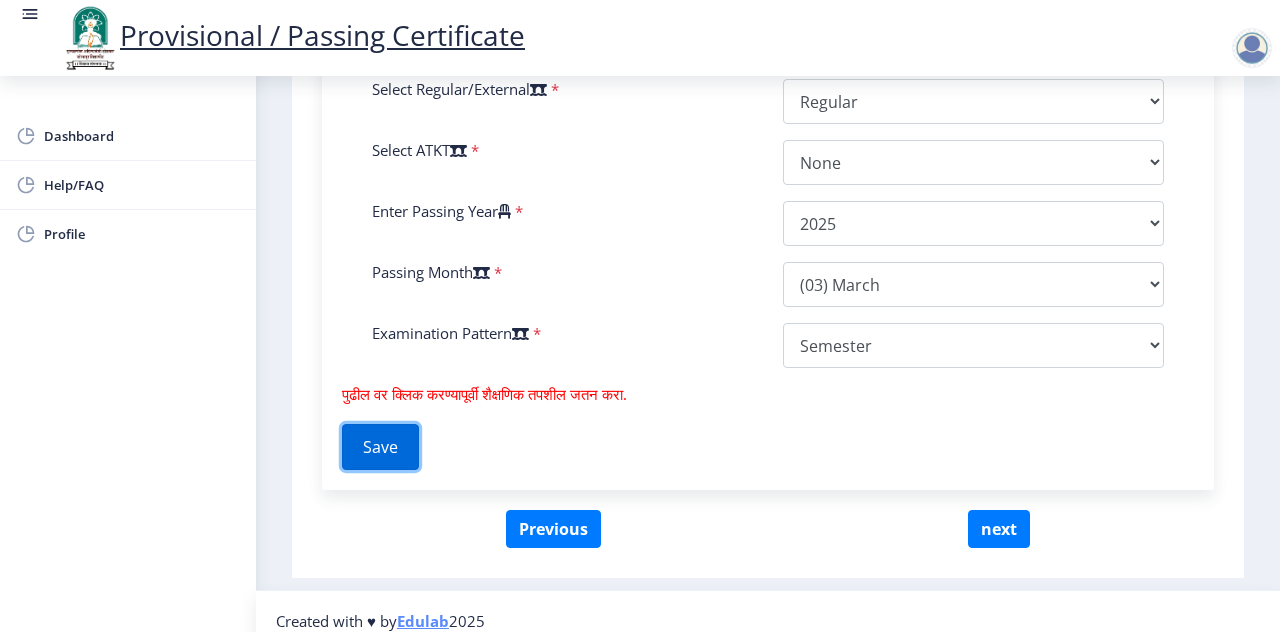 click on "Save" at bounding box center (380, 447) 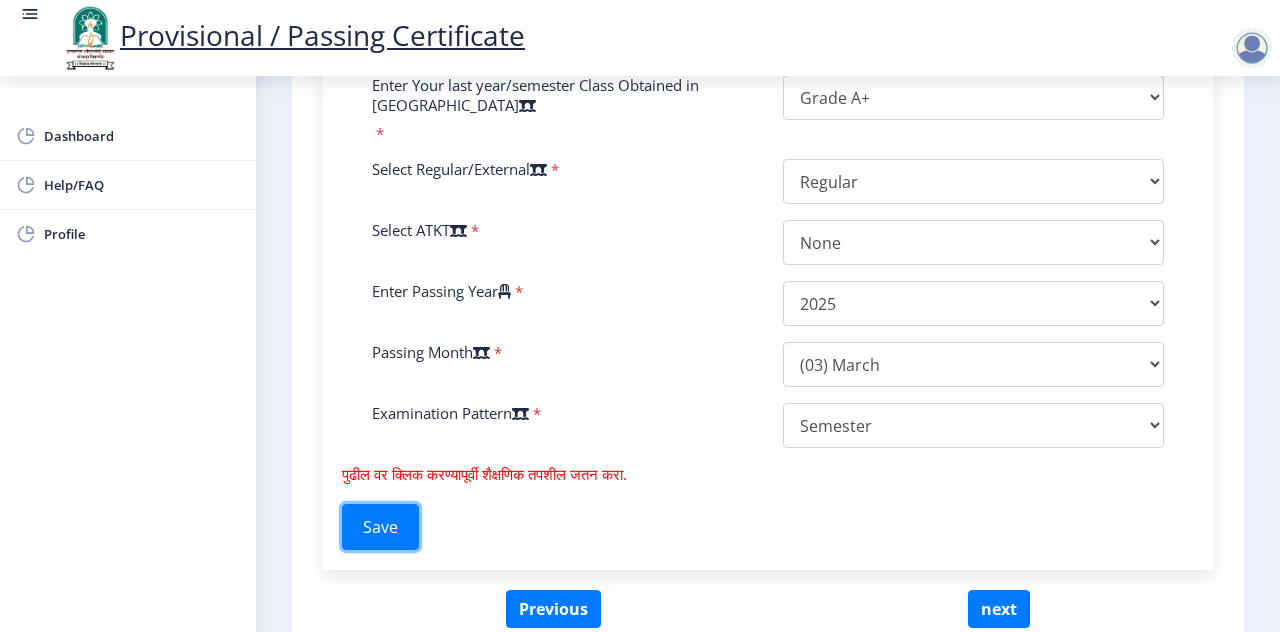scroll, scrollTop: 1135, scrollLeft: 0, axis: vertical 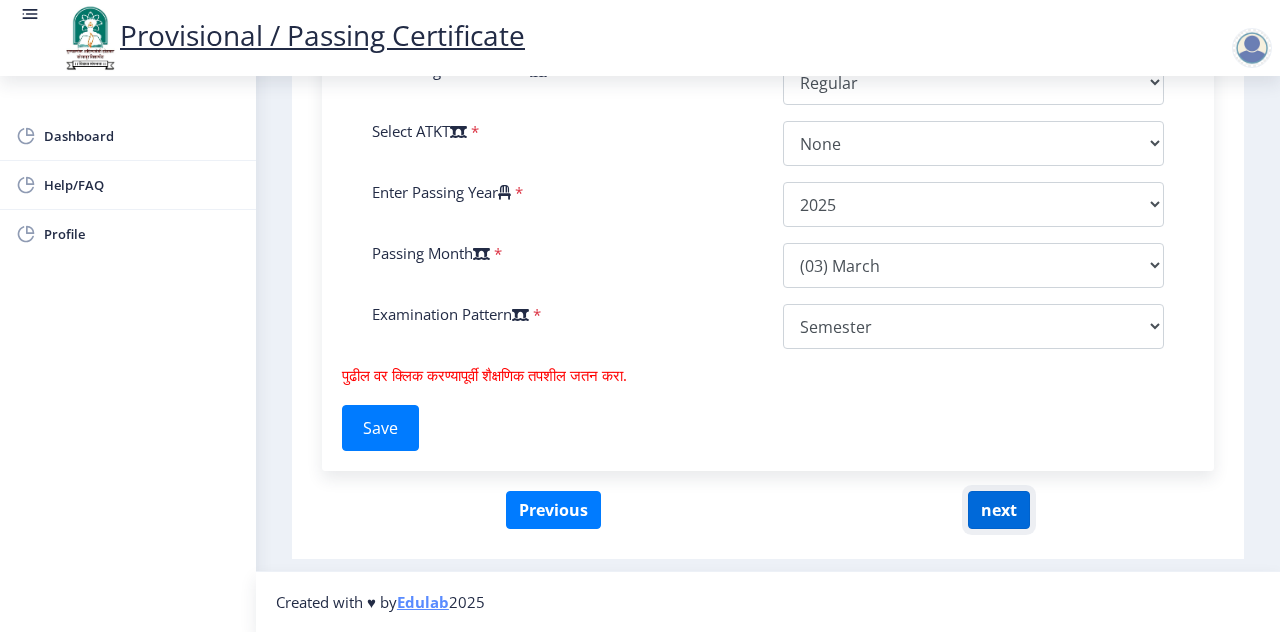 click on "next" 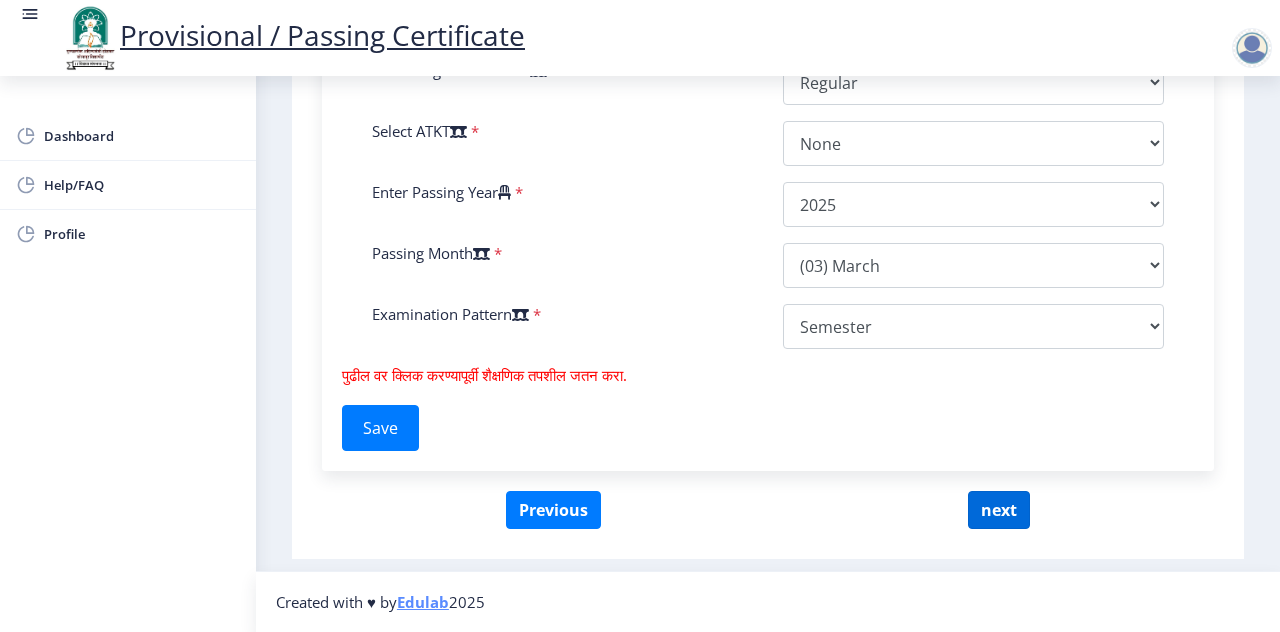 select 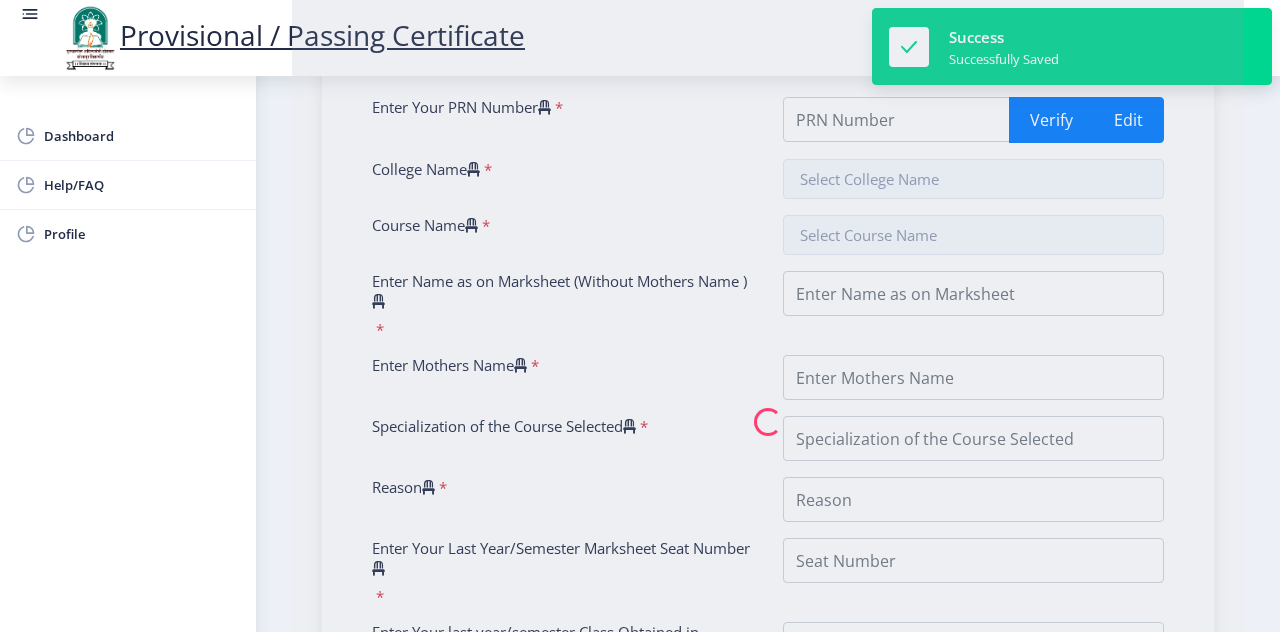 scroll, scrollTop: 500, scrollLeft: 0, axis: vertical 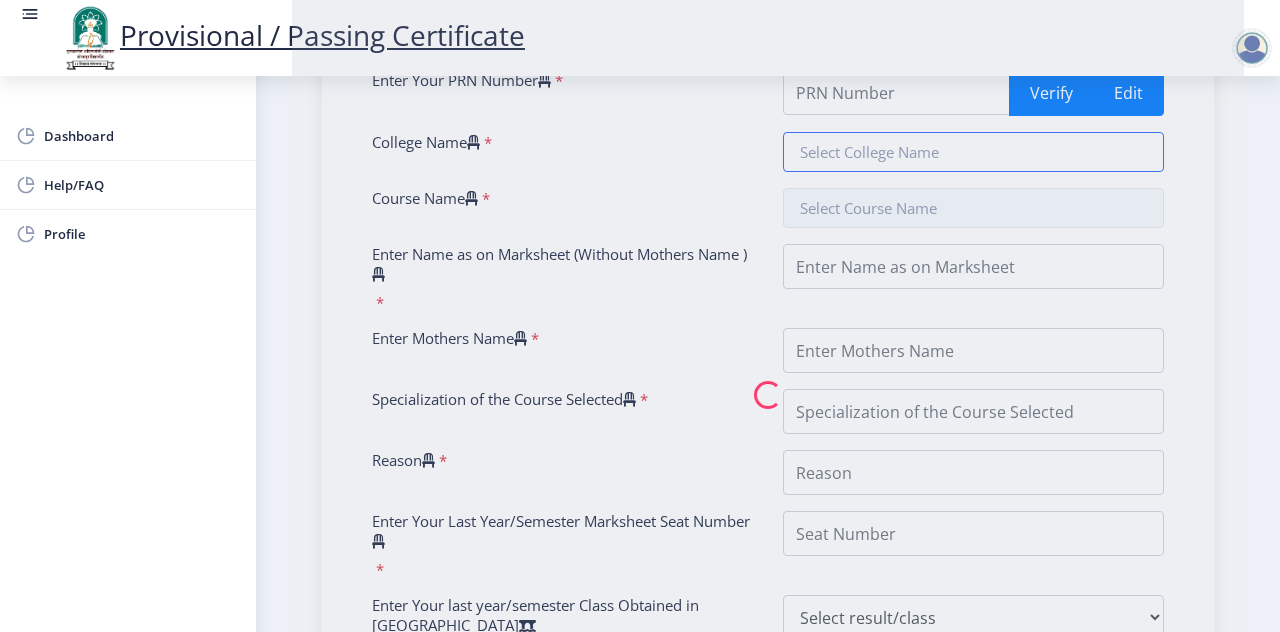 type on "202201061045374" 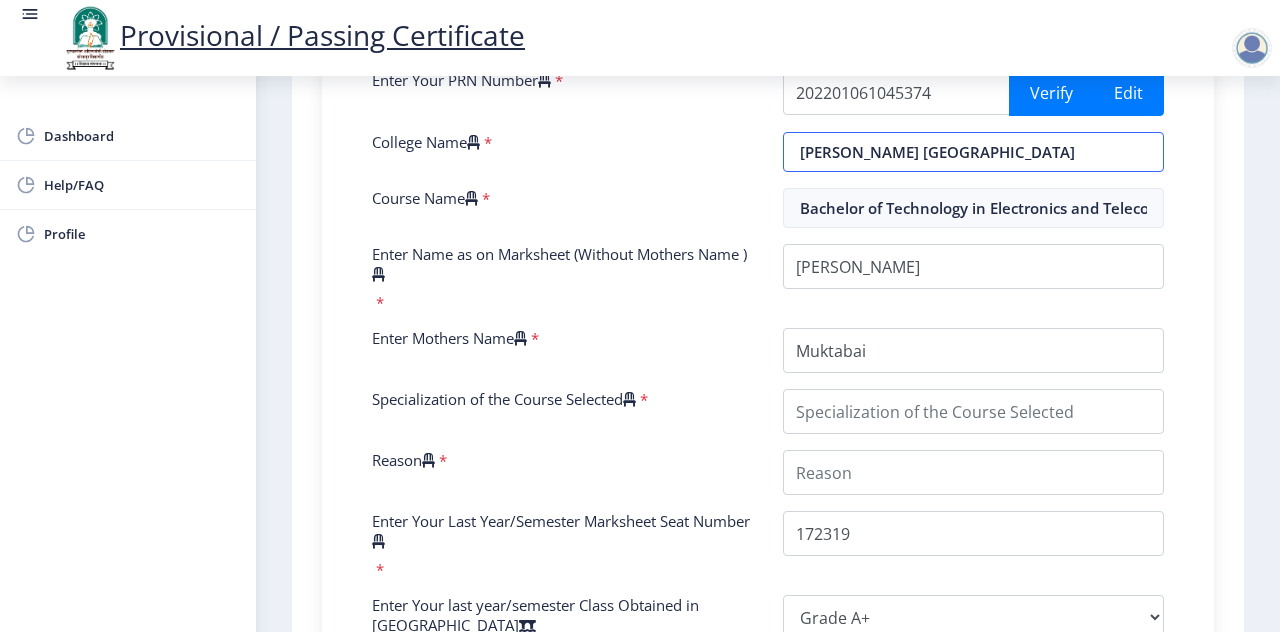 scroll, scrollTop: 0, scrollLeft: 0, axis: both 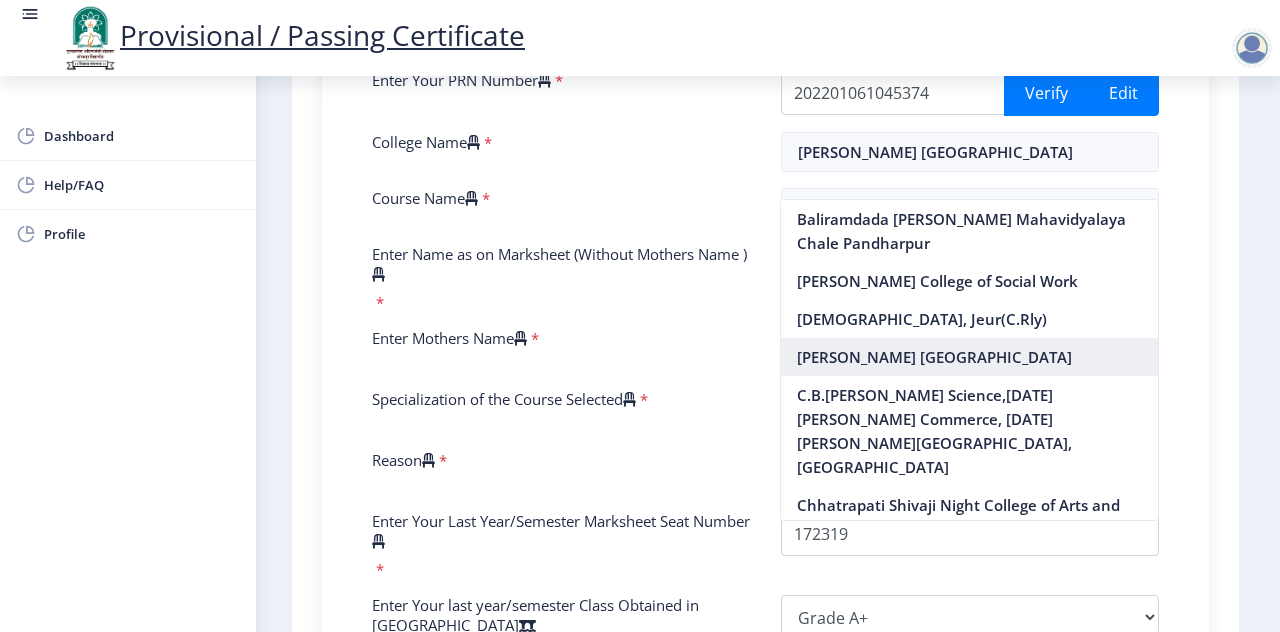 click on "[PERSON_NAME] [GEOGRAPHIC_DATA]" at bounding box center [969, 357] 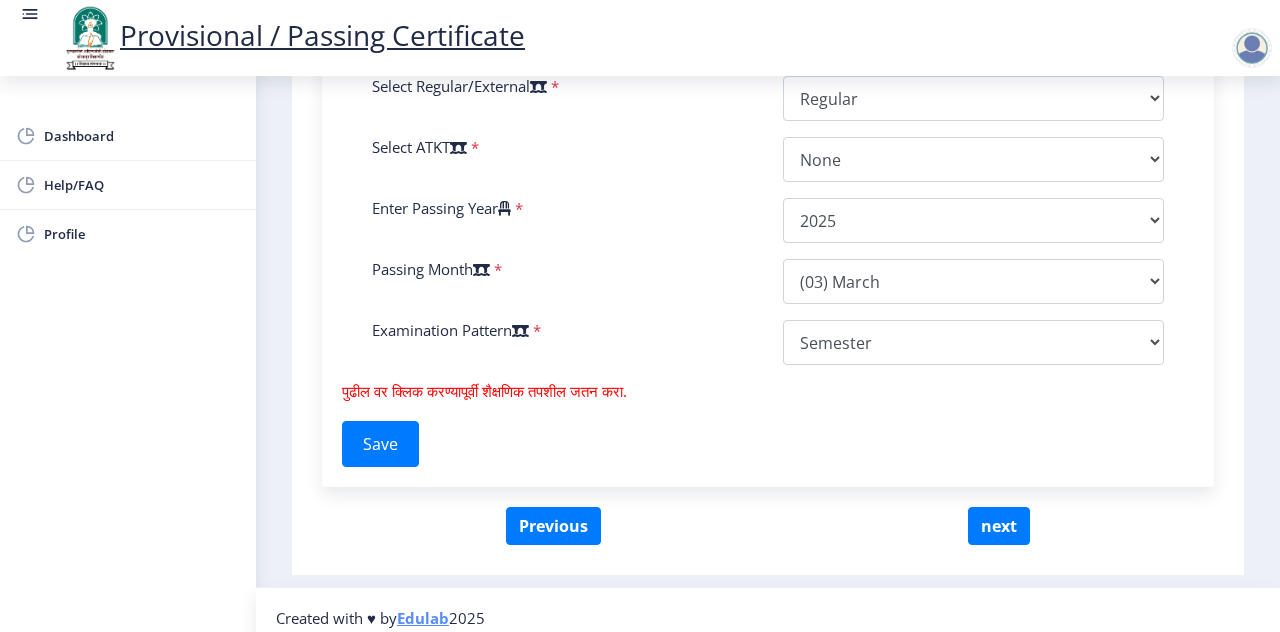 scroll, scrollTop: 1135, scrollLeft: 0, axis: vertical 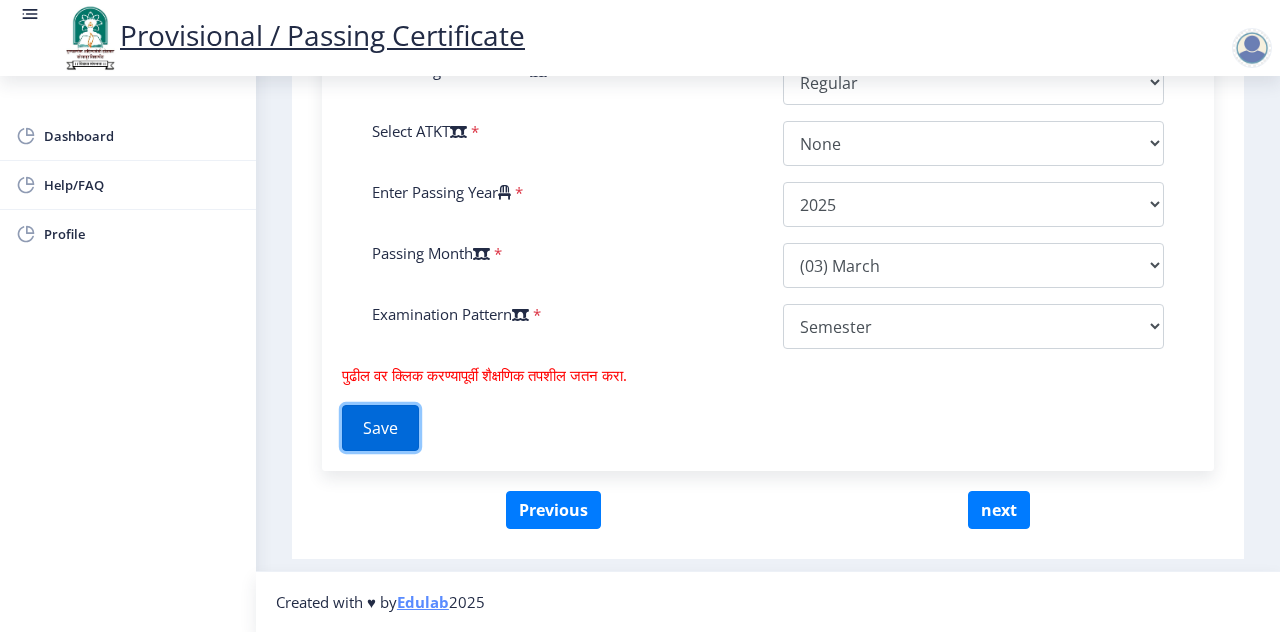 click on "Save" at bounding box center (380, 428) 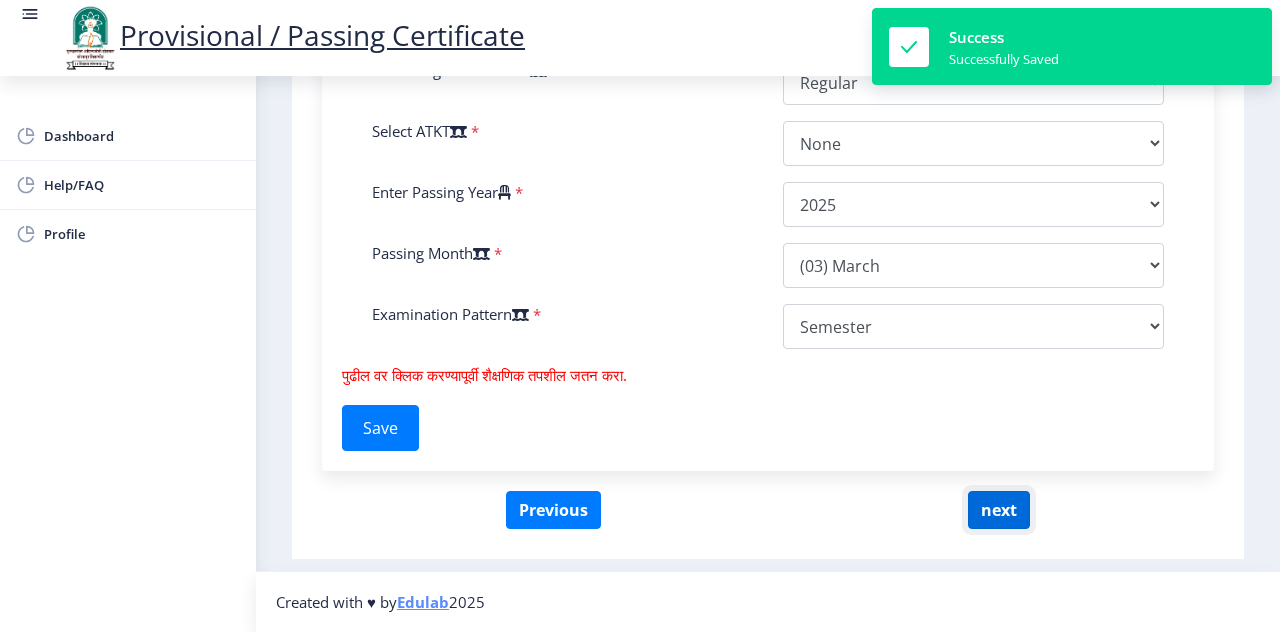 click on "next" 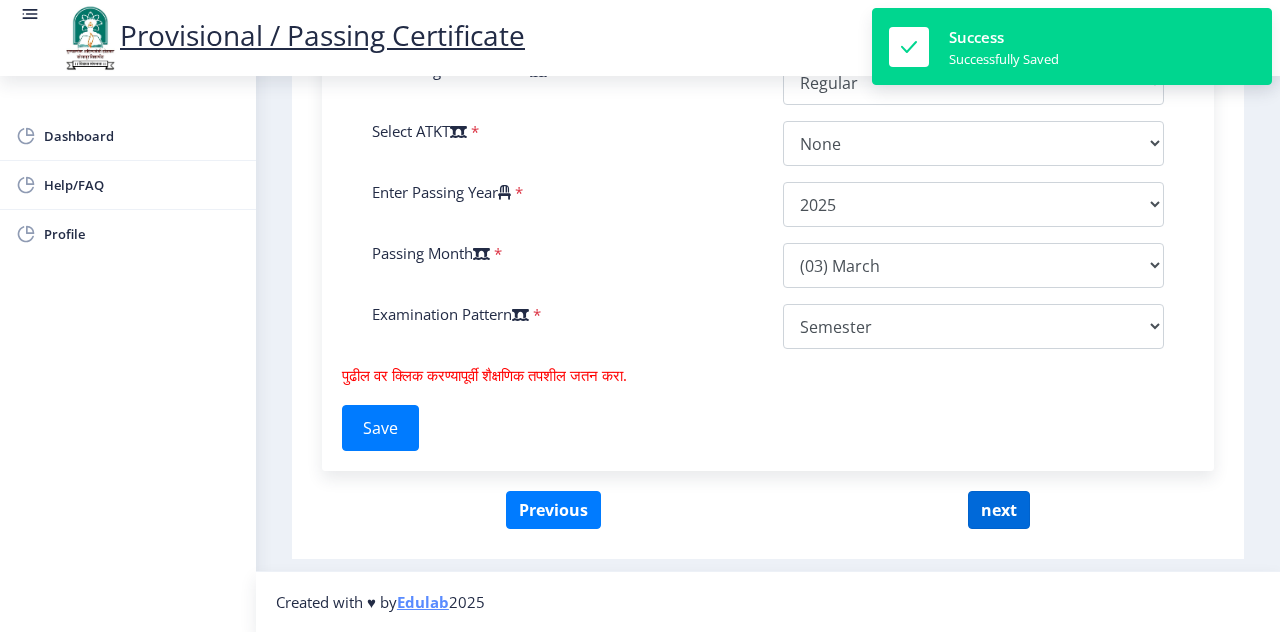 select 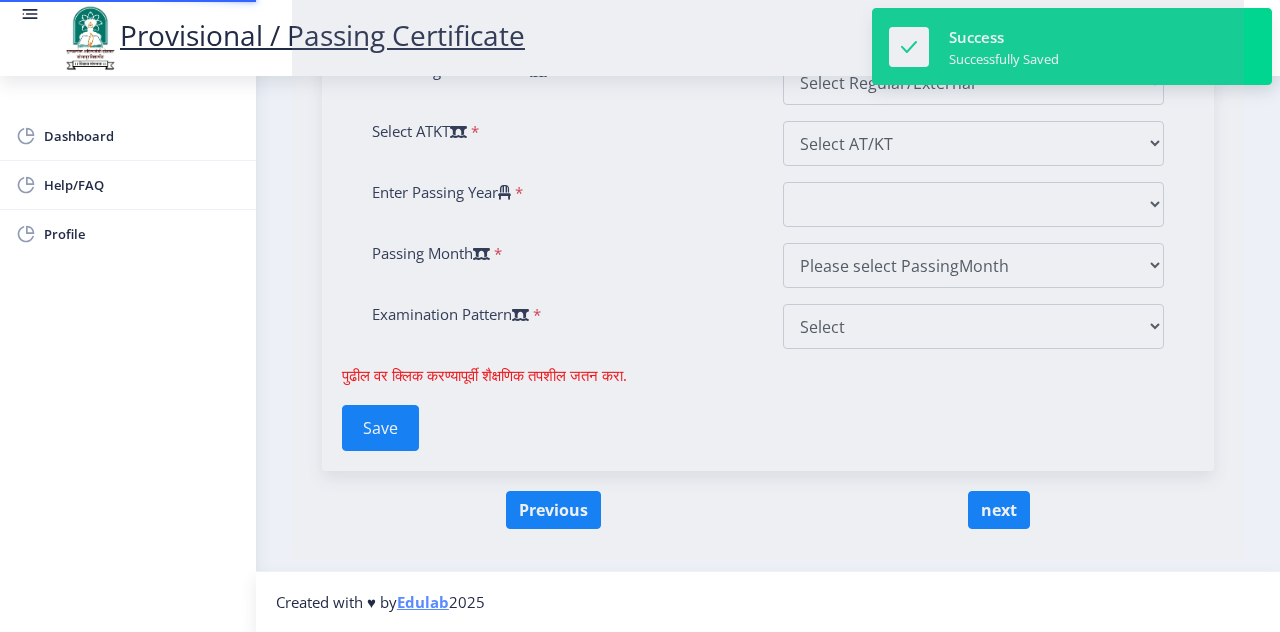 type on "202201061045374" 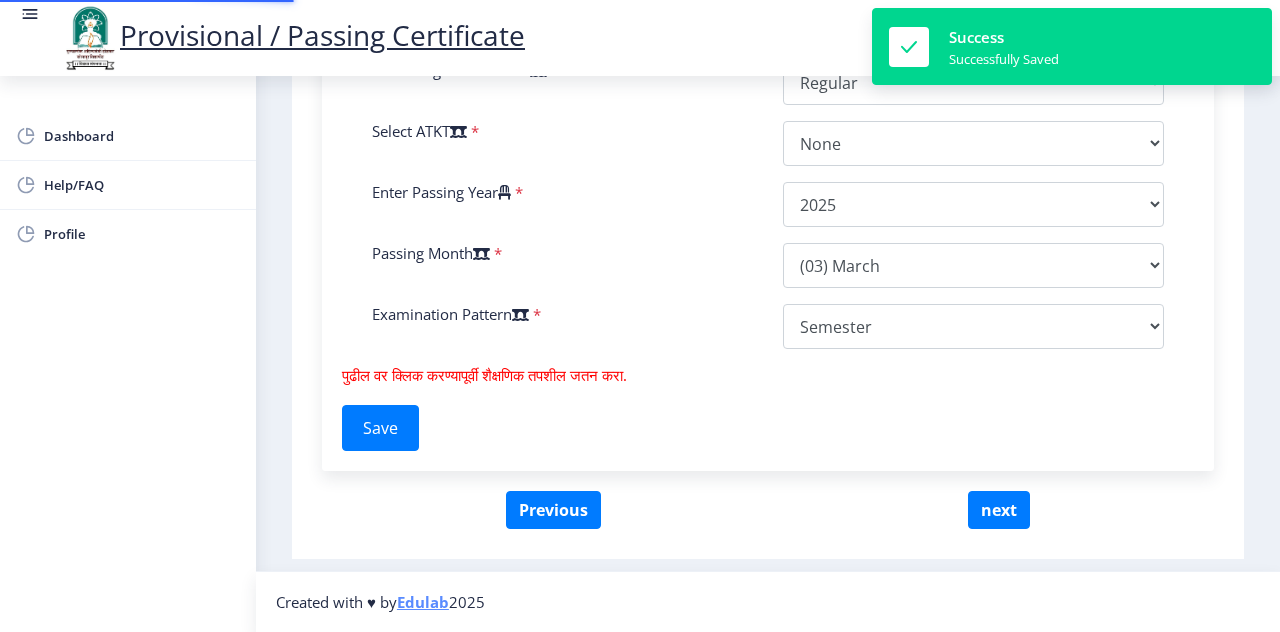 scroll, scrollTop: 410, scrollLeft: 0, axis: vertical 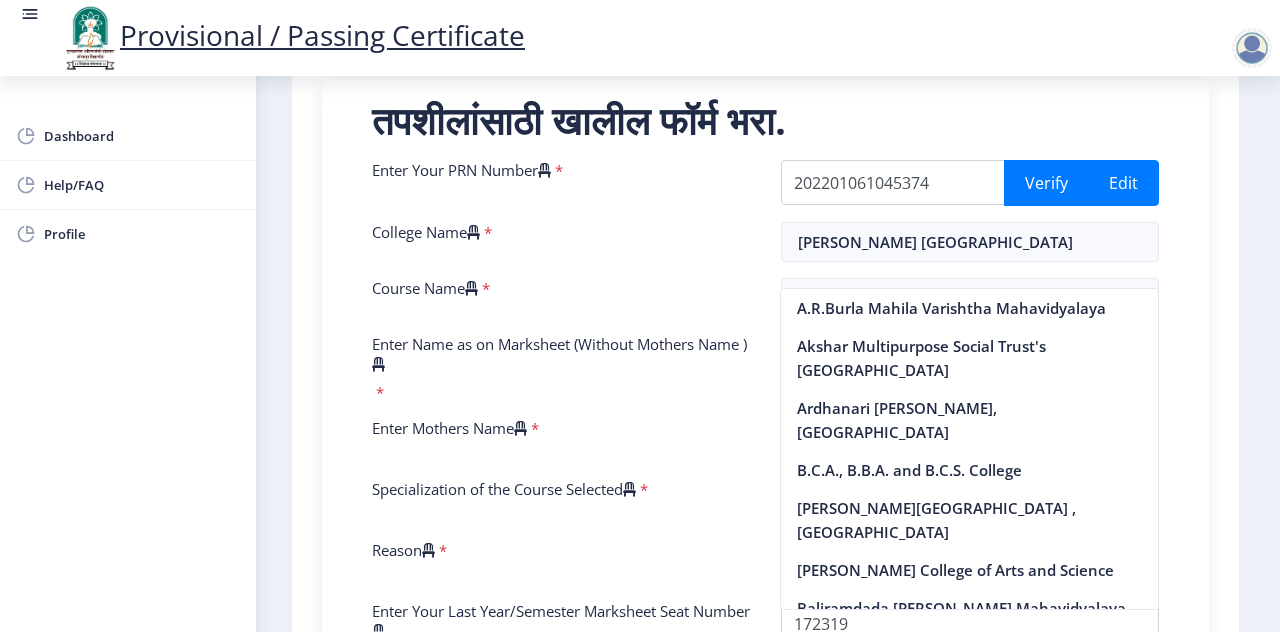 click on "तपशीलांसाठी खालील फॉर्म भरा." at bounding box center (765, 120) 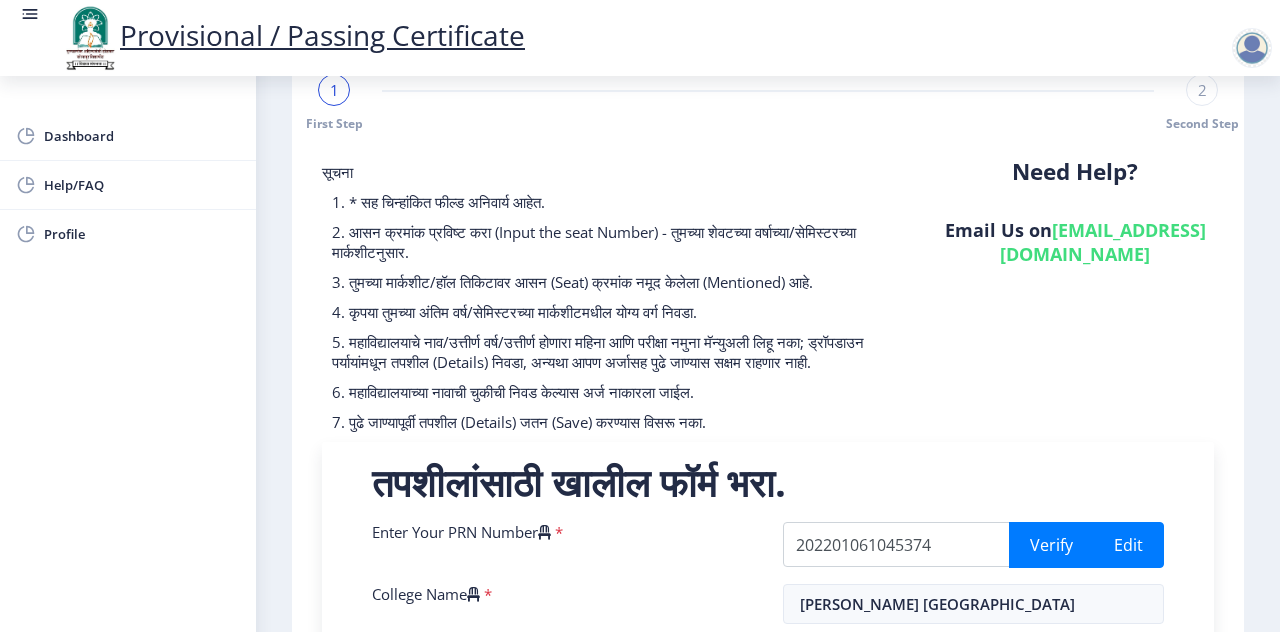 scroll, scrollTop: 0, scrollLeft: 0, axis: both 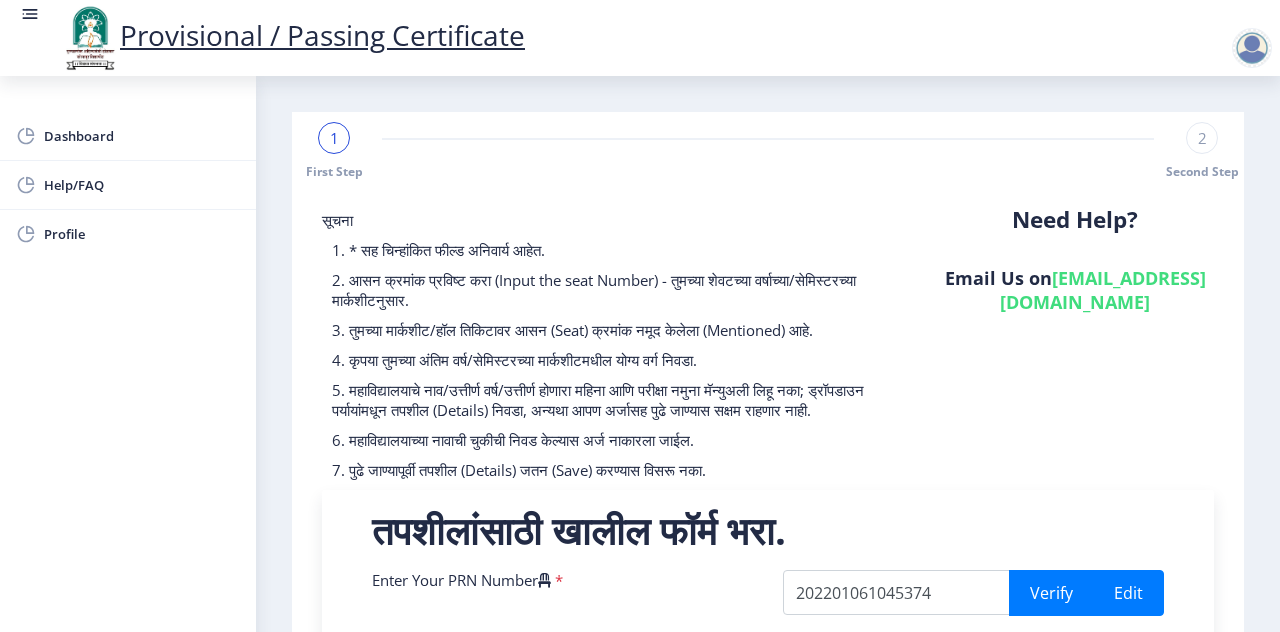 click on "Need Help? Email Us on   [EMAIL_ADDRESS][DOMAIN_NAME]" 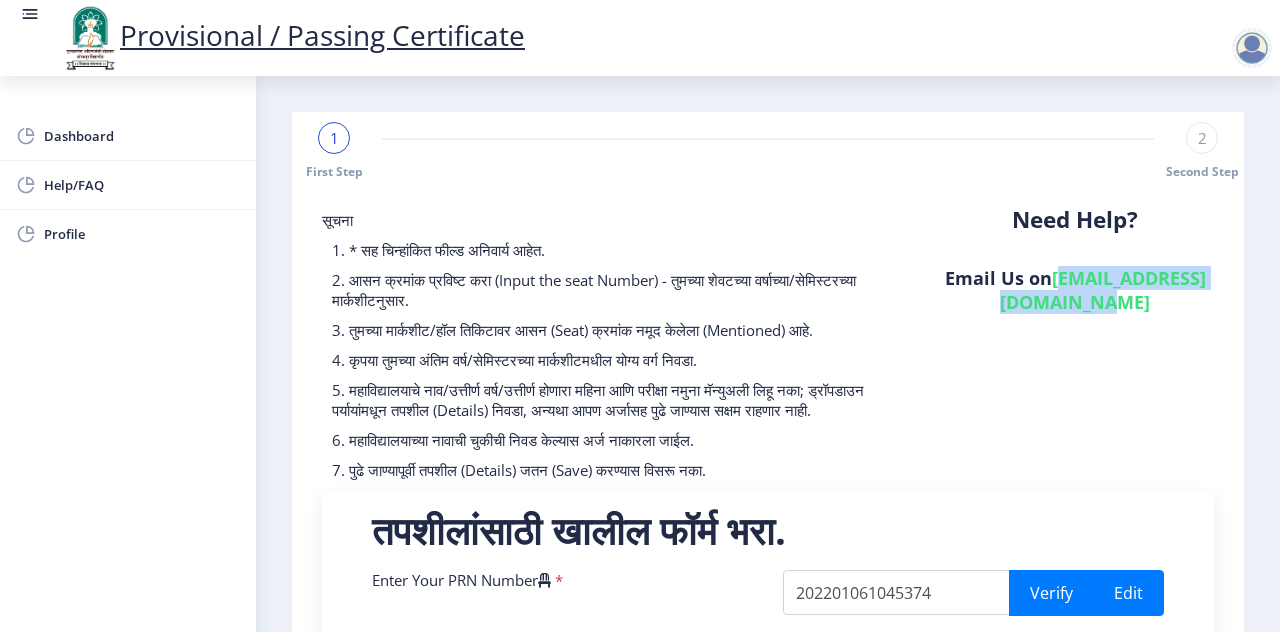 drag, startPoint x: 1190, startPoint y: 303, endPoint x: 960, endPoint y: 308, distance: 230.05434 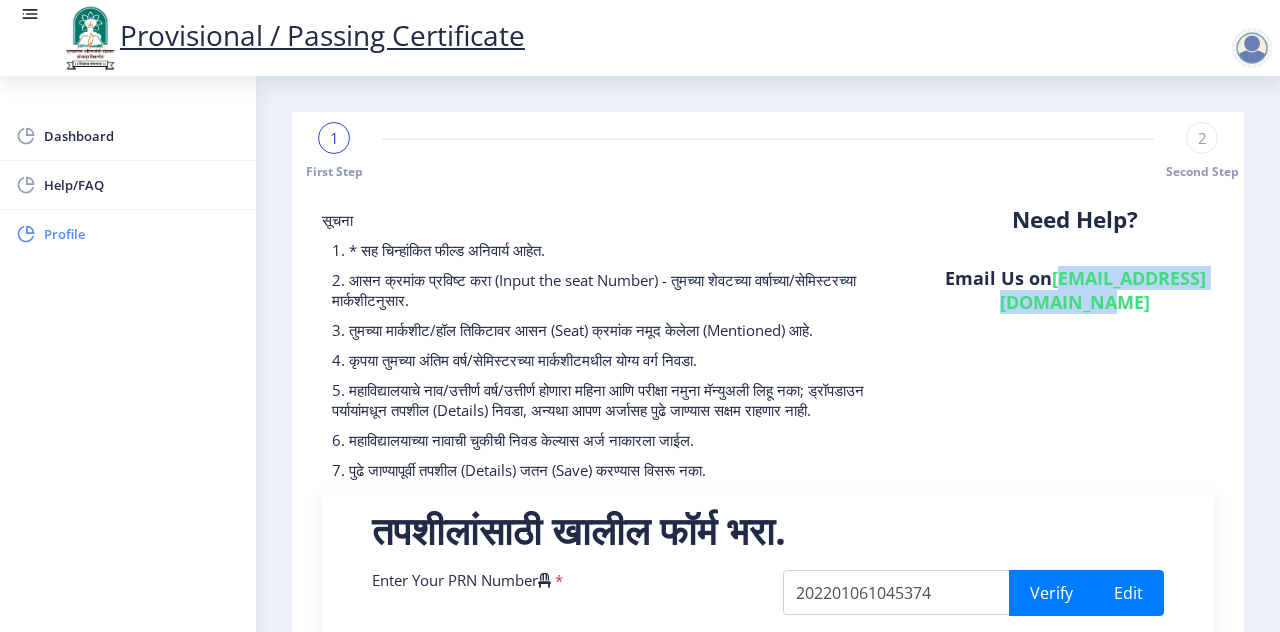 click on "Profile" 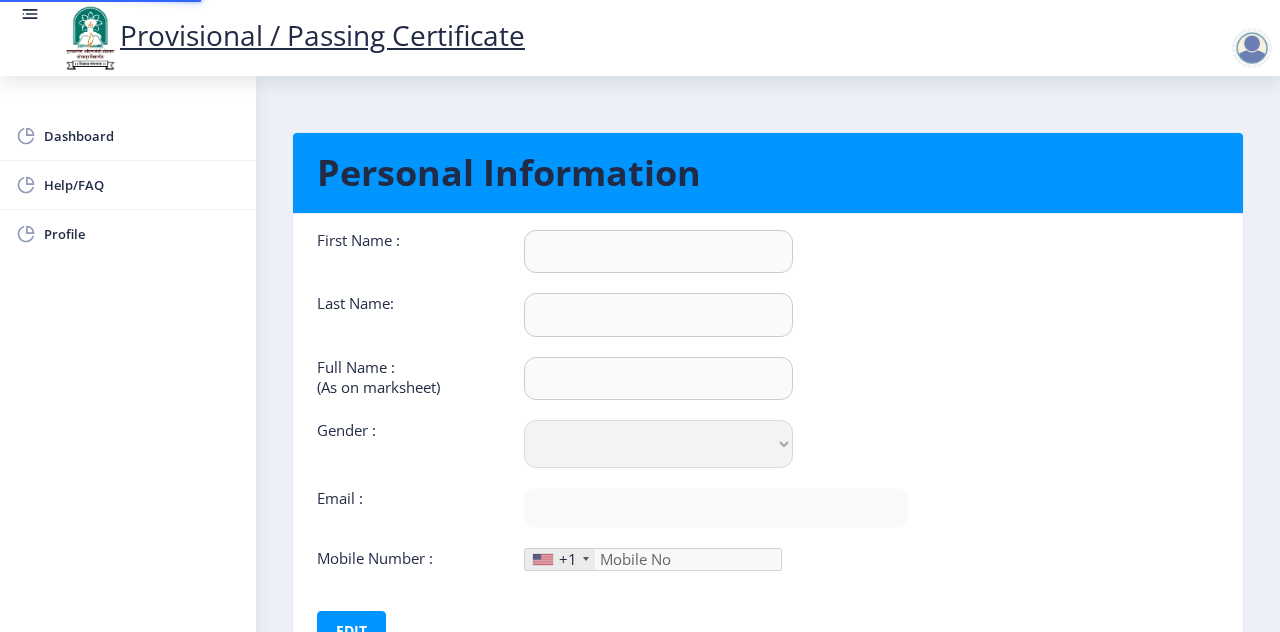 type on "Tarun" 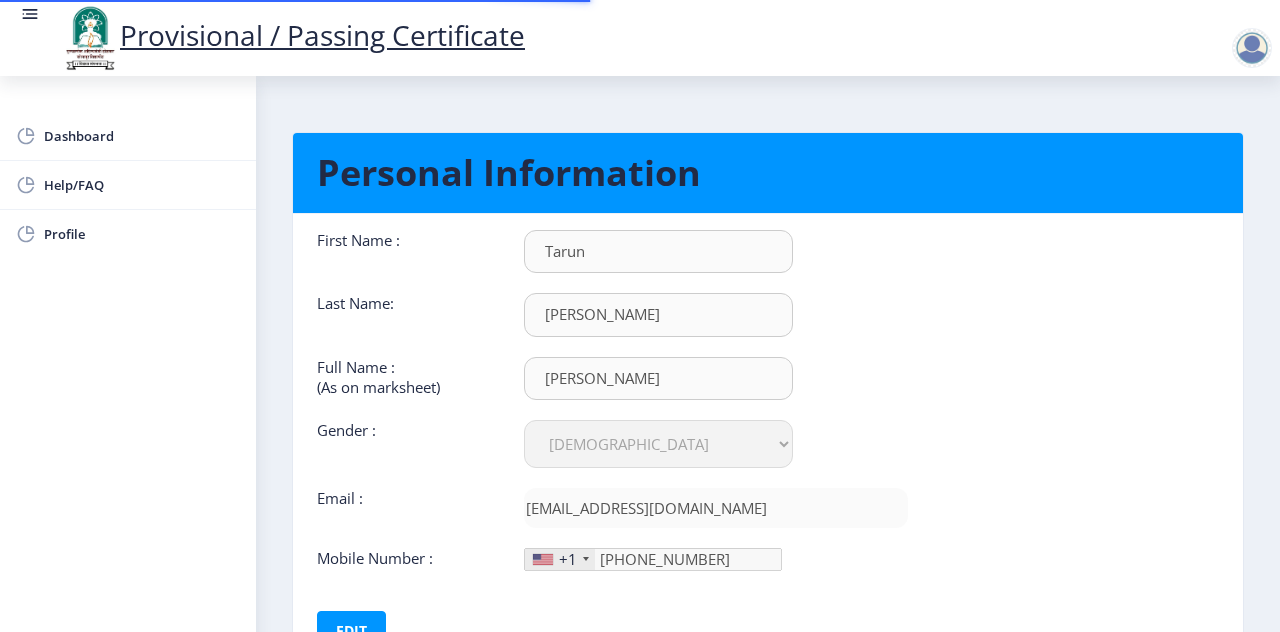 scroll, scrollTop: 1, scrollLeft: 0, axis: vertical 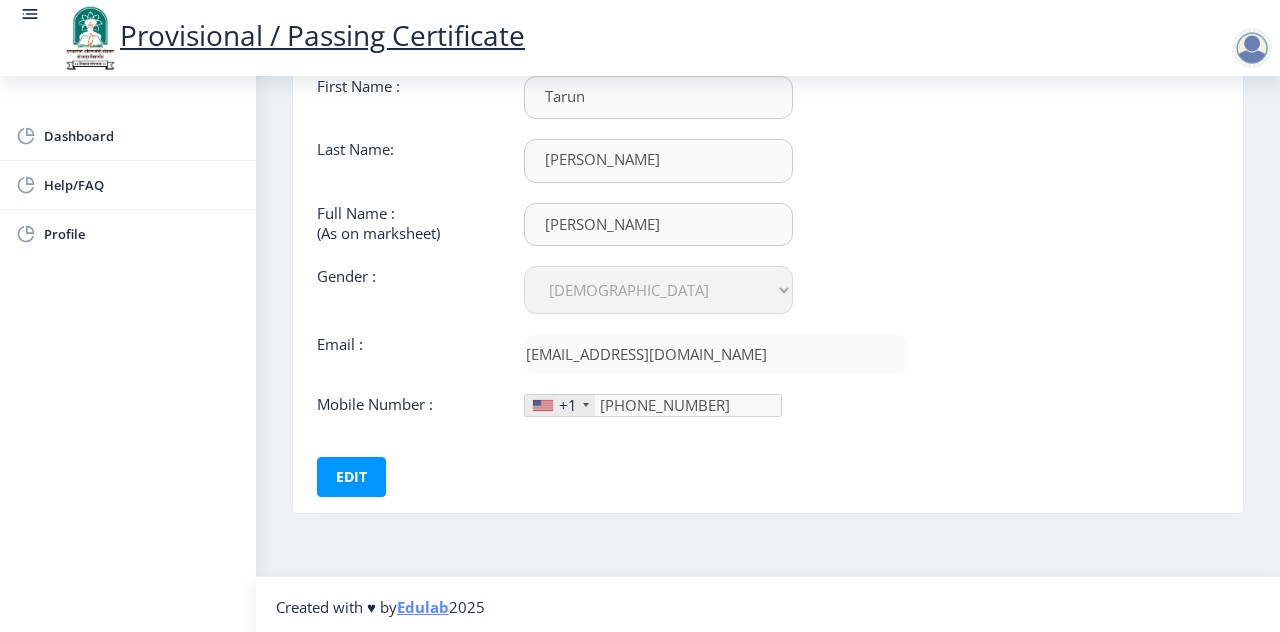 click on "+1" 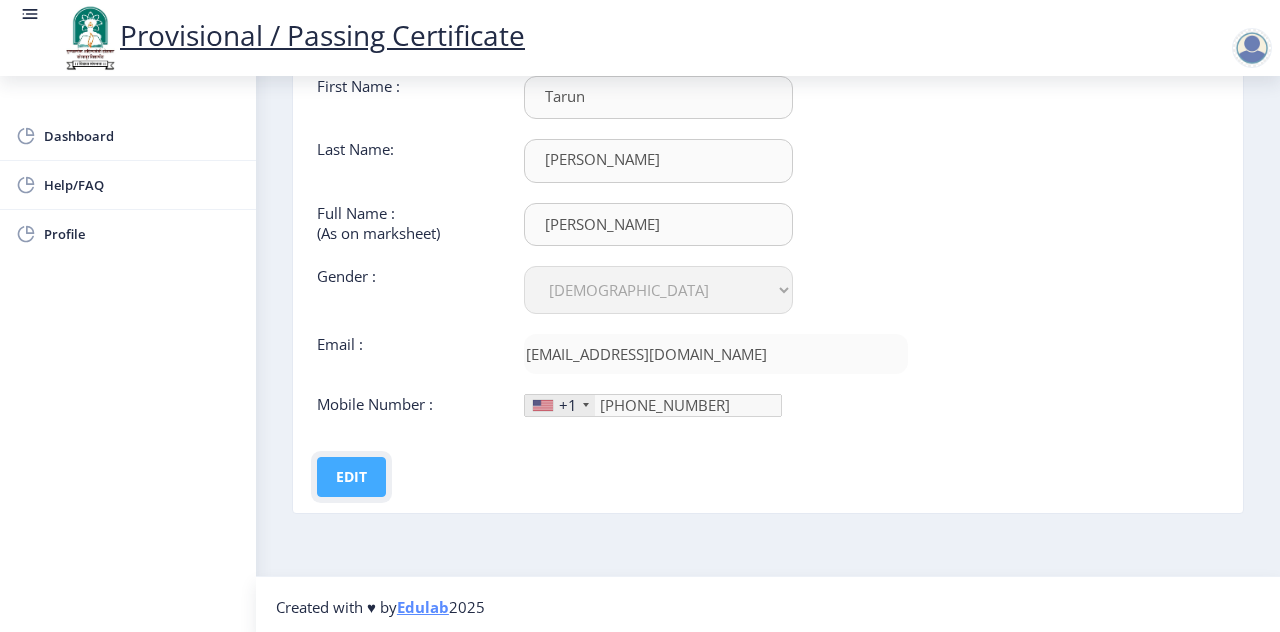click on "Edit" 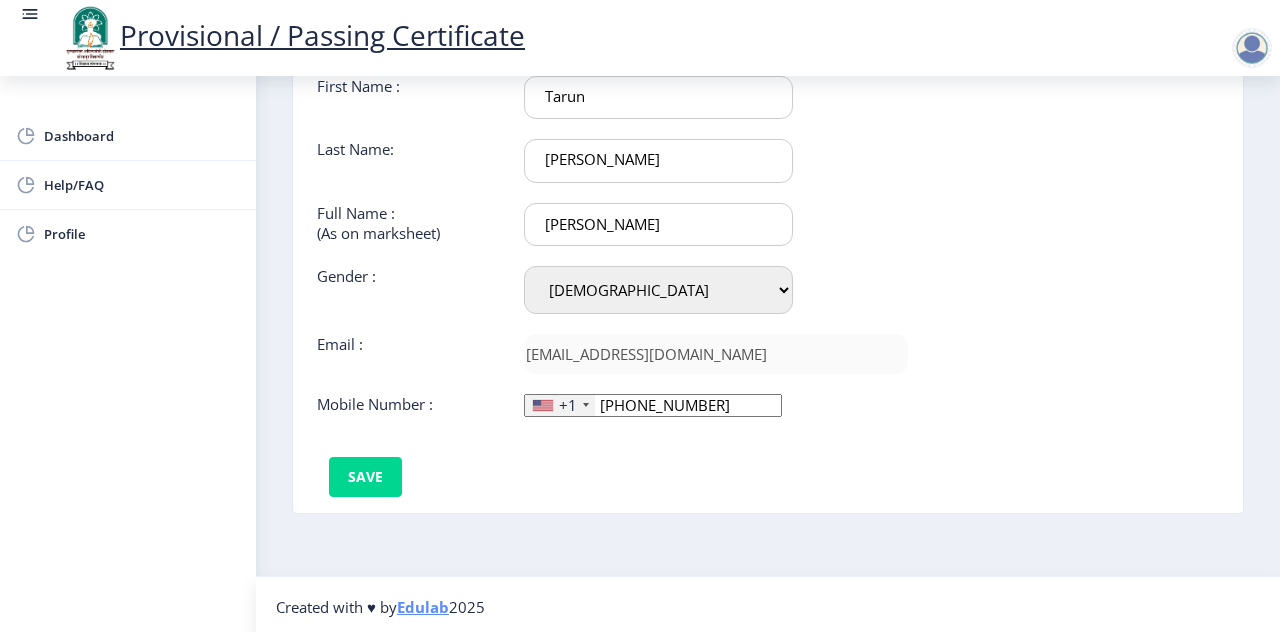 click on "+1" 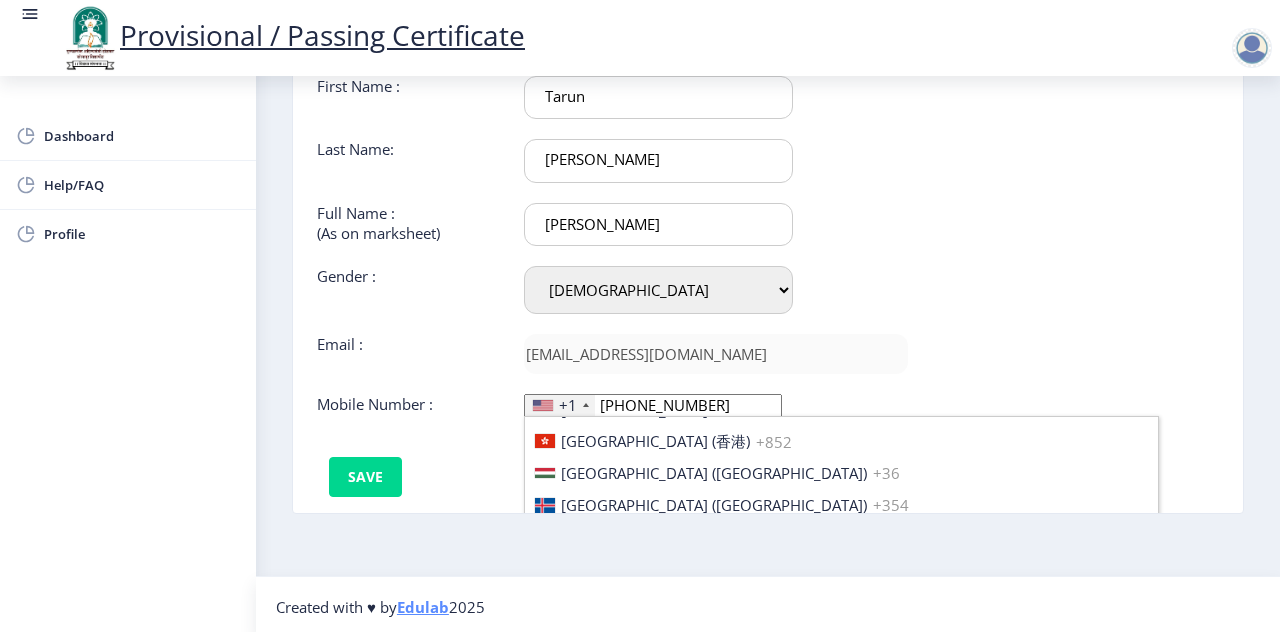 scroll, scrollTop: 3100, scrollLeft: 0, axis: vertical 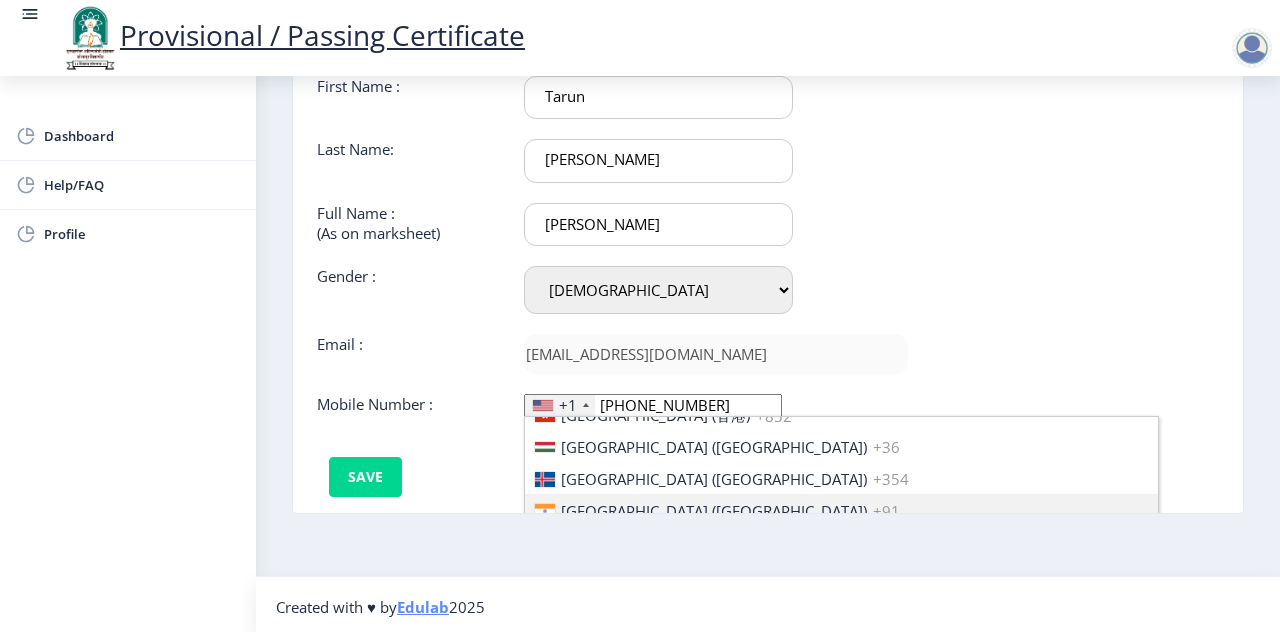click on "+91" at bounding box center (886, 511) 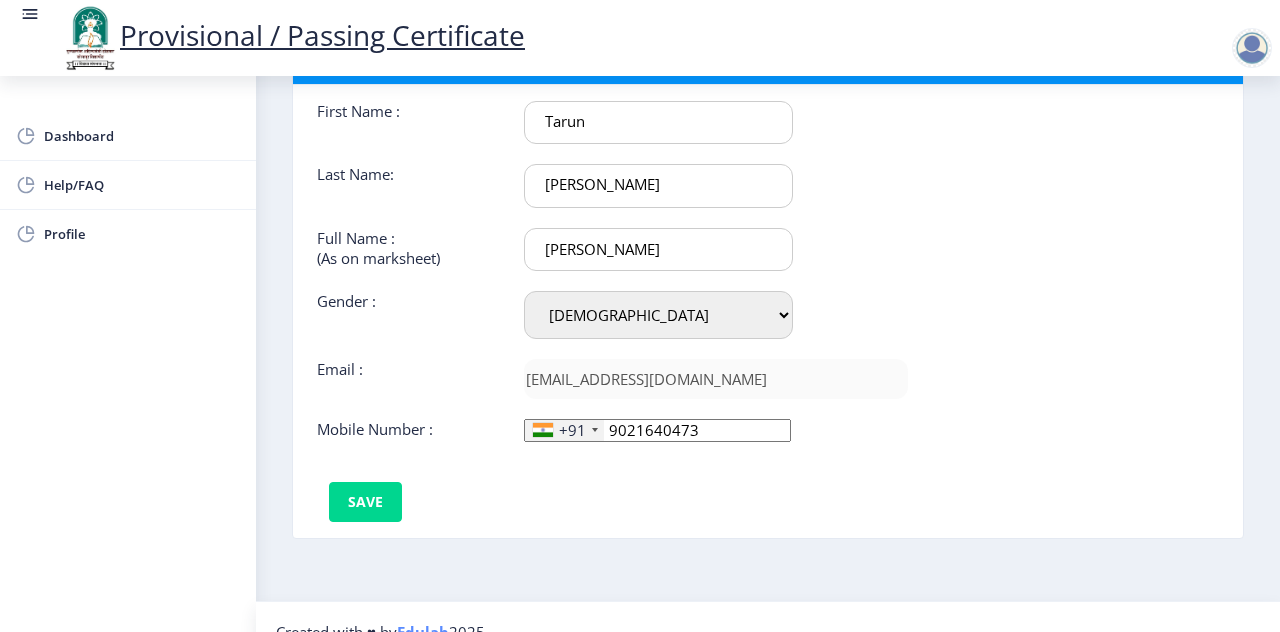 scroll, scrollTop: 154, scrollLeft: 0, axis: vertical 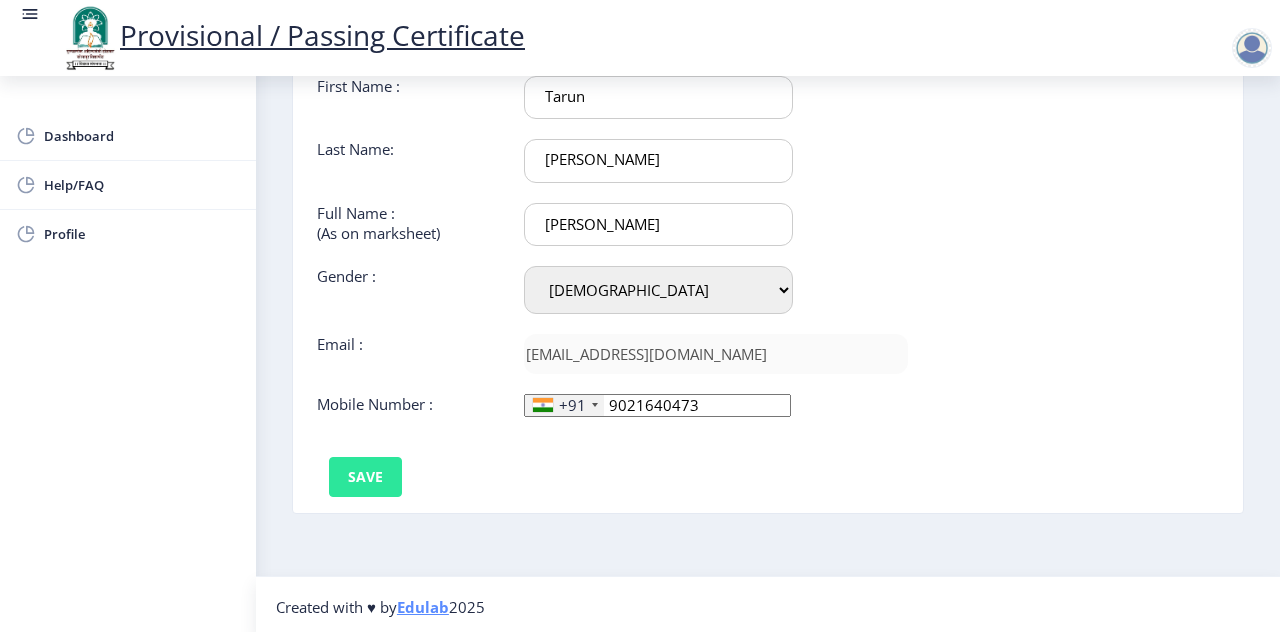 type on "9021640473" 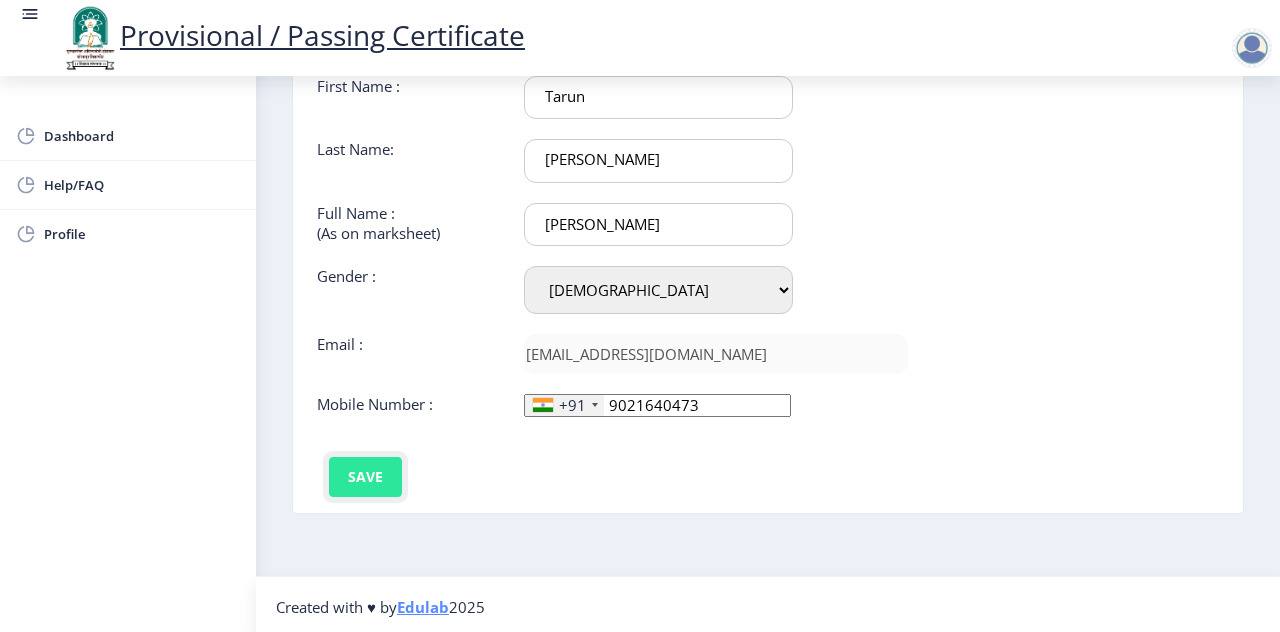 click on "Save" 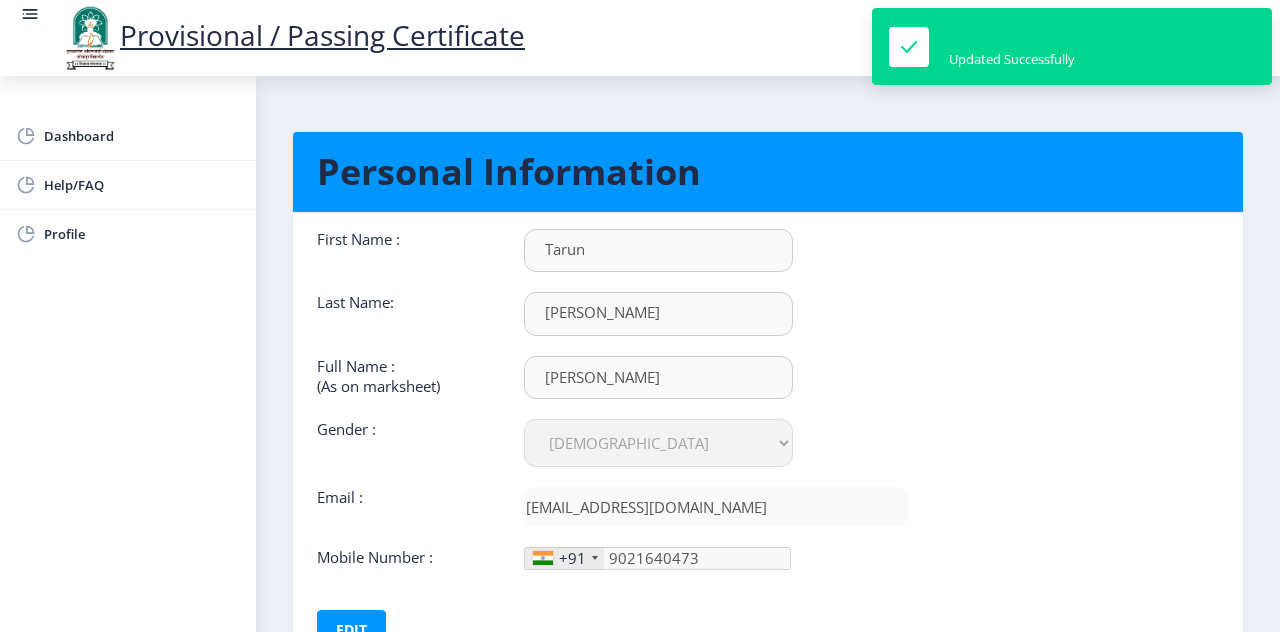 scroll, scrollTop: 0, scrollLeft: 0, axis: both 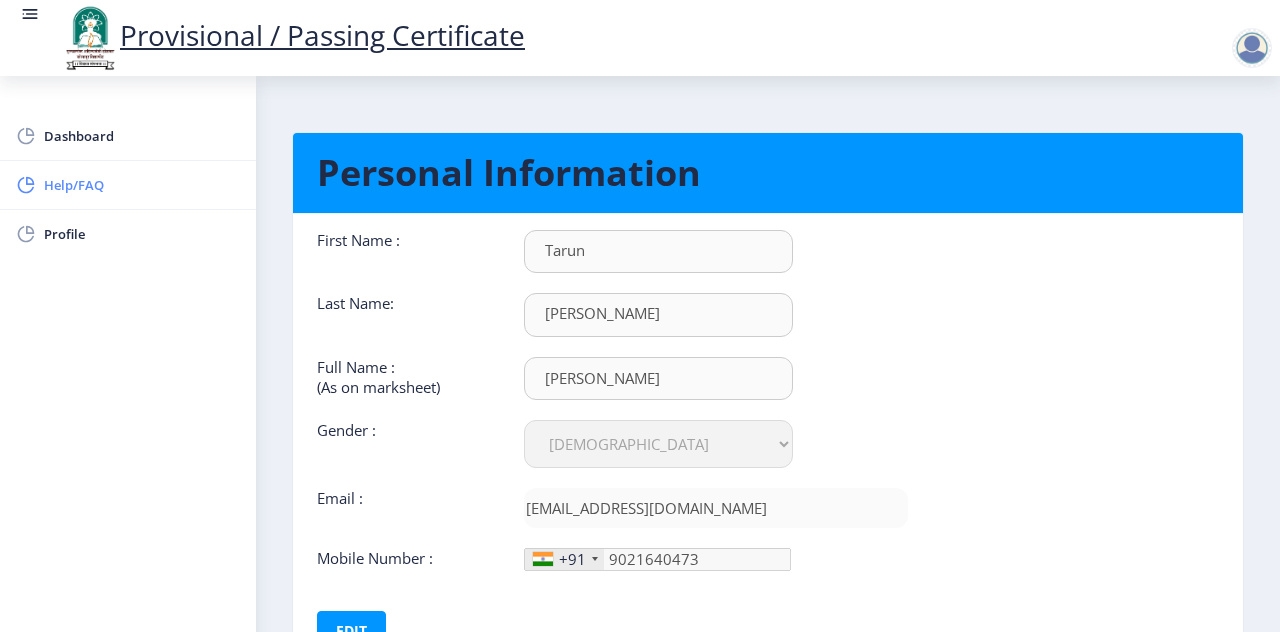 click on "Help/FAQ" 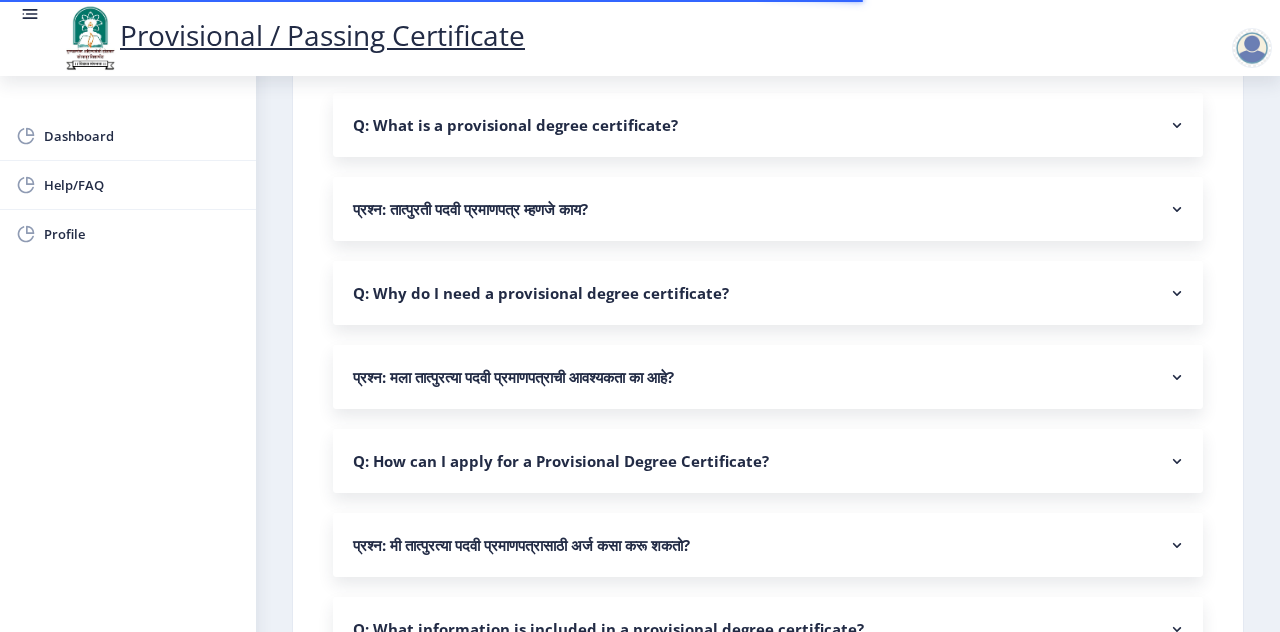 scroll, scrollTop: 0, scrollLeft: 0, axis: both 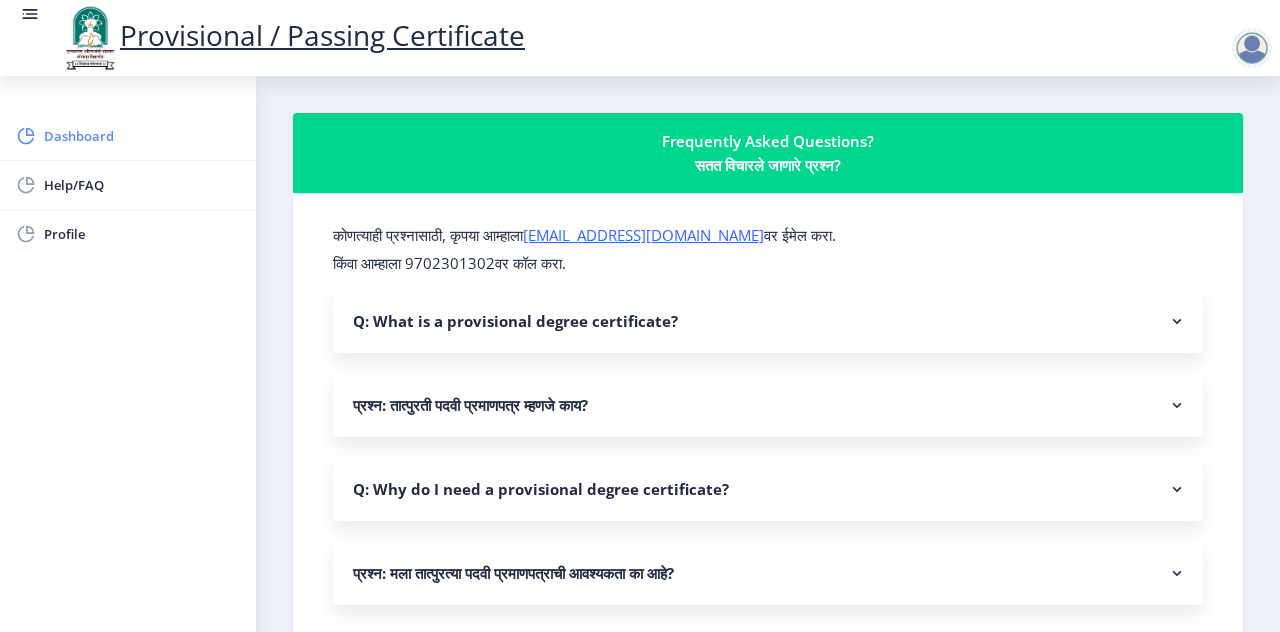 click on "Dashboard" 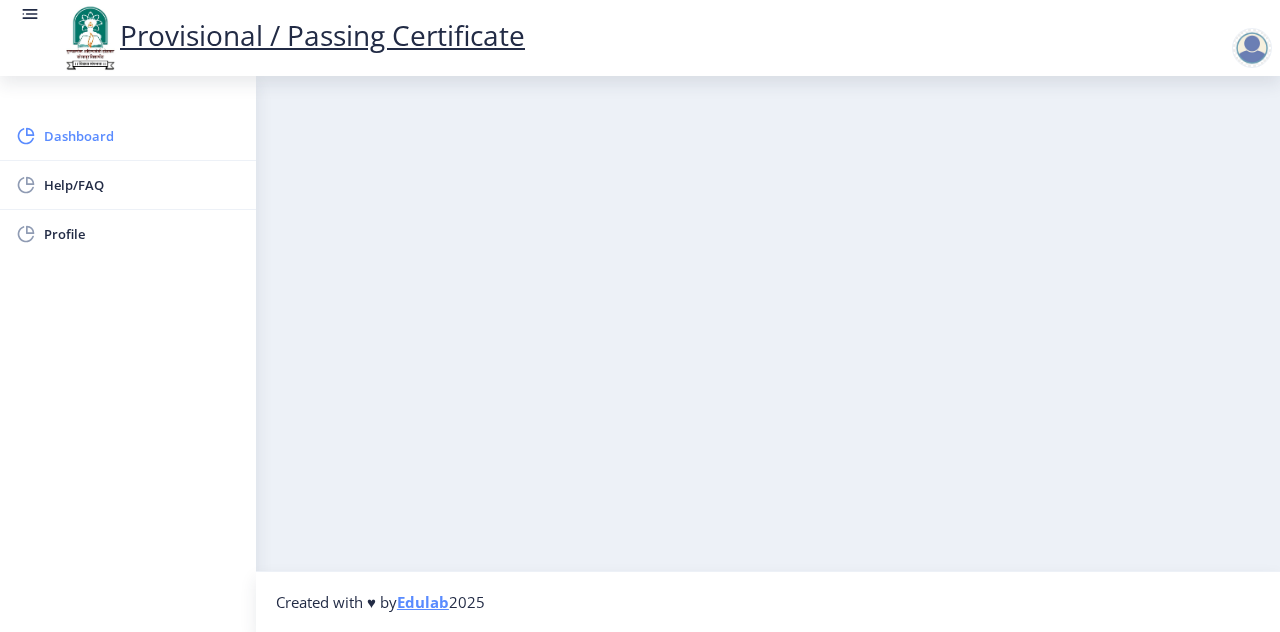 click on "Dashboard" 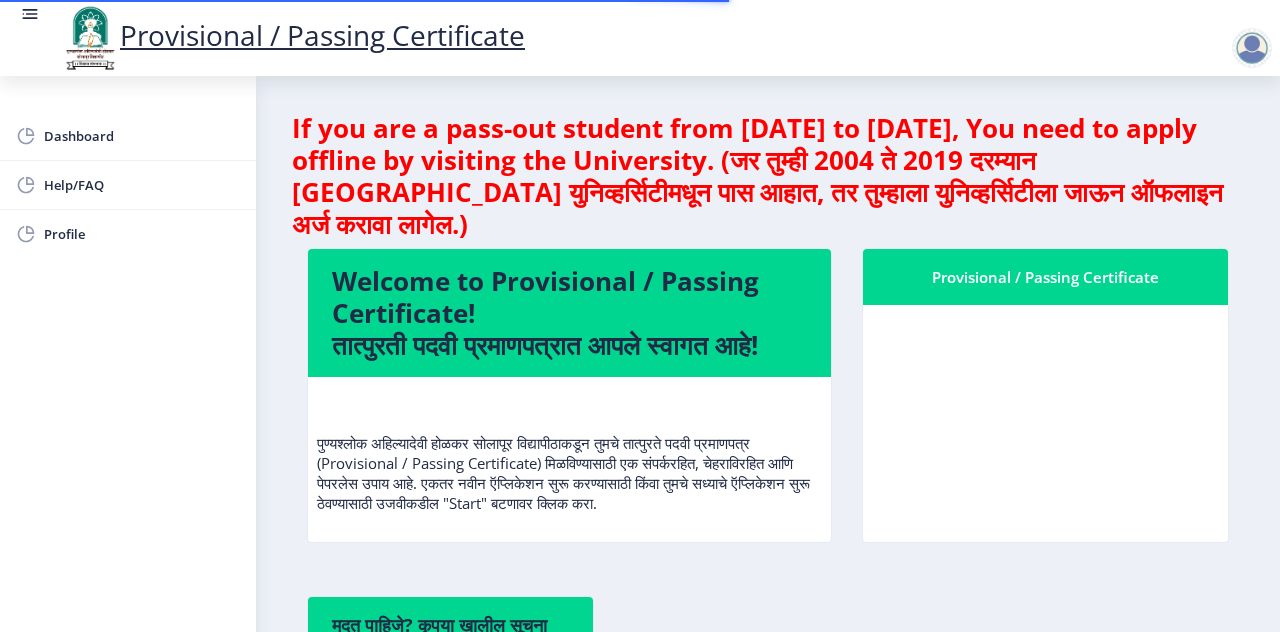 click on "If you are a pass-out student from [DATE] to [DATE], You need to apply offline by visiting the University. (जर तुम्ही 2004 ते 2019 दरम्यान [GEOGRAPHIC_DATA] युनिव्हर्सिटीमधून पास आहात, तर तुम्हाला युनिव्हर्सिटीला जाऊन ऑफलाइन अर्ज करावा लागेल.)" 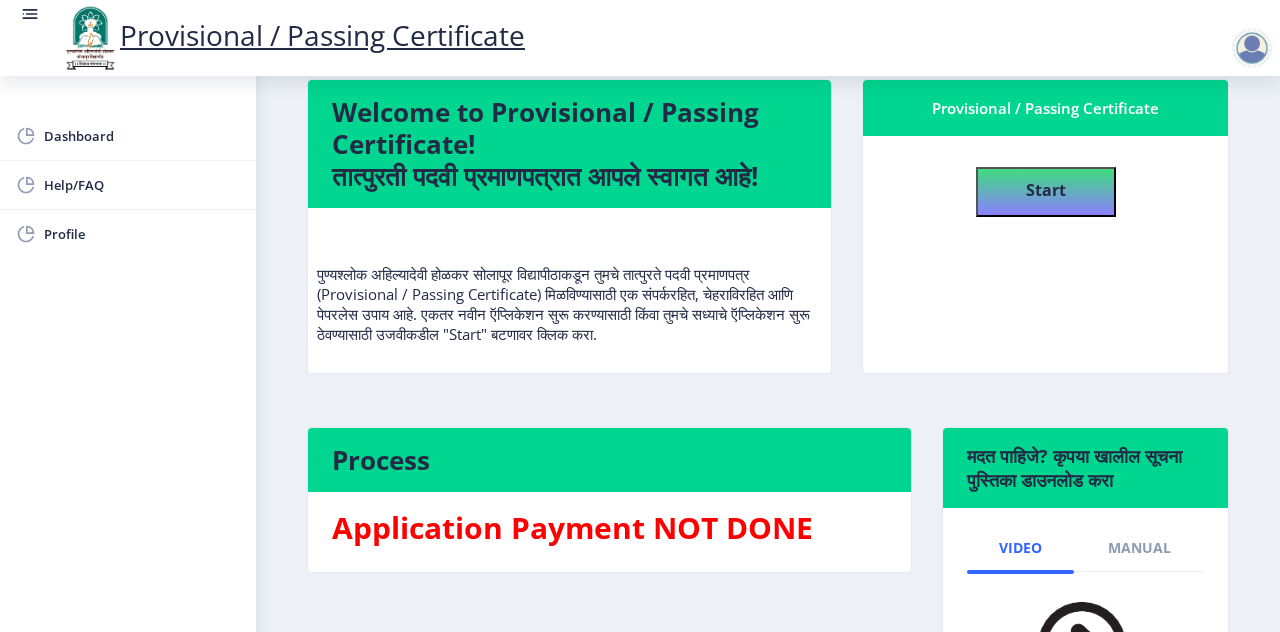 scroll, scrollTop: 200, scrollLeft: 0, axis: vertical 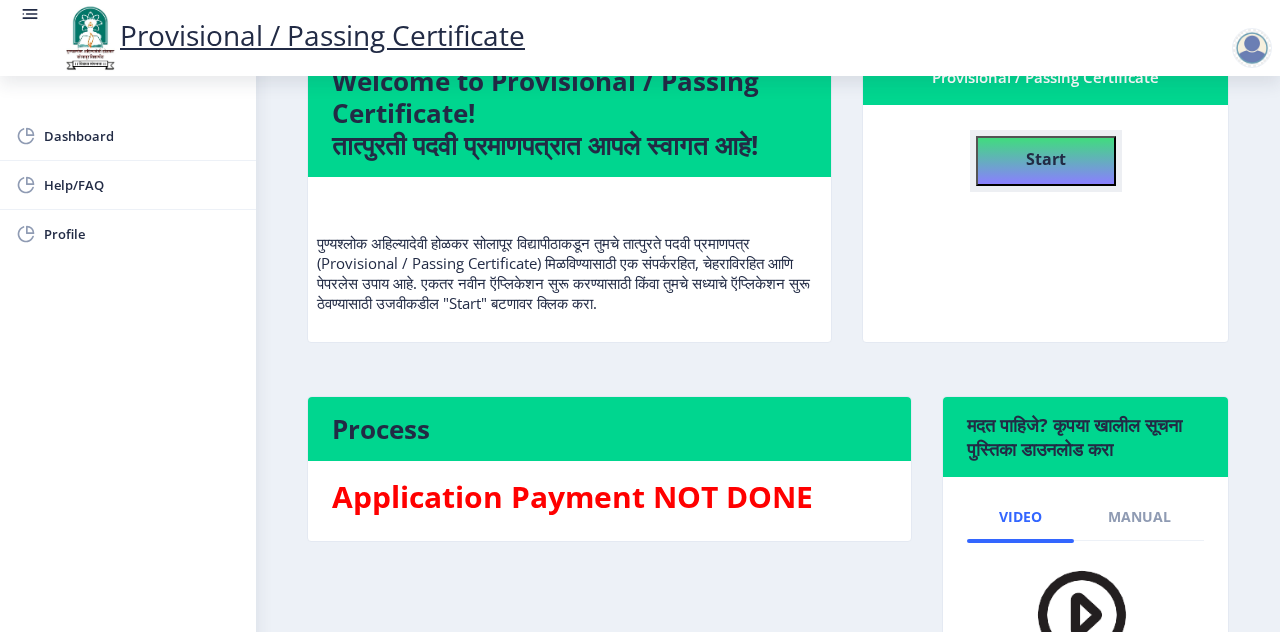 click on "Start" 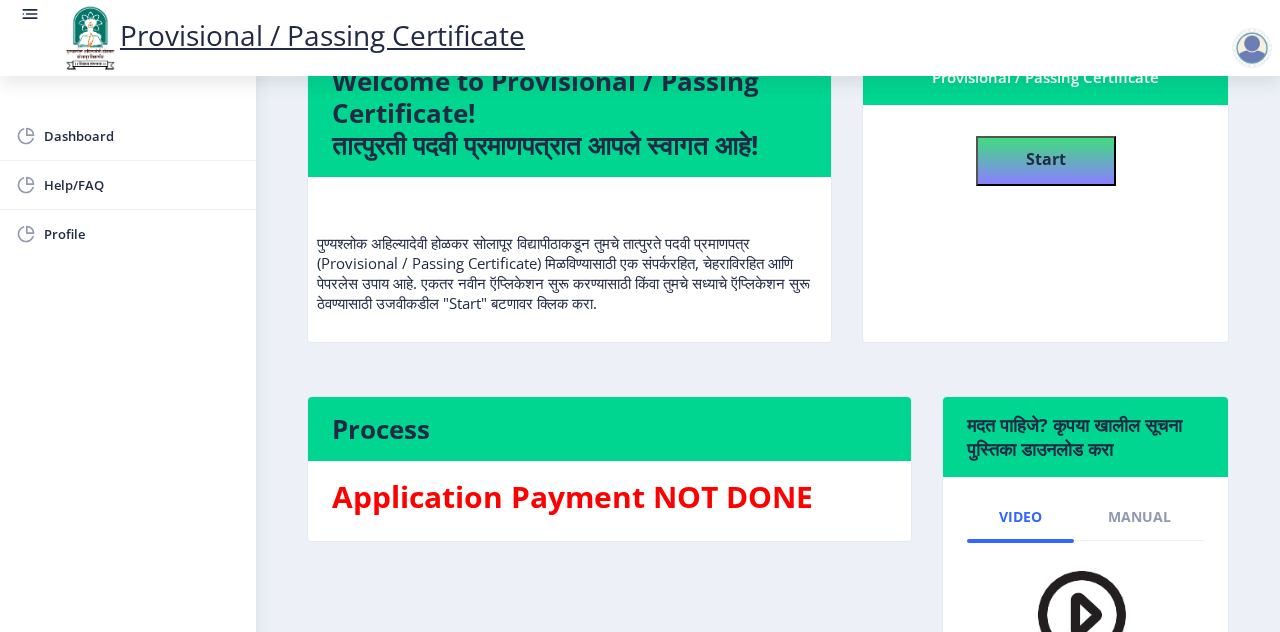 select 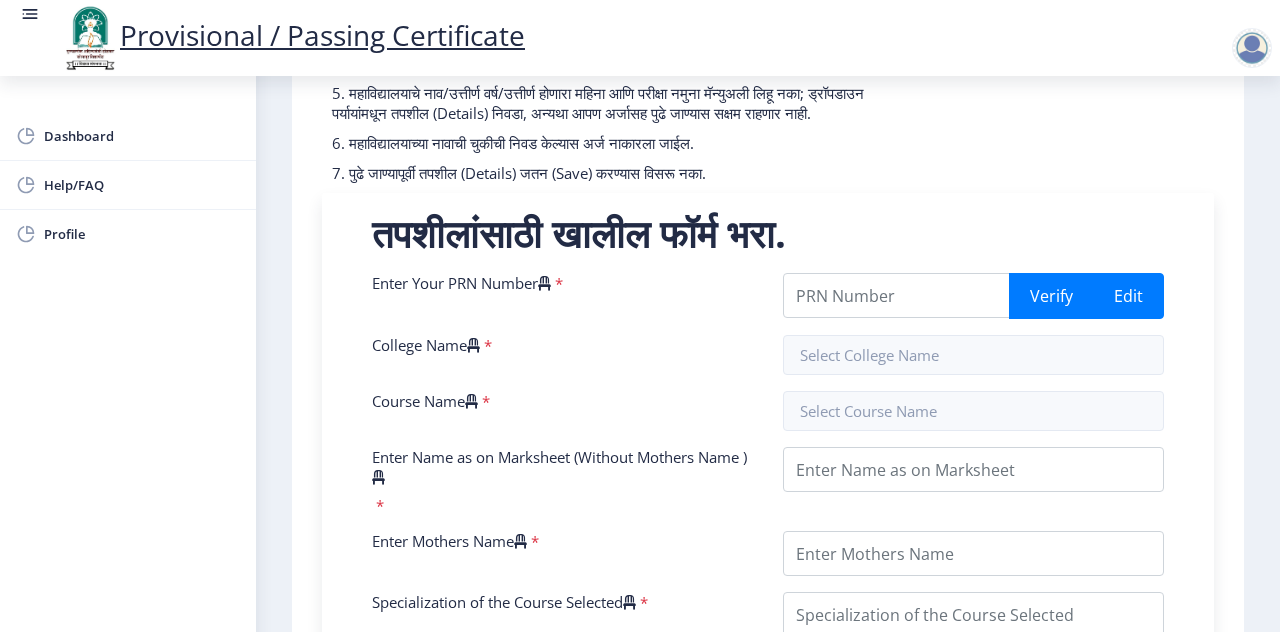 scroll, scrollTop: 400, scrollLeft: 0, axis: vertical 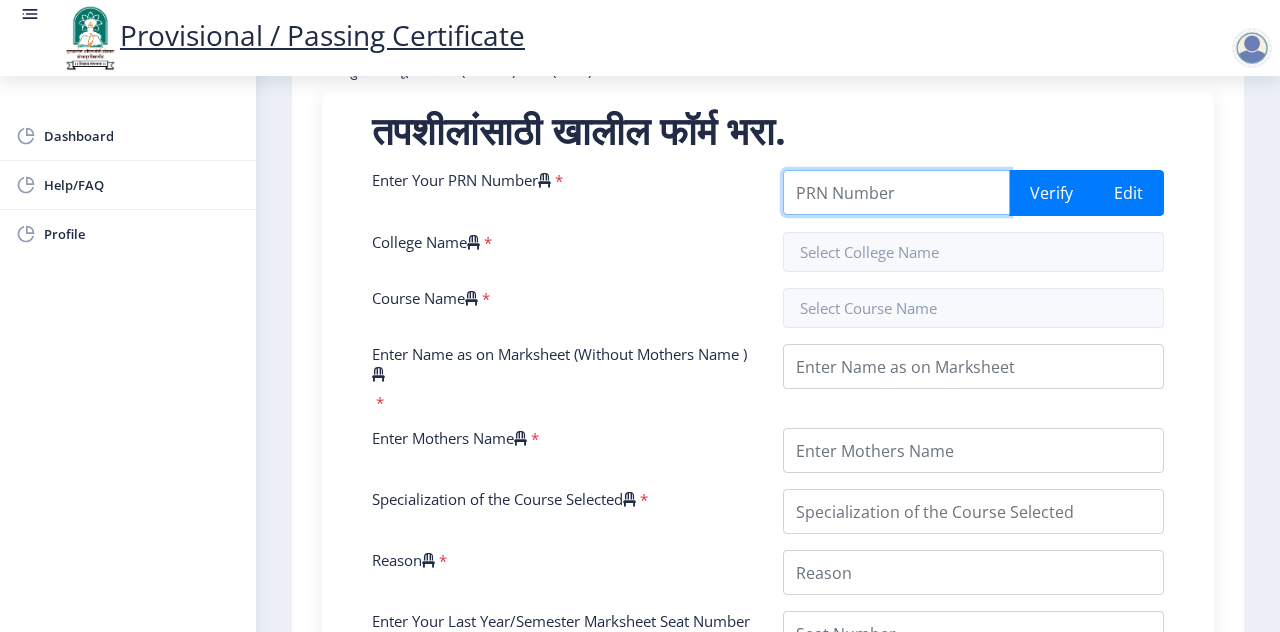 click on "Enter Your PRN Number" at bounding box center [896, 192] 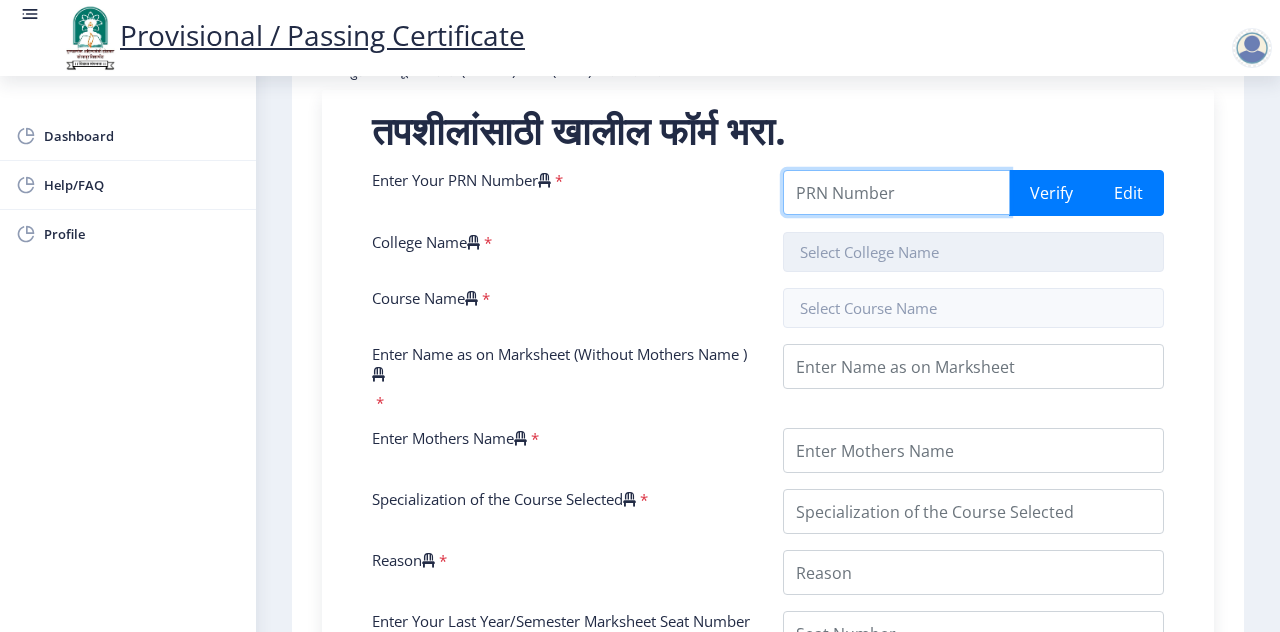 type on "202201061045374" 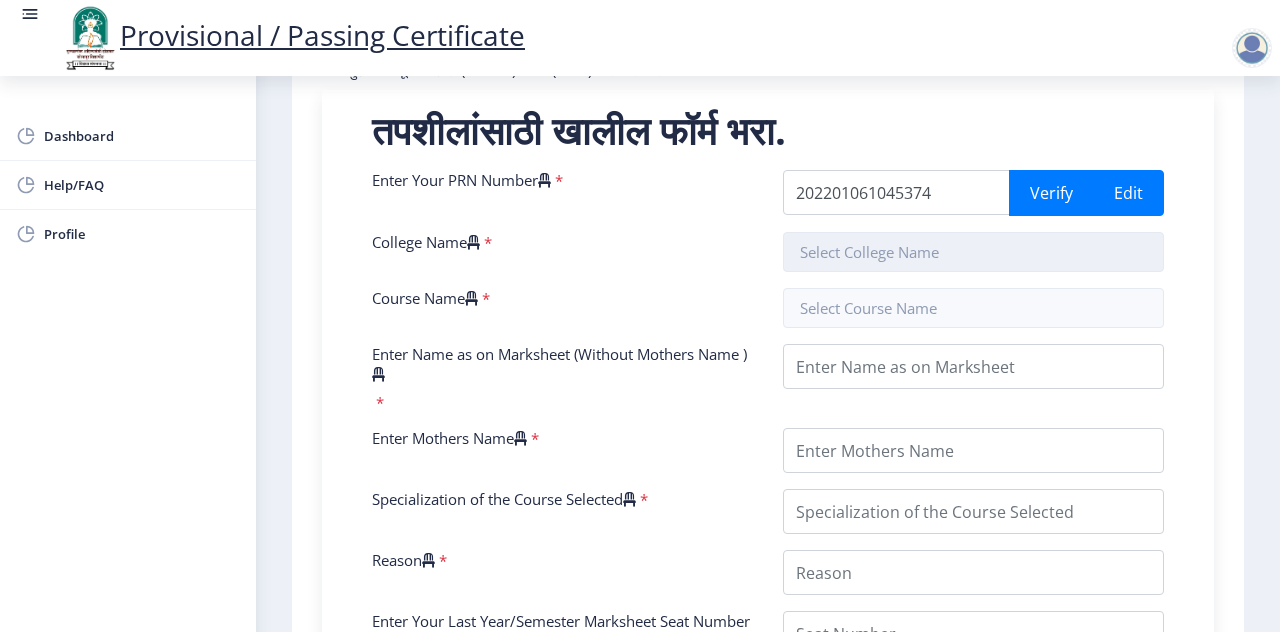 click at bounding box center [973, 252] 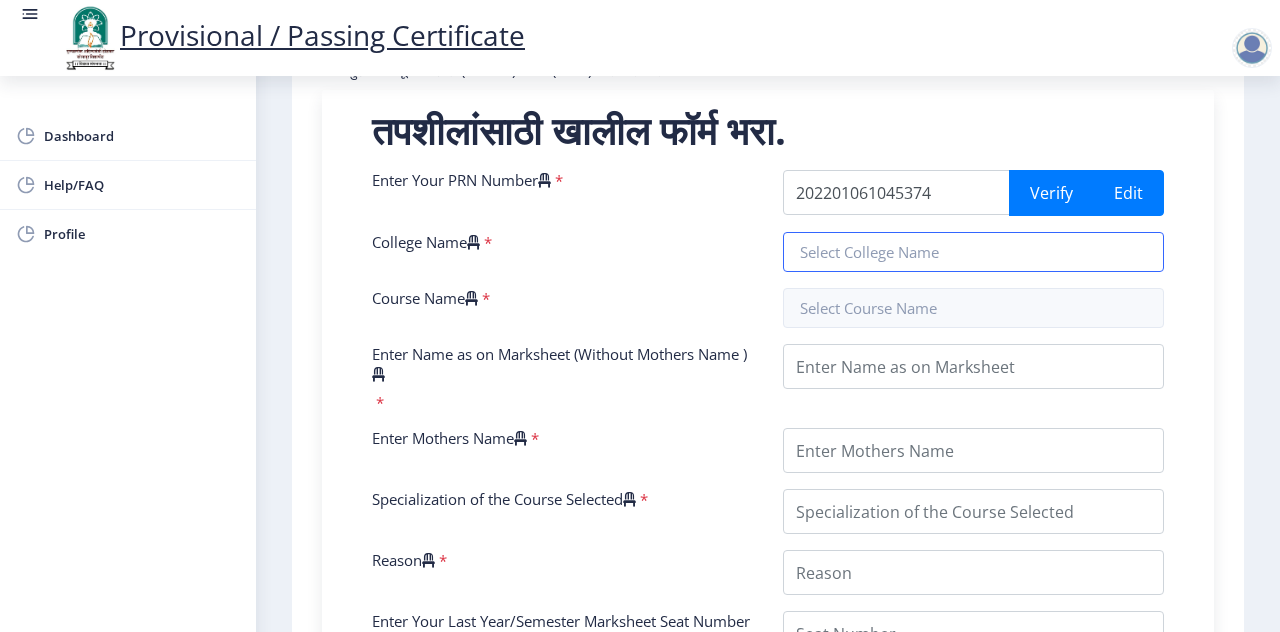 type on "[PERSON_NAME] [GEOGRAPHIC_DATA]" 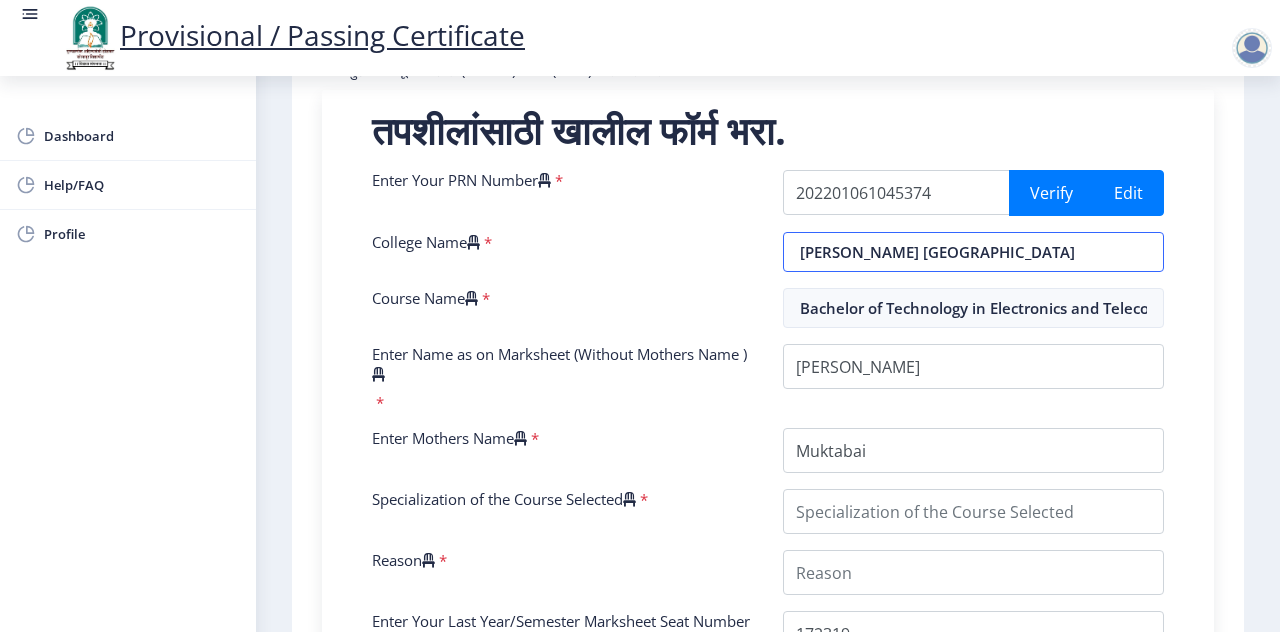 select on "Grade A+" 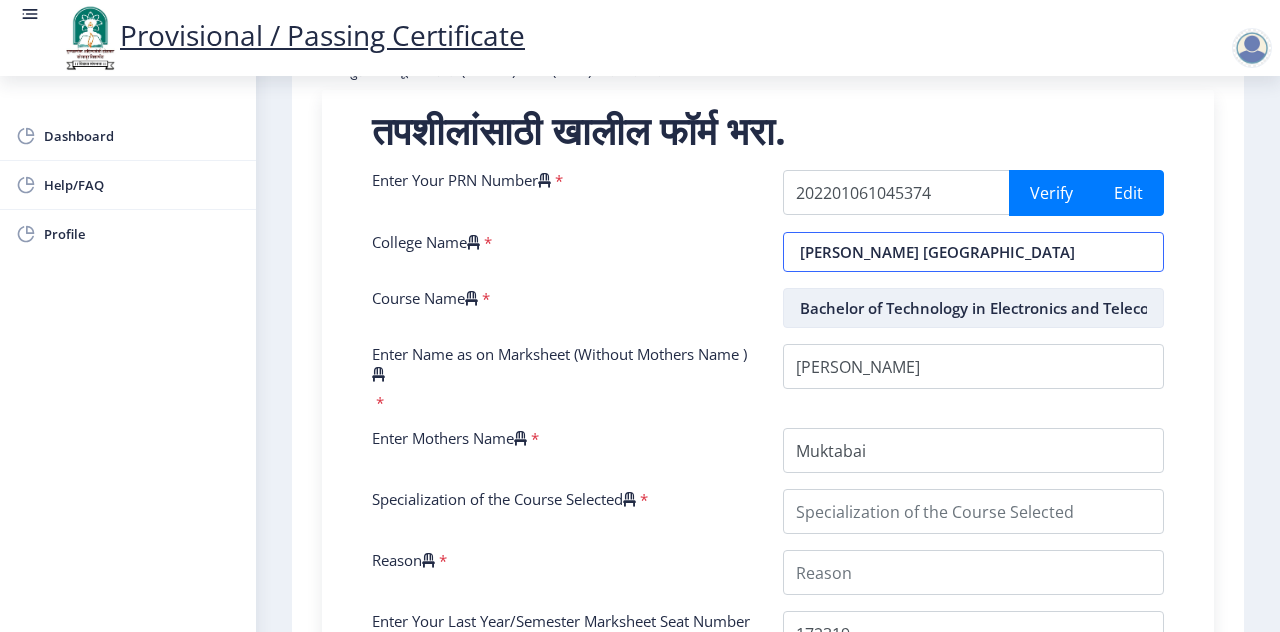 scroll, scrollTop: 0, scrollLeft: 0, axis: both 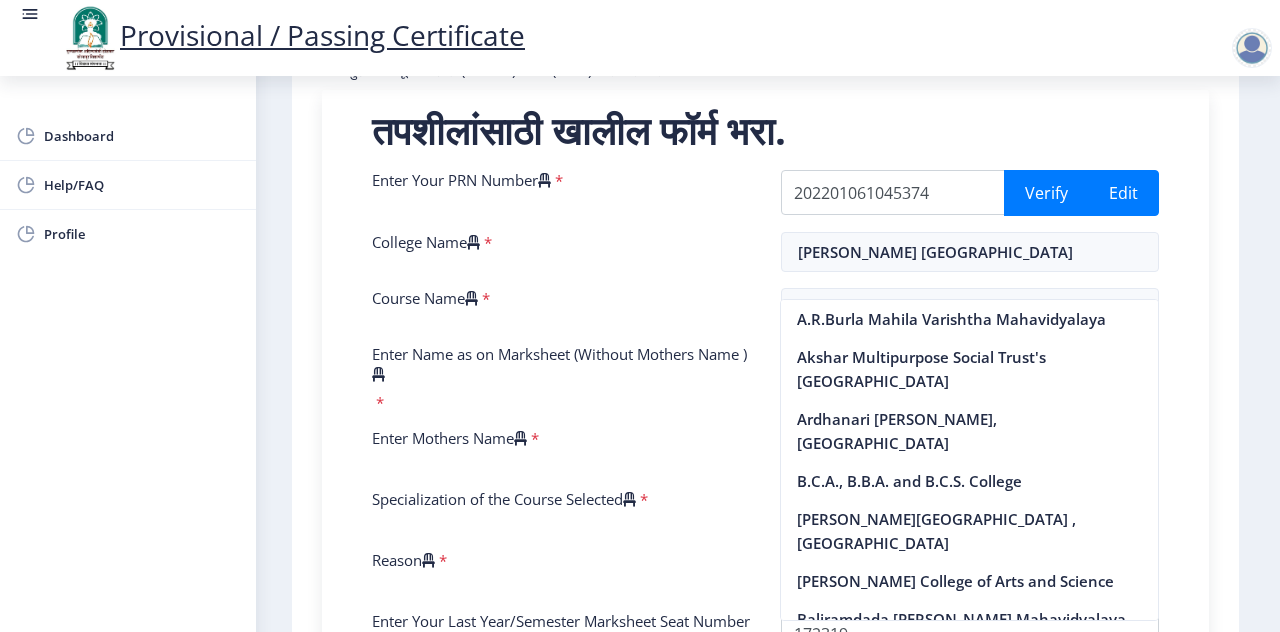 click on "College Name   *" at bounding box center [561, 252] 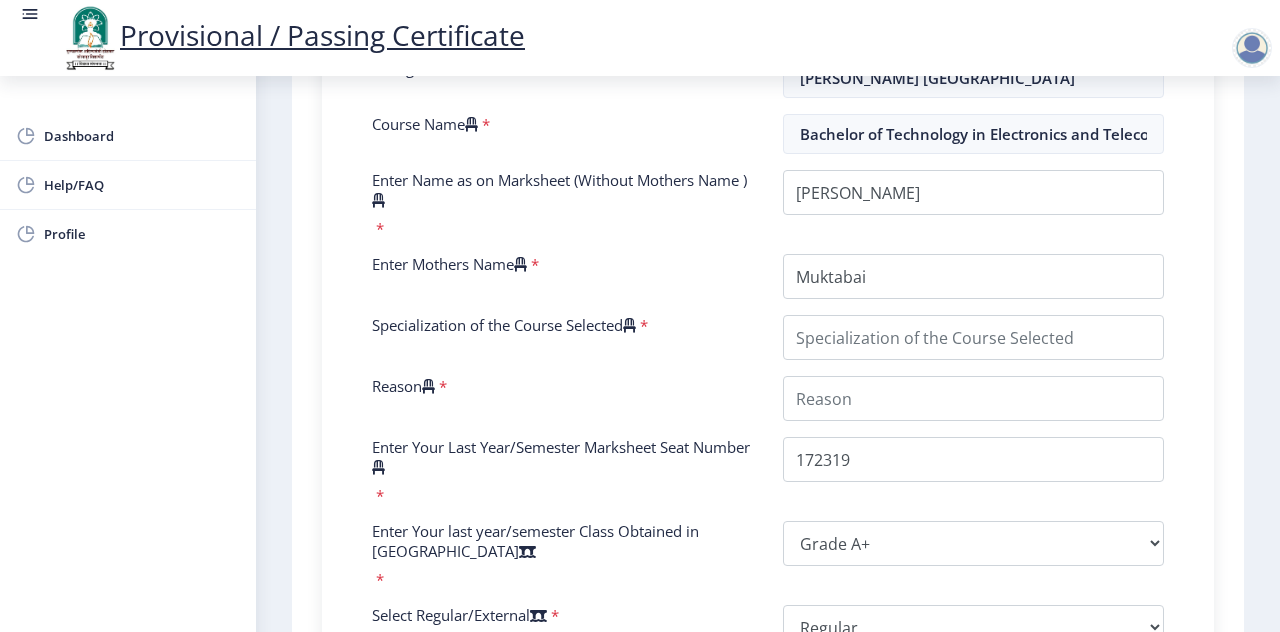 scroll, scrollTop: 600, scrollLeft: 0, axis: vertical 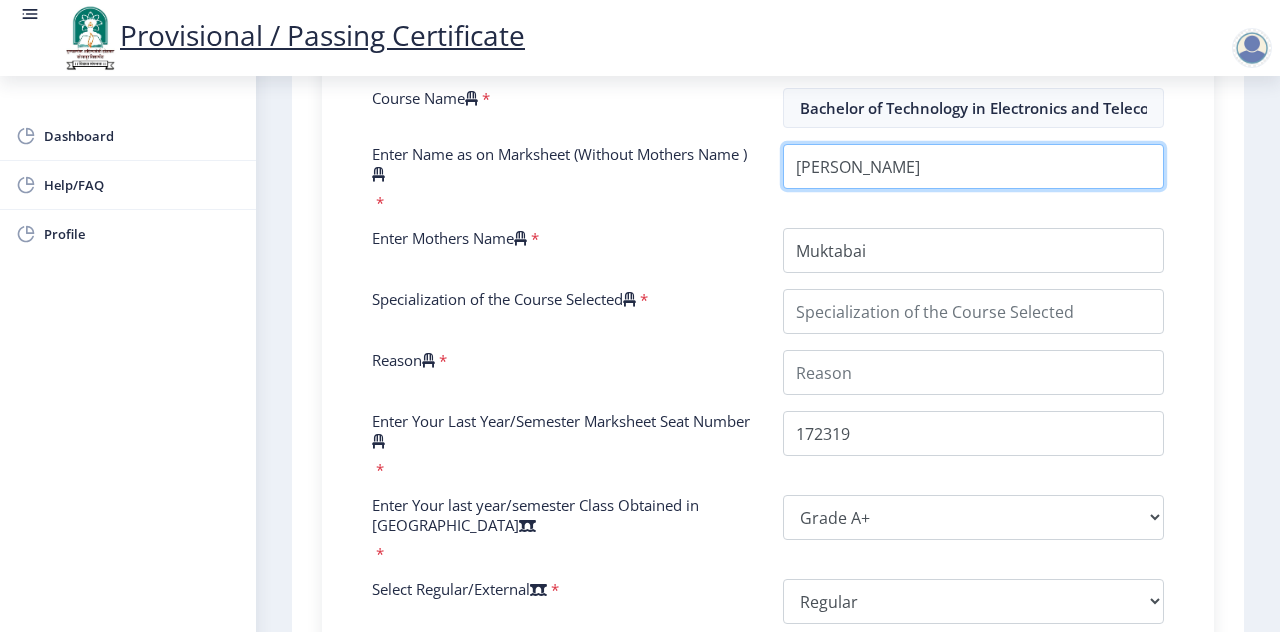 click on "Enter Name as on Marksheet (Without Mothers Name )" at bounding box center [973, 166] 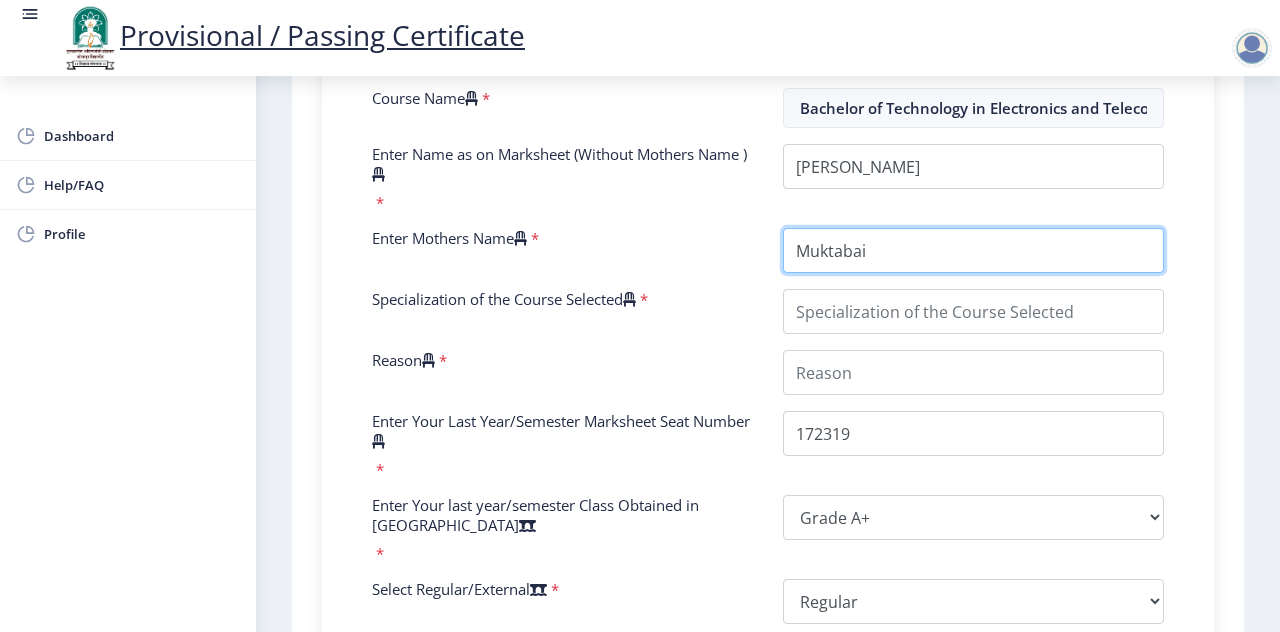 click on "Enter Mothers Name" at bounding box center [973, 250] 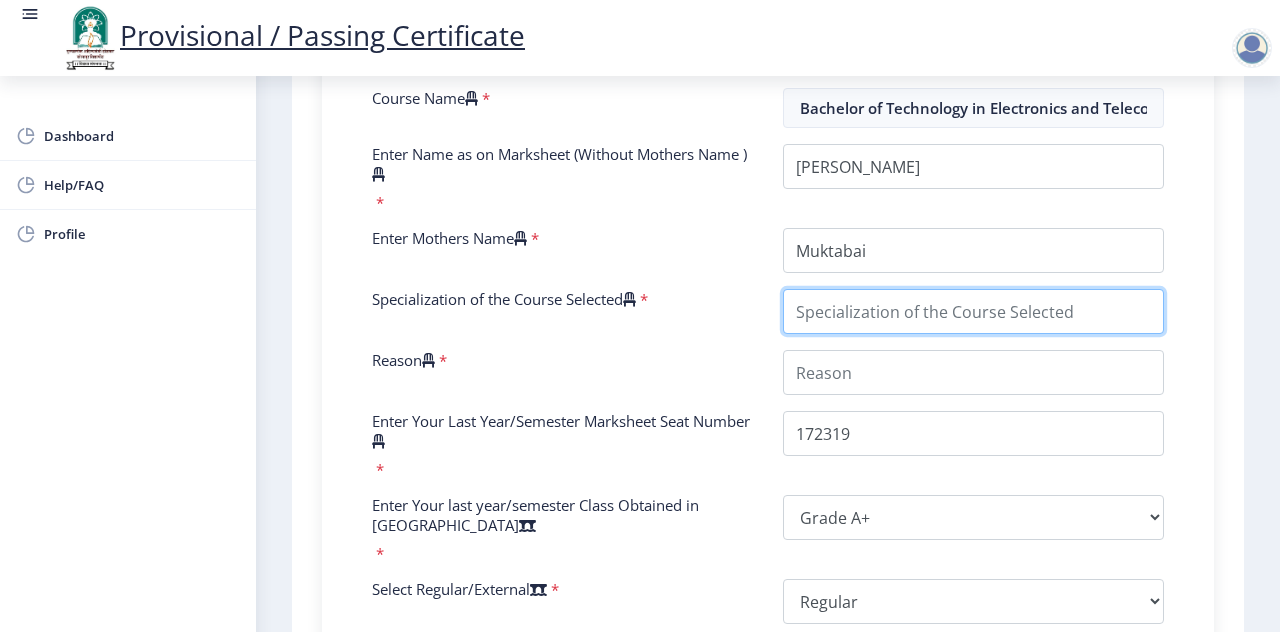 click on "Specialization of the Course Selected" at bounding box center (973, 311) 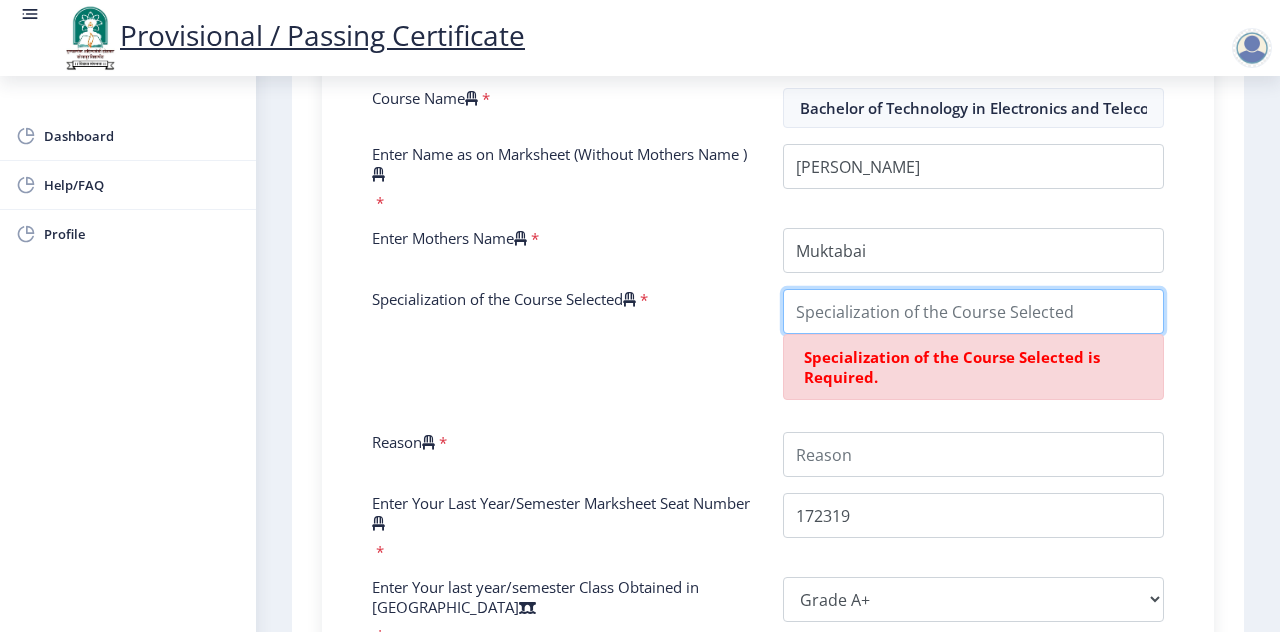 paste on "Electronics and Telecommunication Engineering" 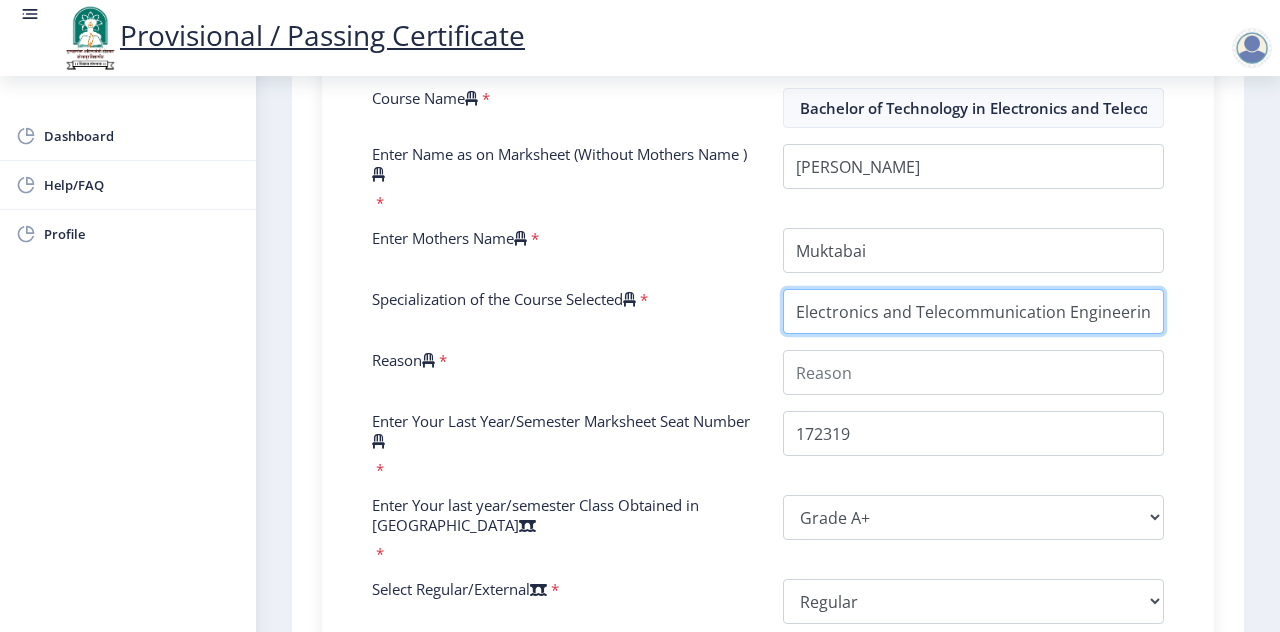 scroll, scrollTop: 0, scrollLeft: 3, axis: horizontal 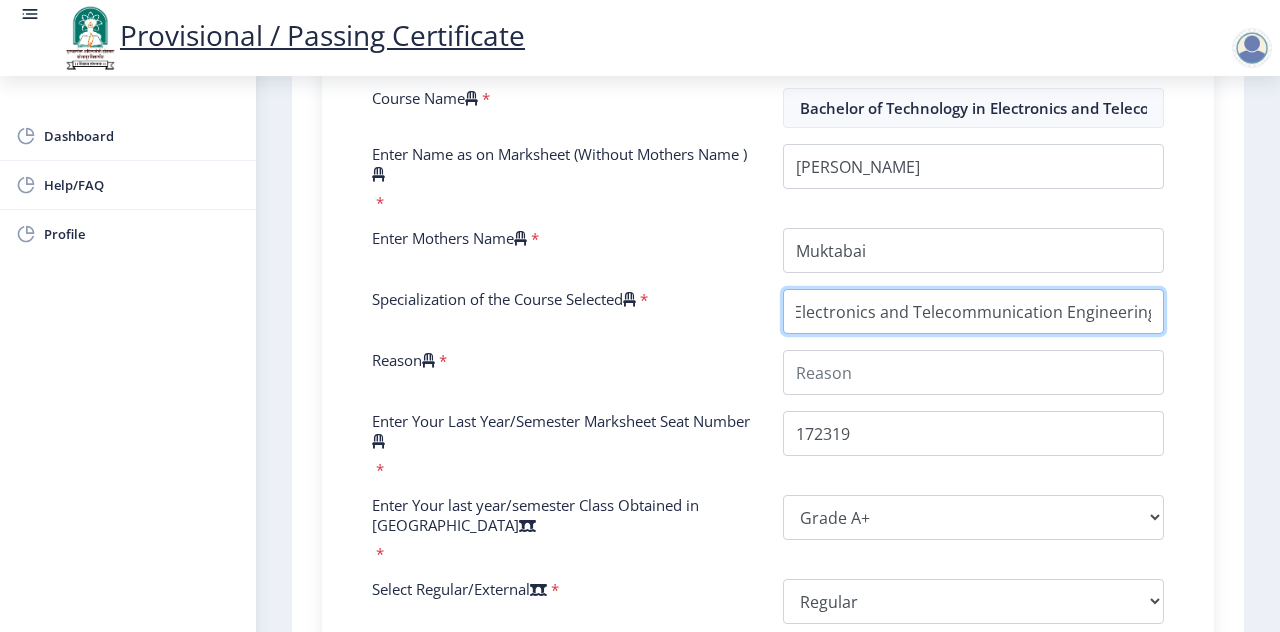 type on "Electronics and Telecommunication Engineering" 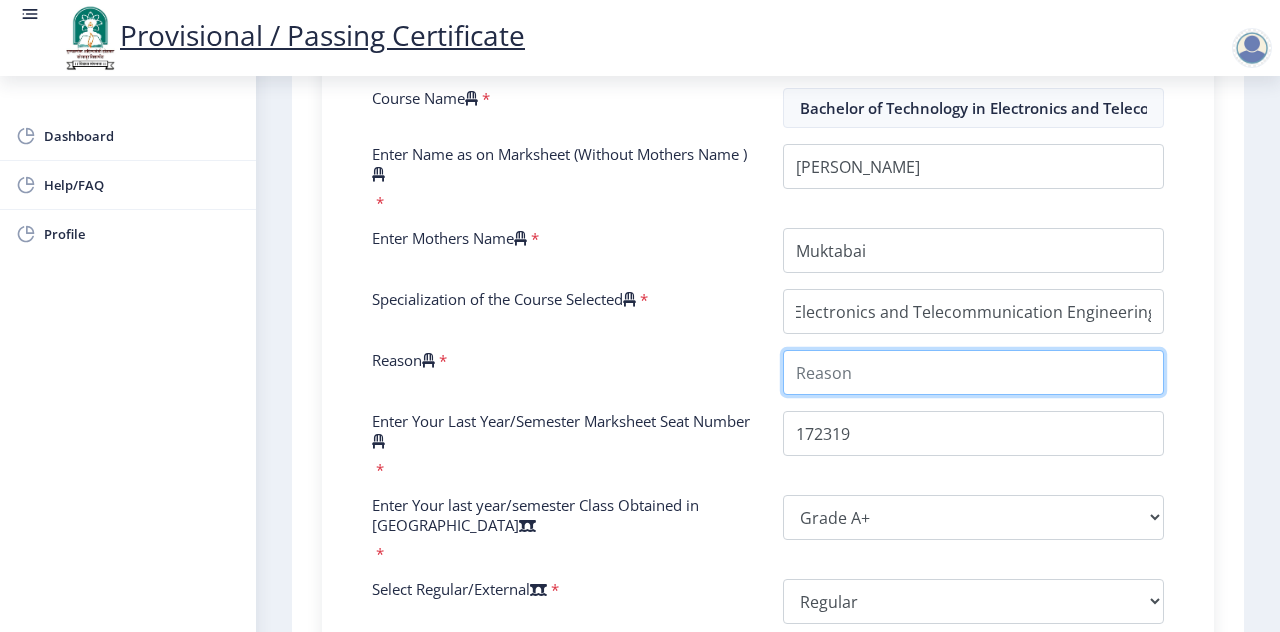 scroll, scrollTop: 0, scrollLeft: 0, axis: both 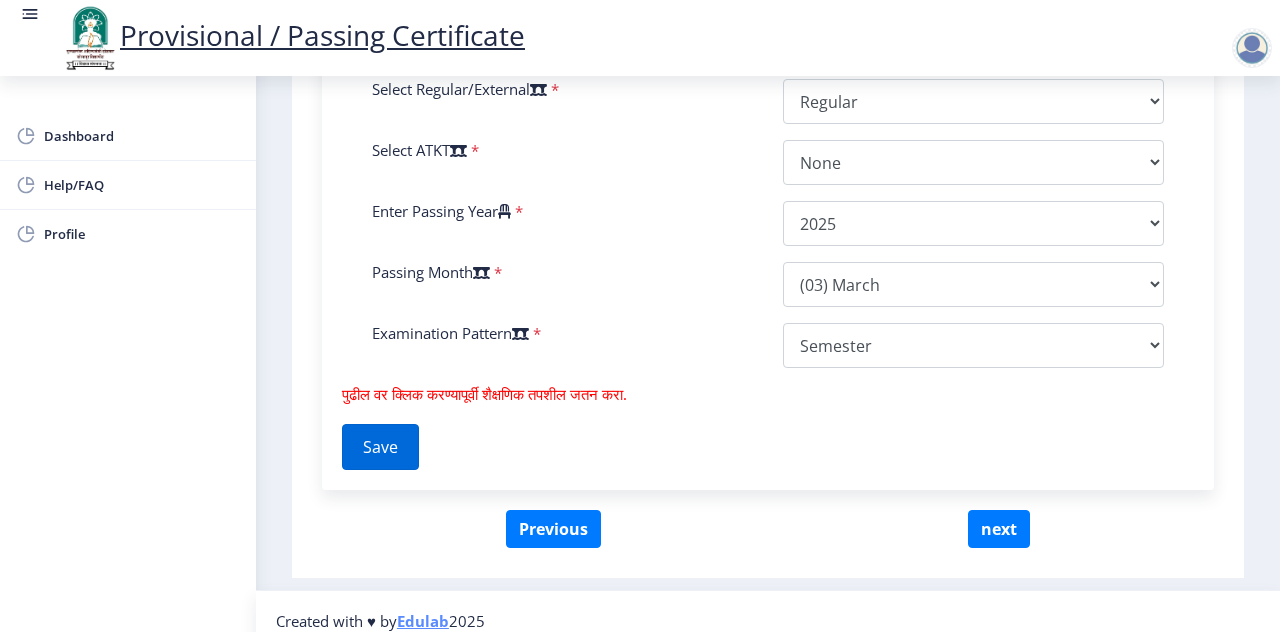 type on "Completed" 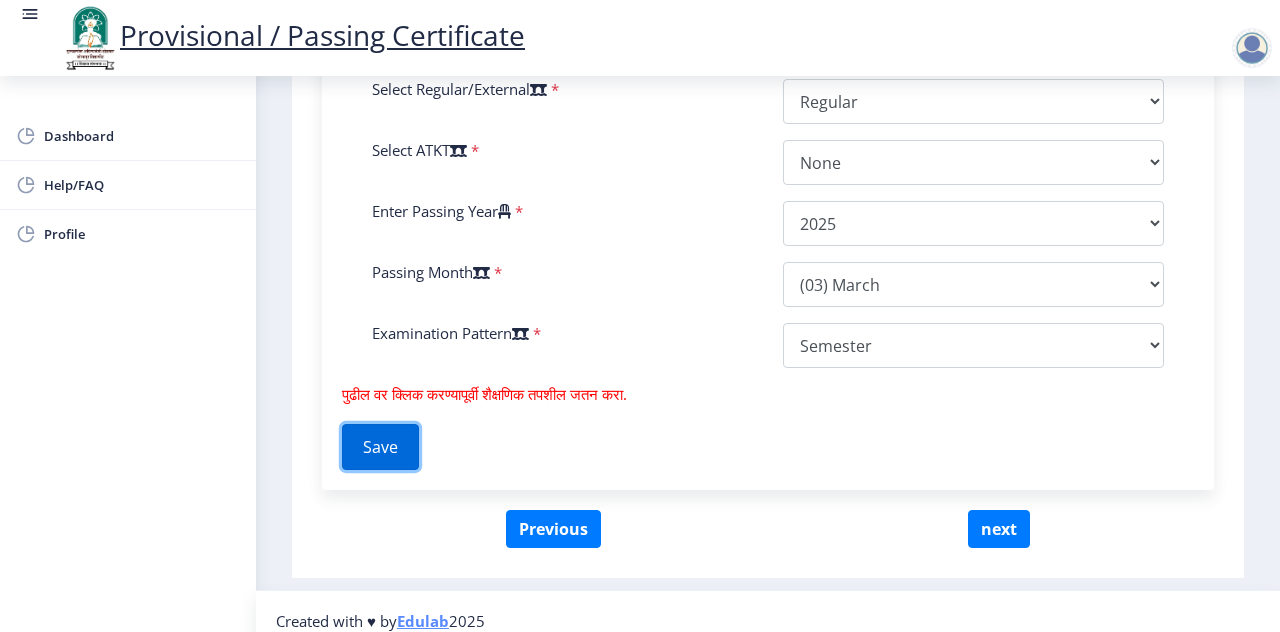 click on "Save" at bounding box center [380, 447] 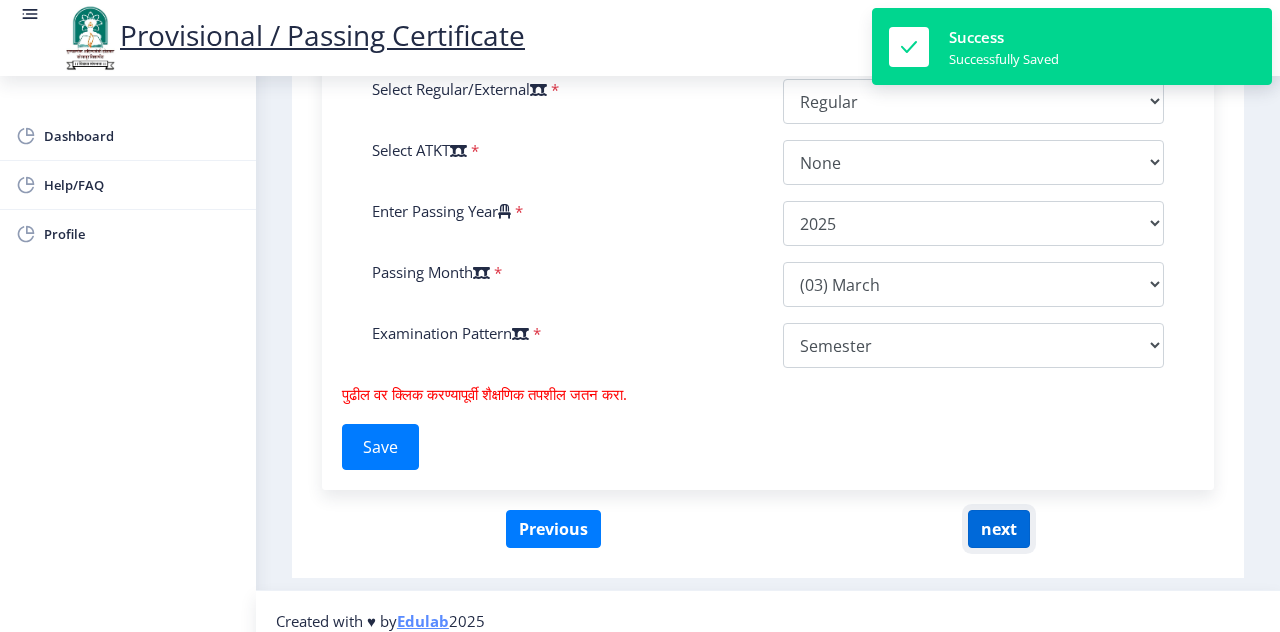 click on "next" 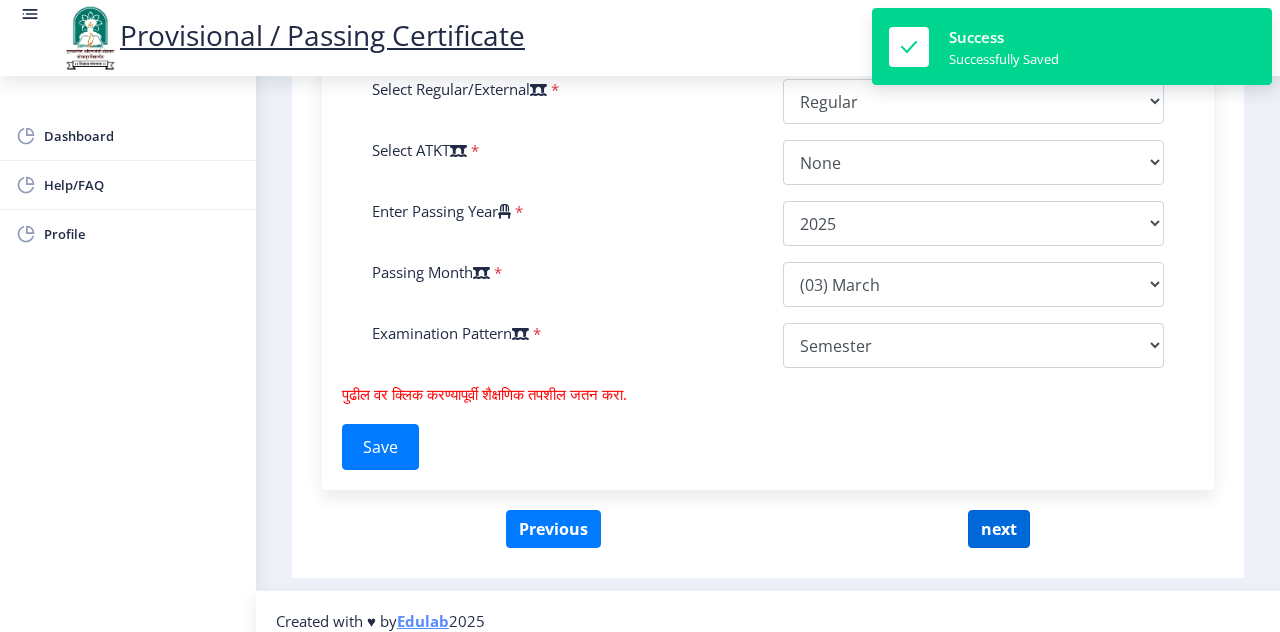 select 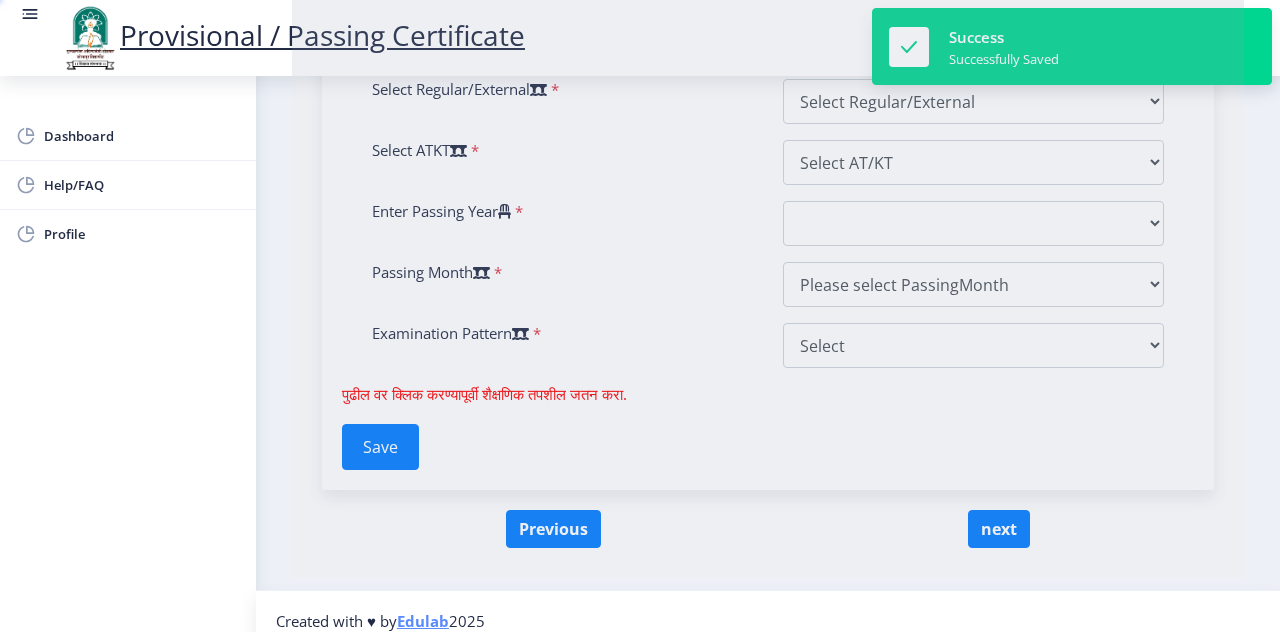 scroll, scrollTop: 0, scrollLeft: 0, axis: both 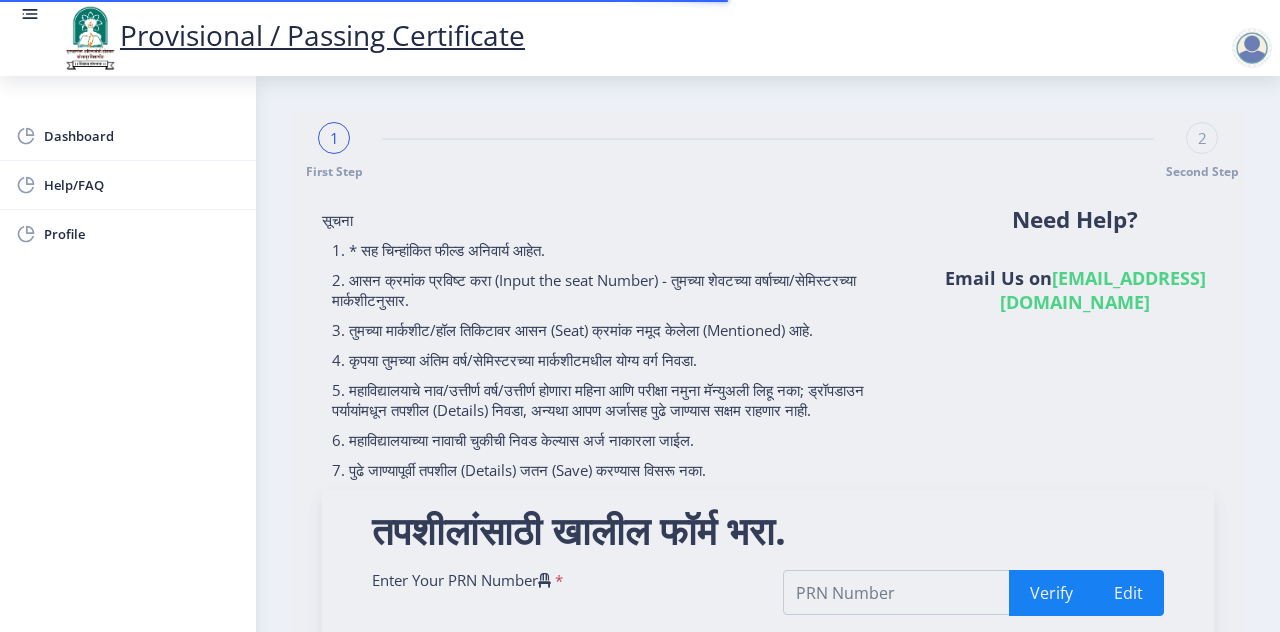 type on "202201061045374" 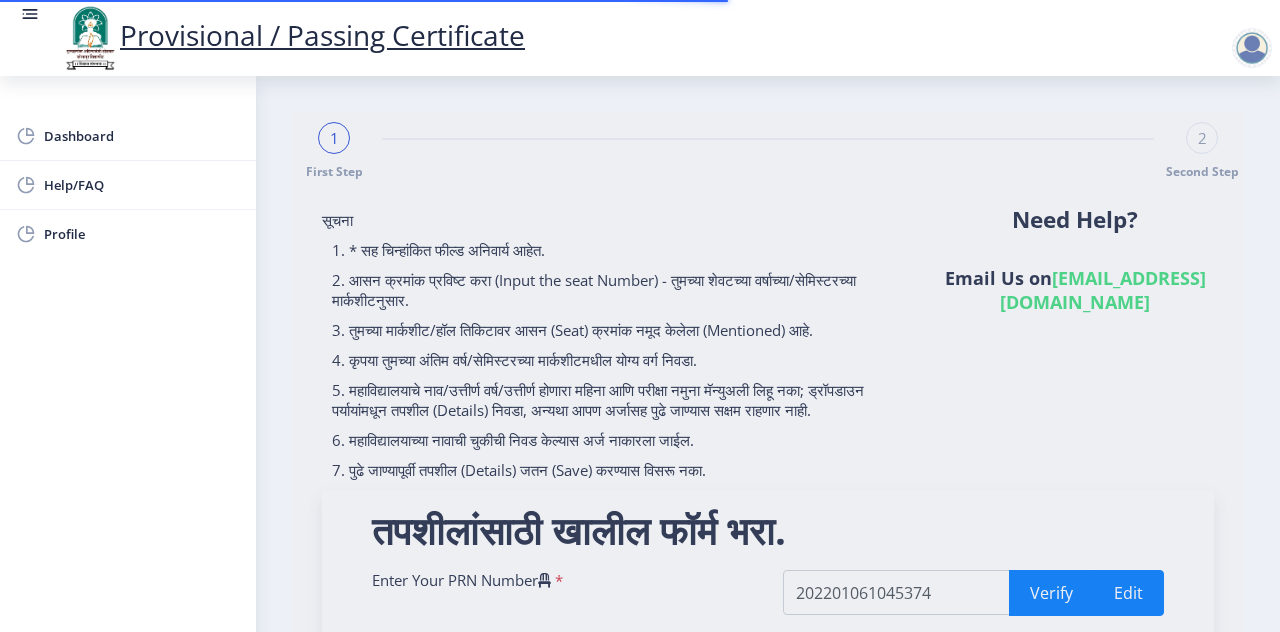 scroll, scrollTop: 410, scrollLeft: 0, axis: vertical 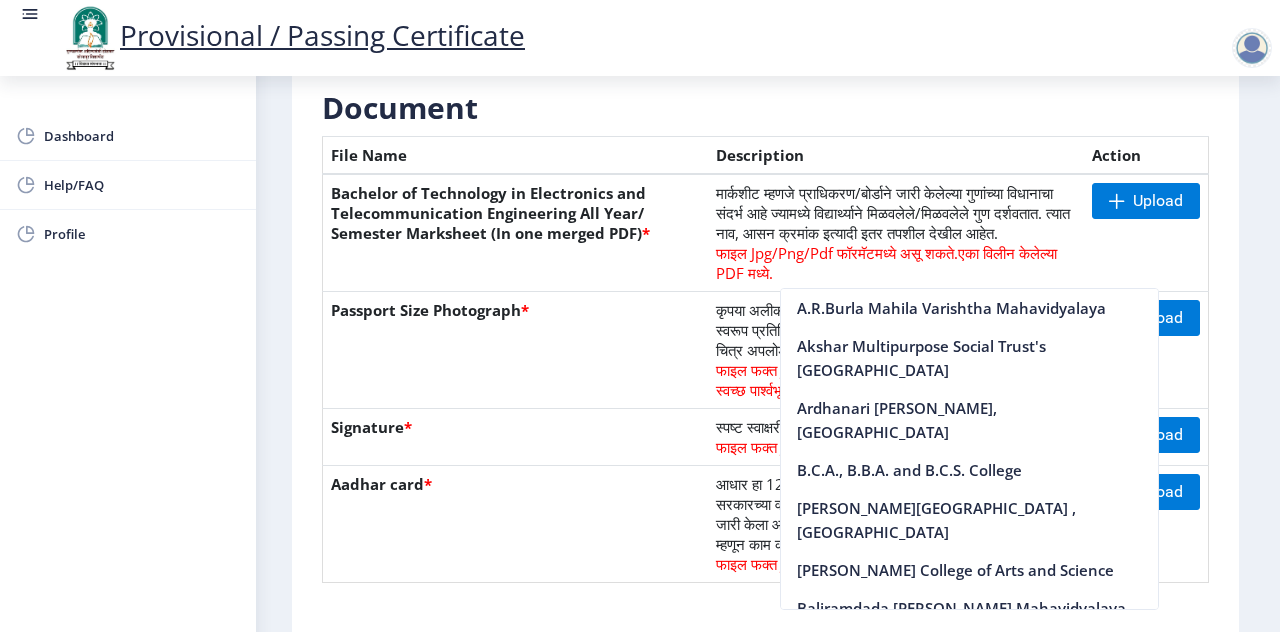 click on "Document" 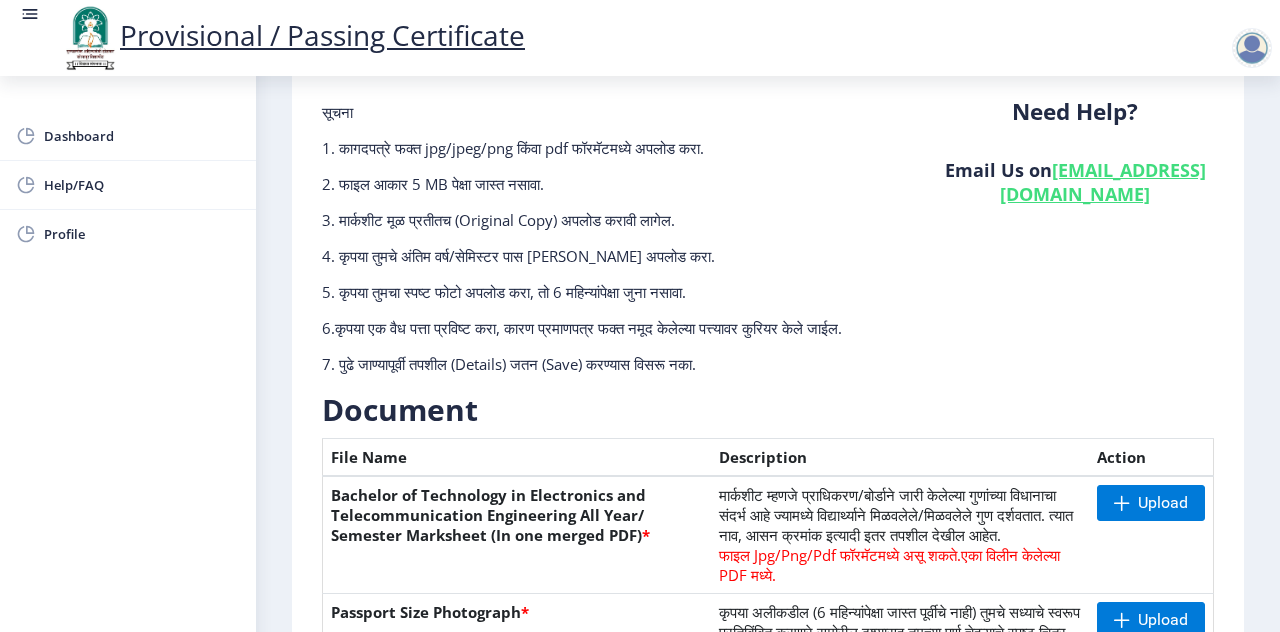 scroll, scrollTop: 0, scrollLeft: 0, axis: both 